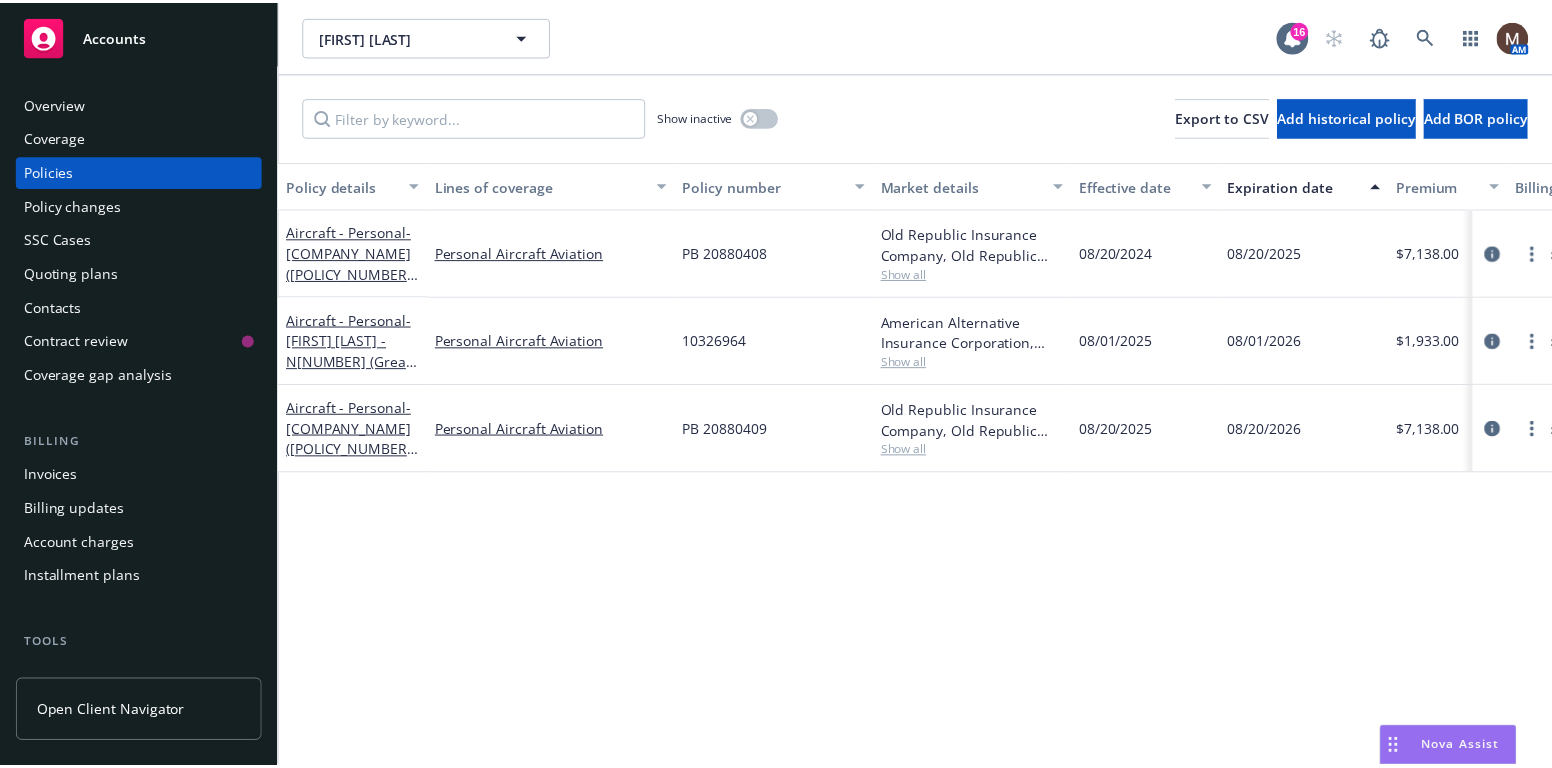 scroll, scrollTop: 0, scrollLeft: 0, axis: both 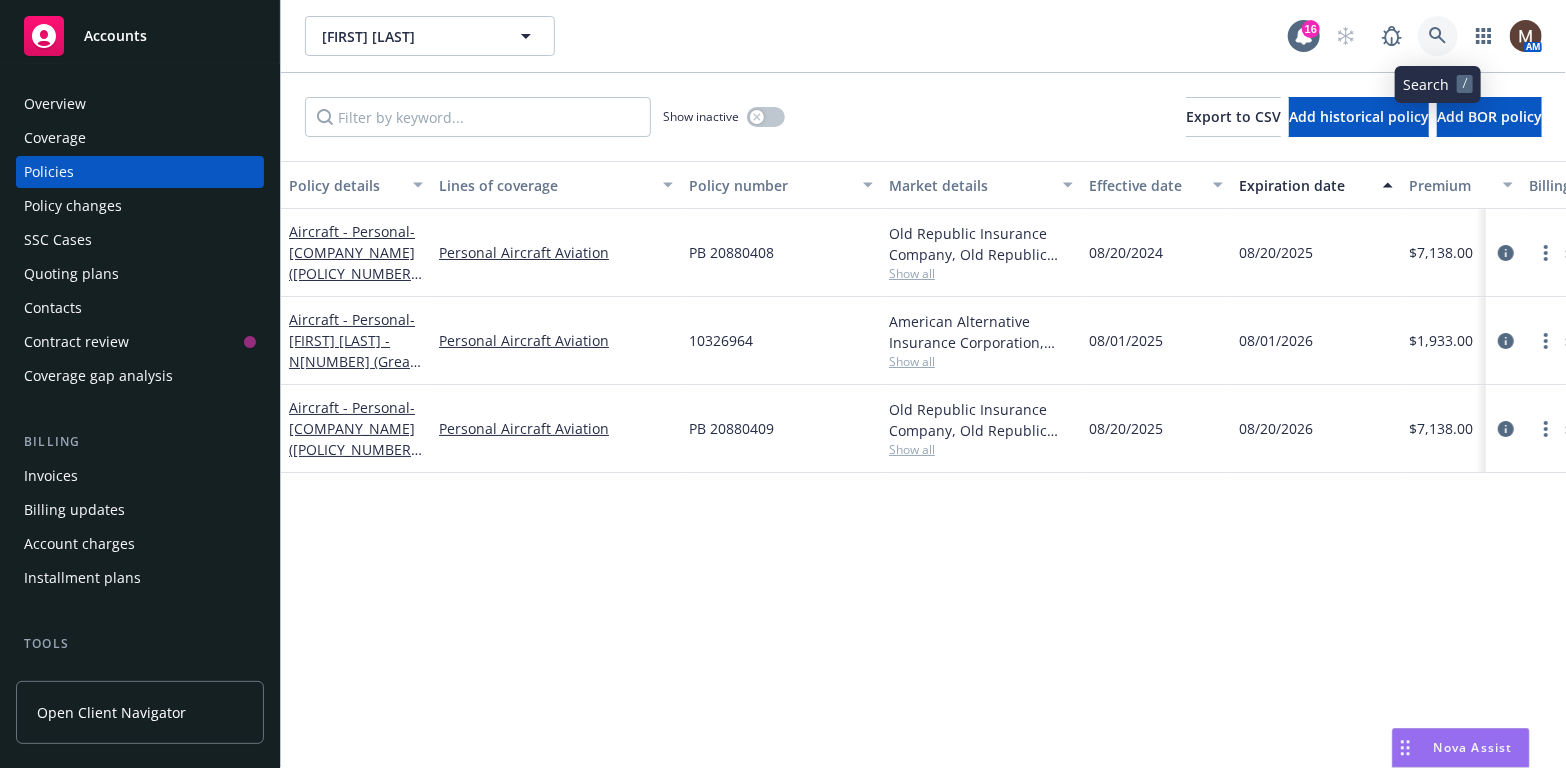 click 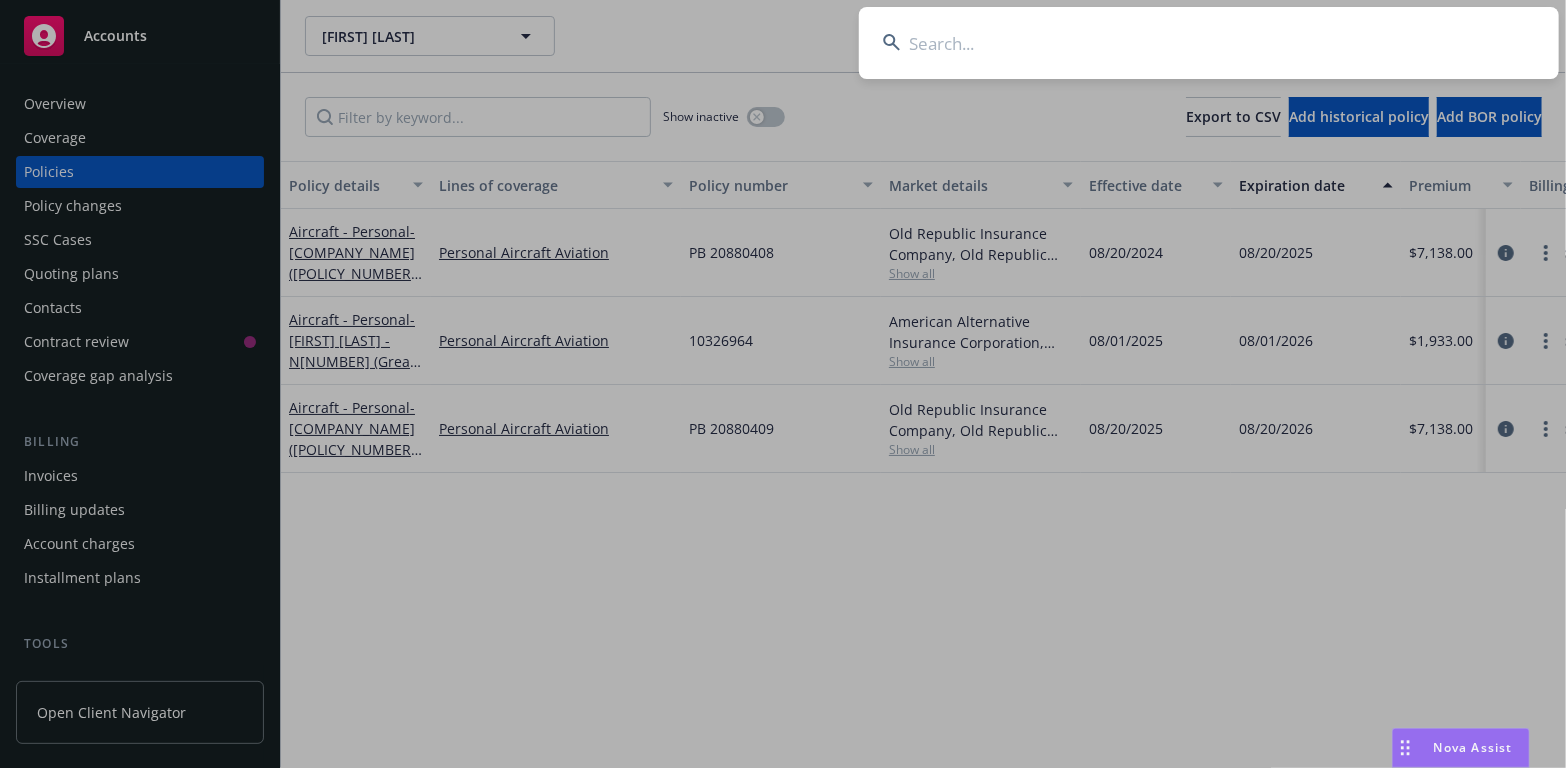 click at bounding box center (1209, 43) 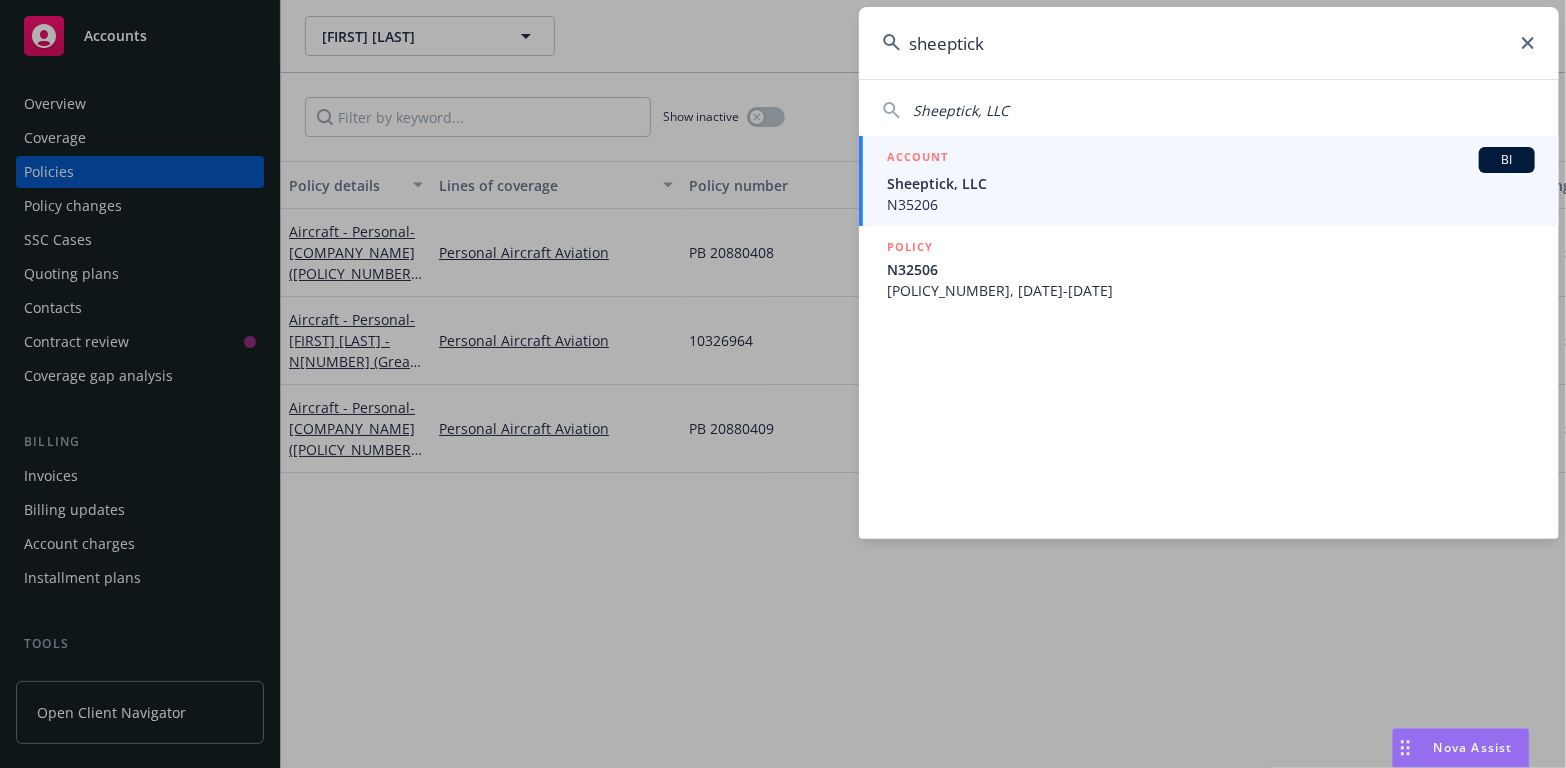 type on "sheeptick" 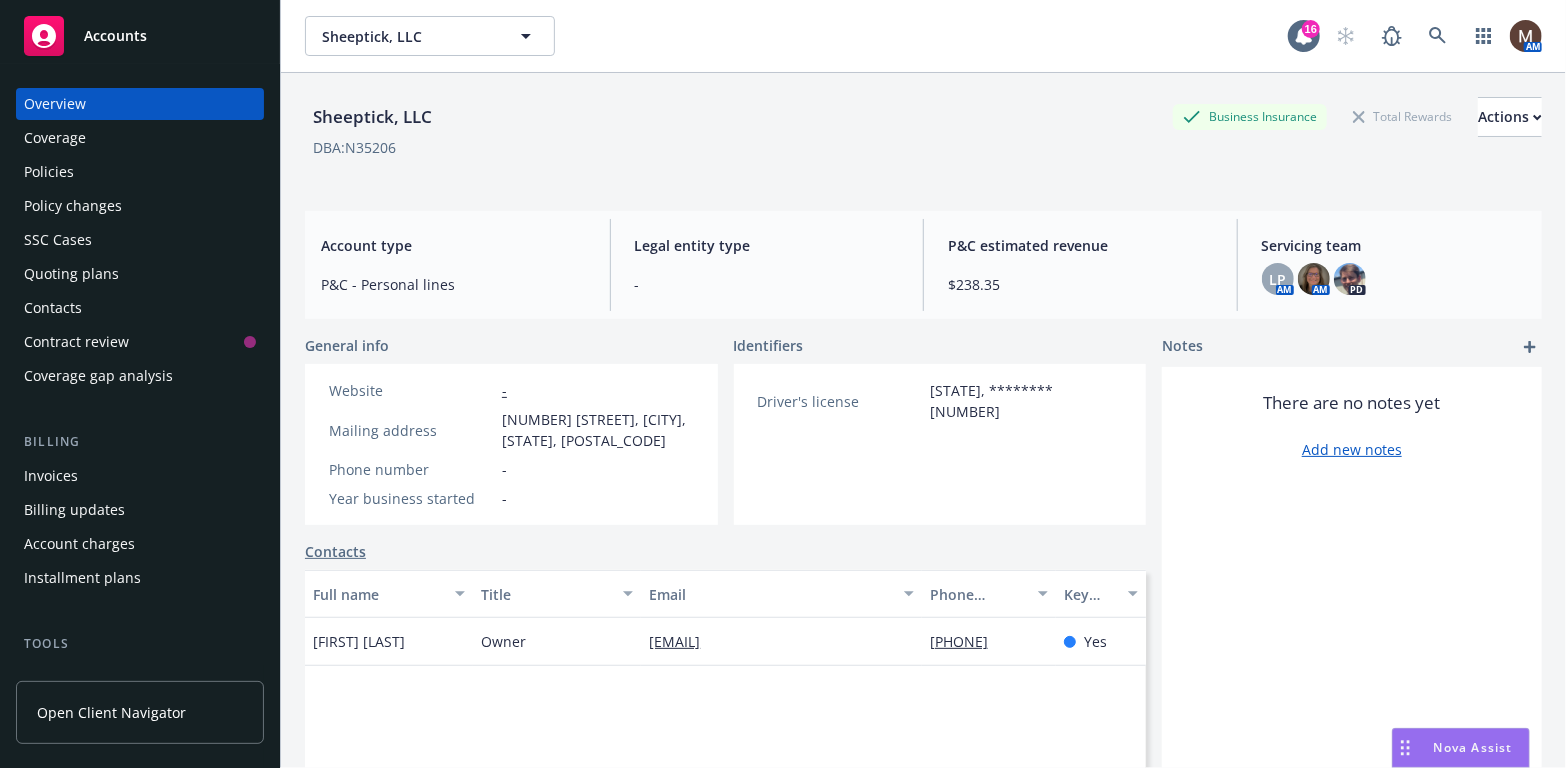 click on "Policies" at bounding box center (49, 172) 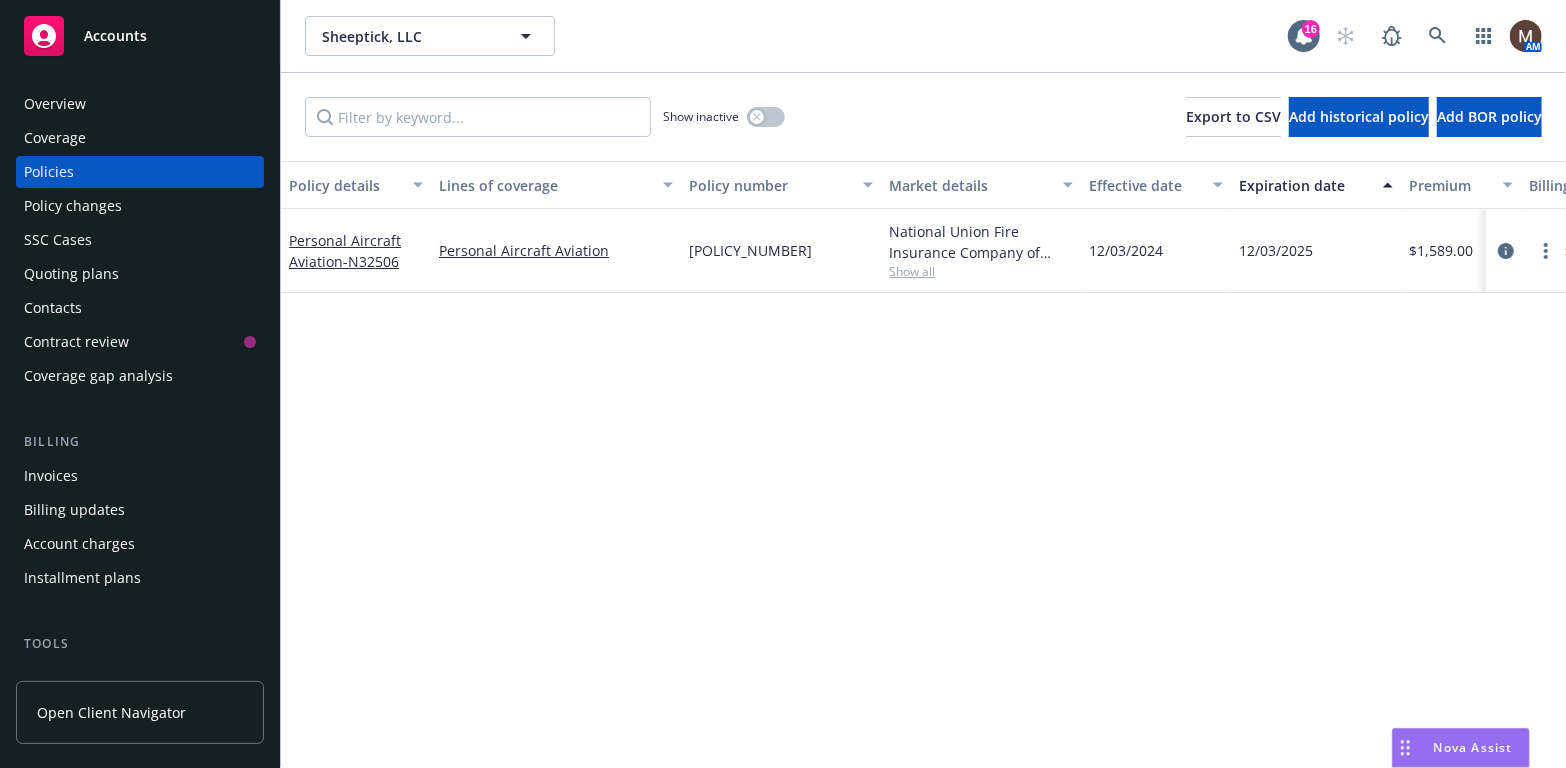 click on "Contacts" at bounding box center [140, 308] 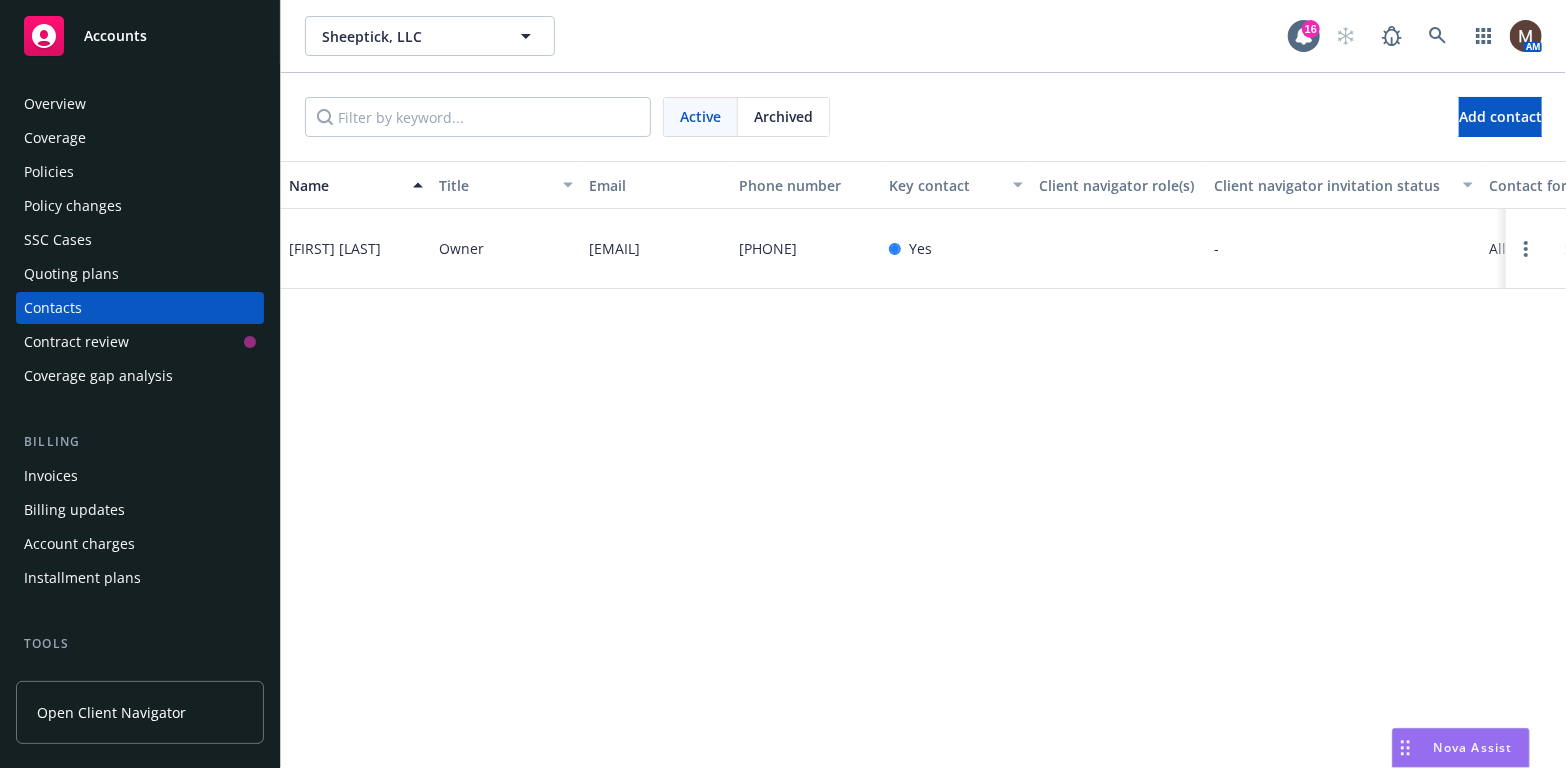click on "Policies" at bounding box center (49, 172) 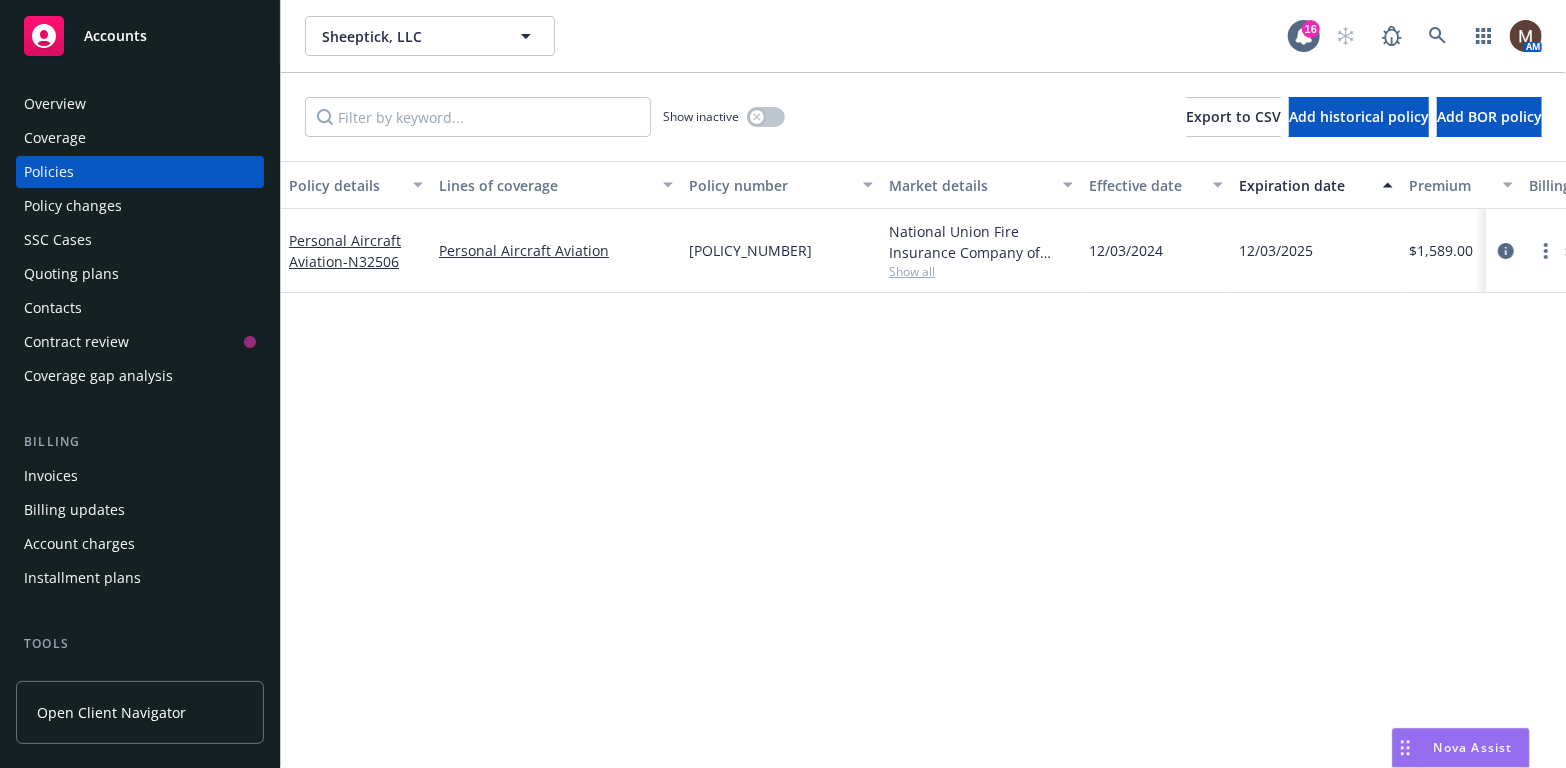 click on "Policy changes" at bounding box center (73, 206) 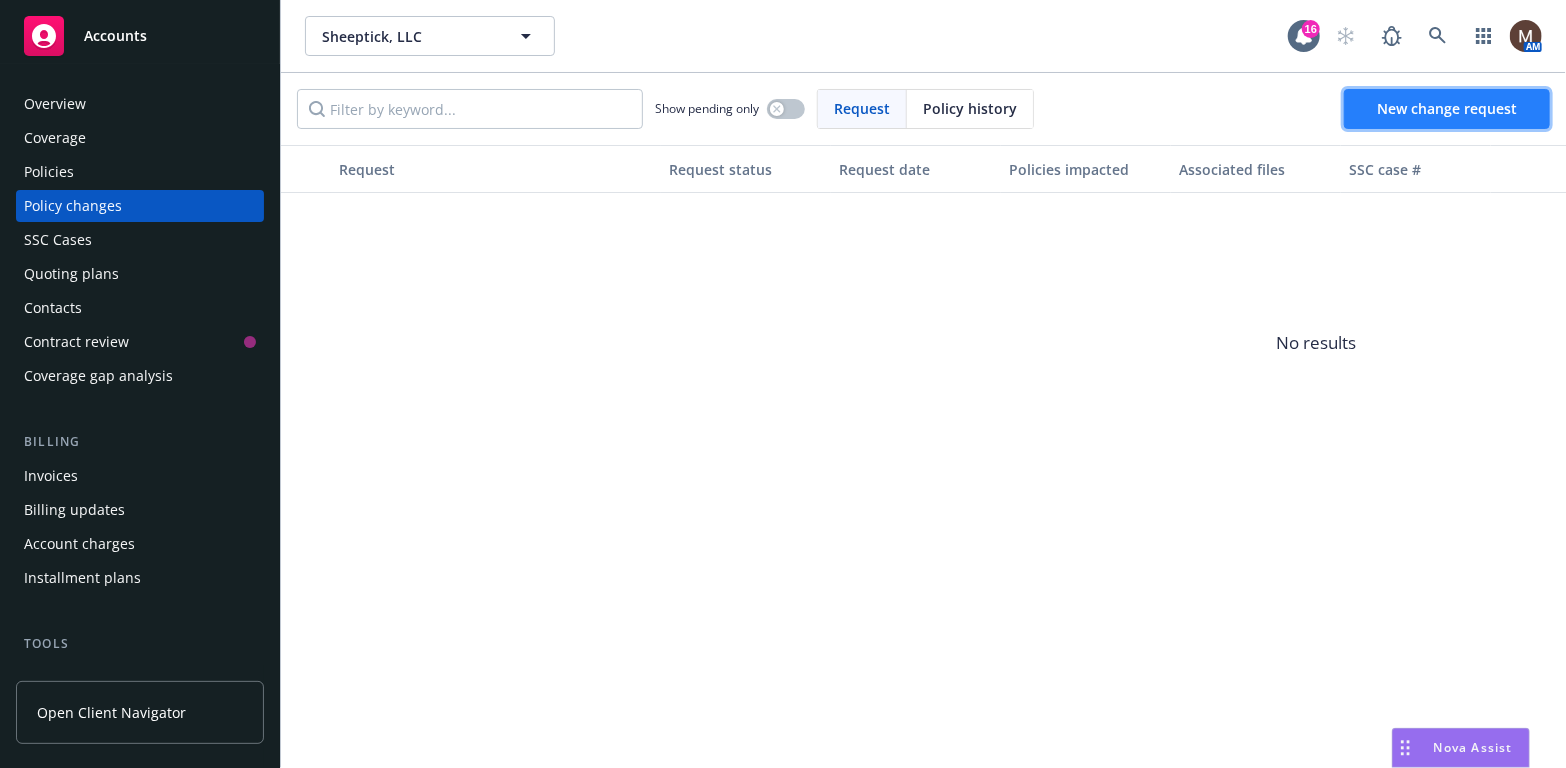 click on "New change request" at bounding box center [1447, 108] 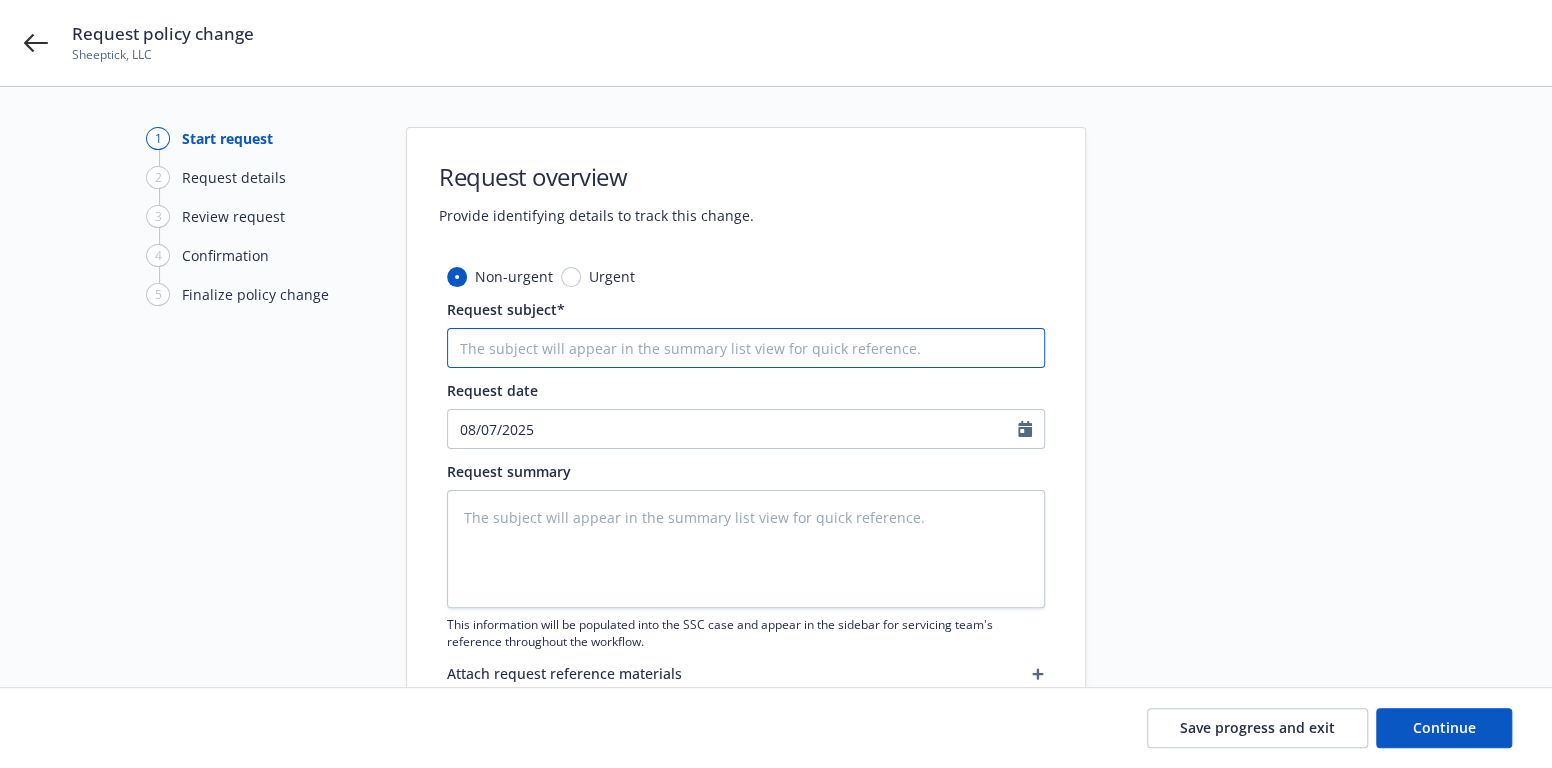 click on "Request subject*" at bounding box center (746, 348) 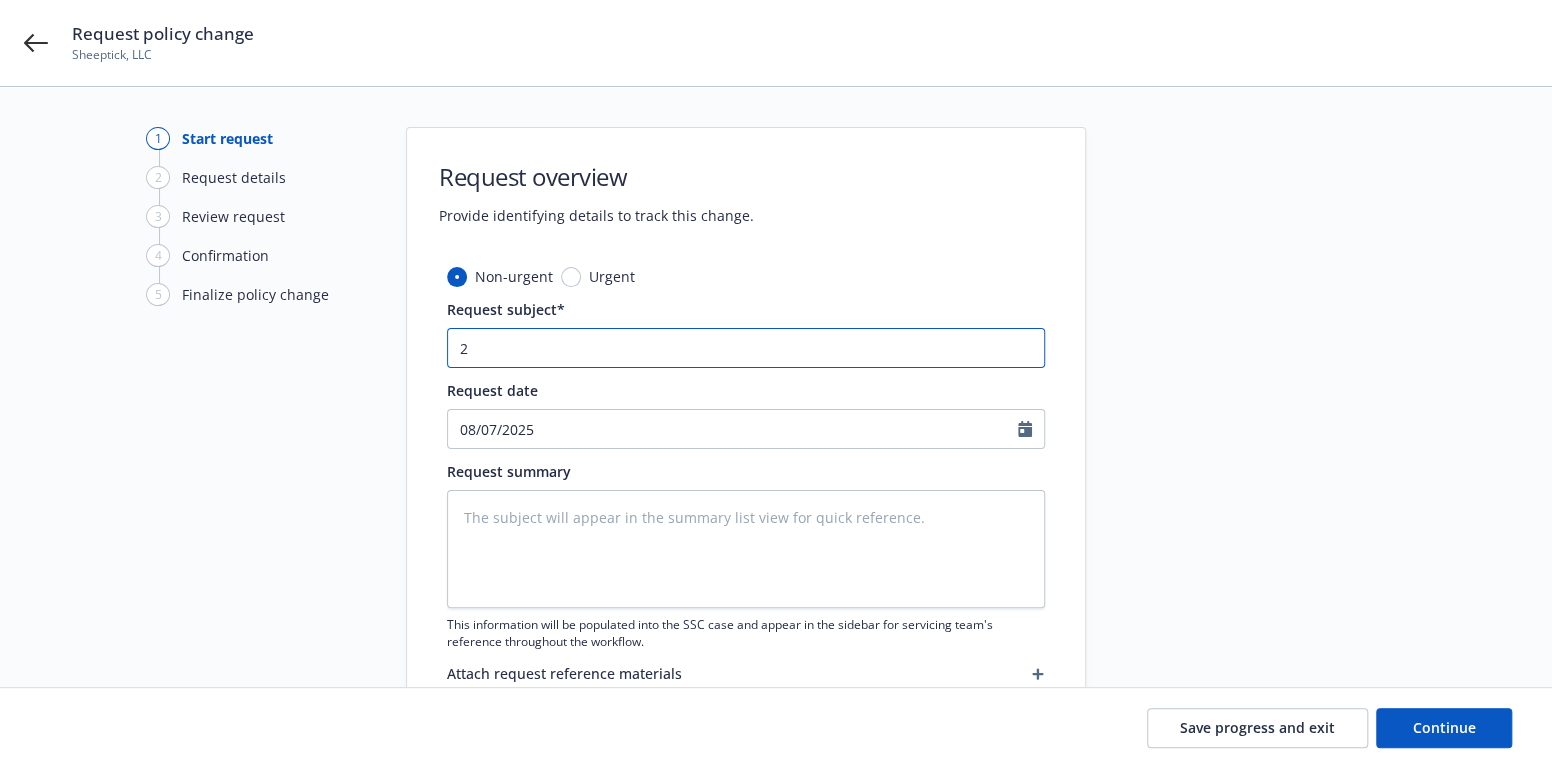 type on "x" 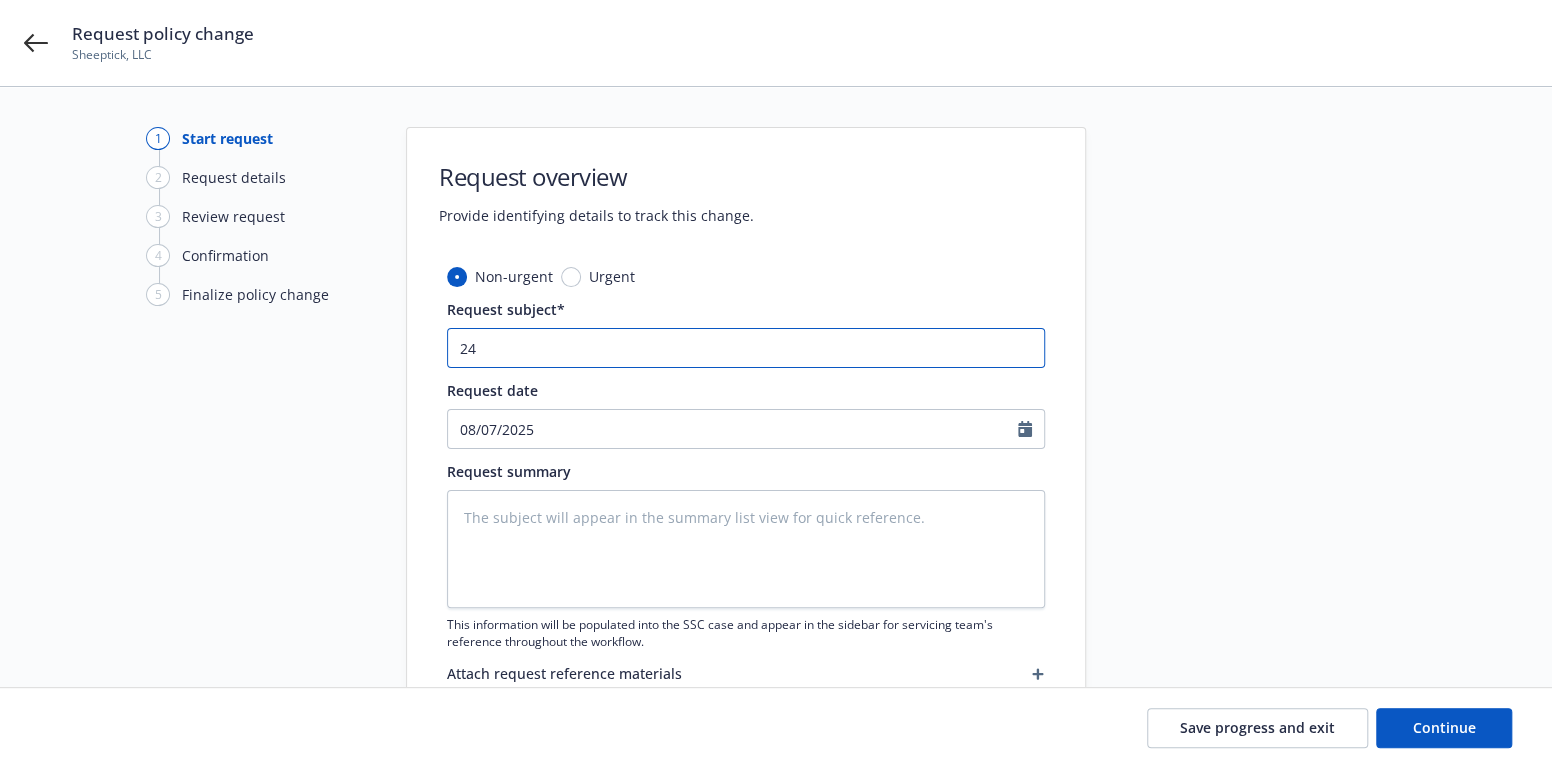 type on "x" 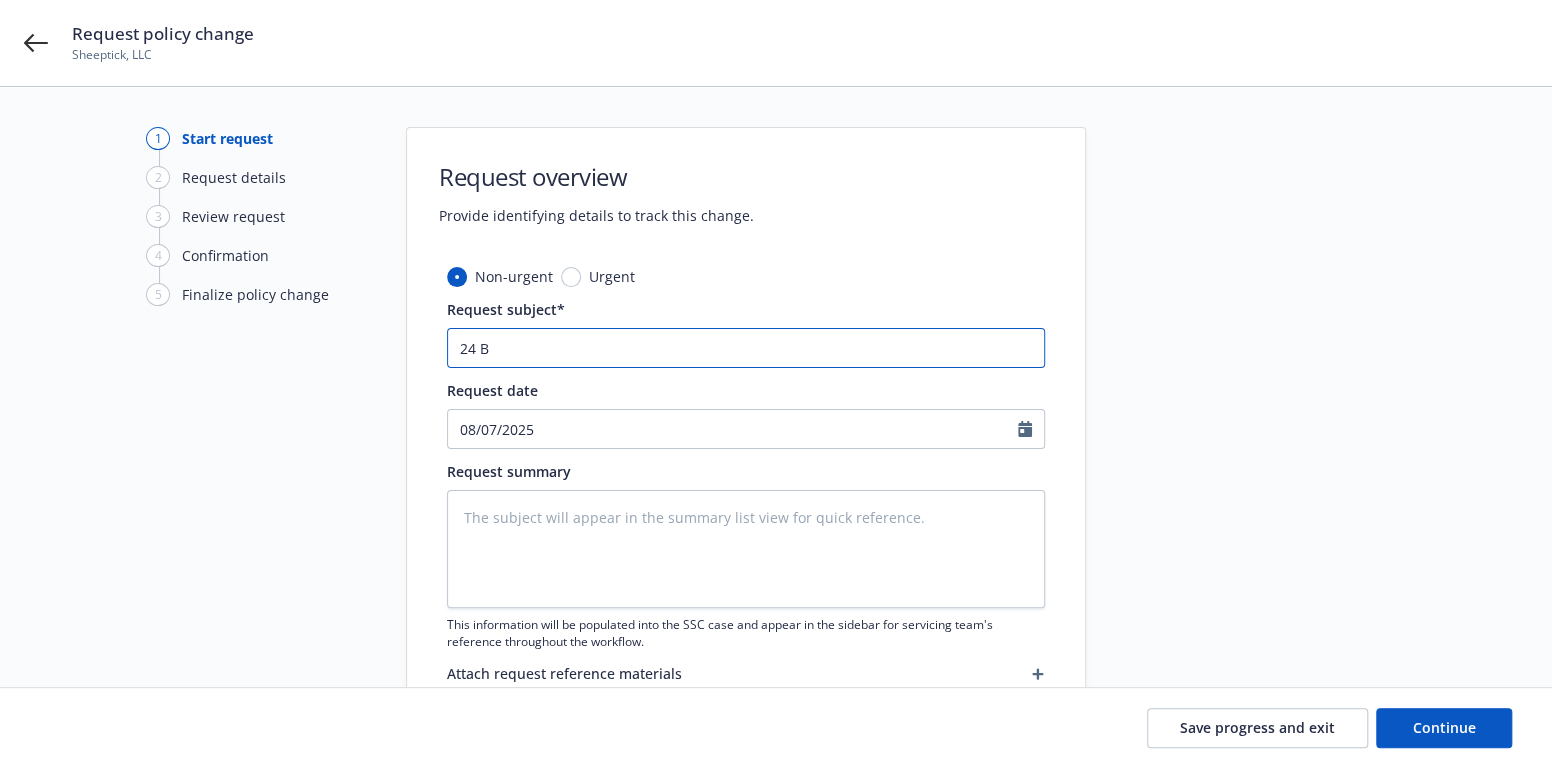 type on "x" 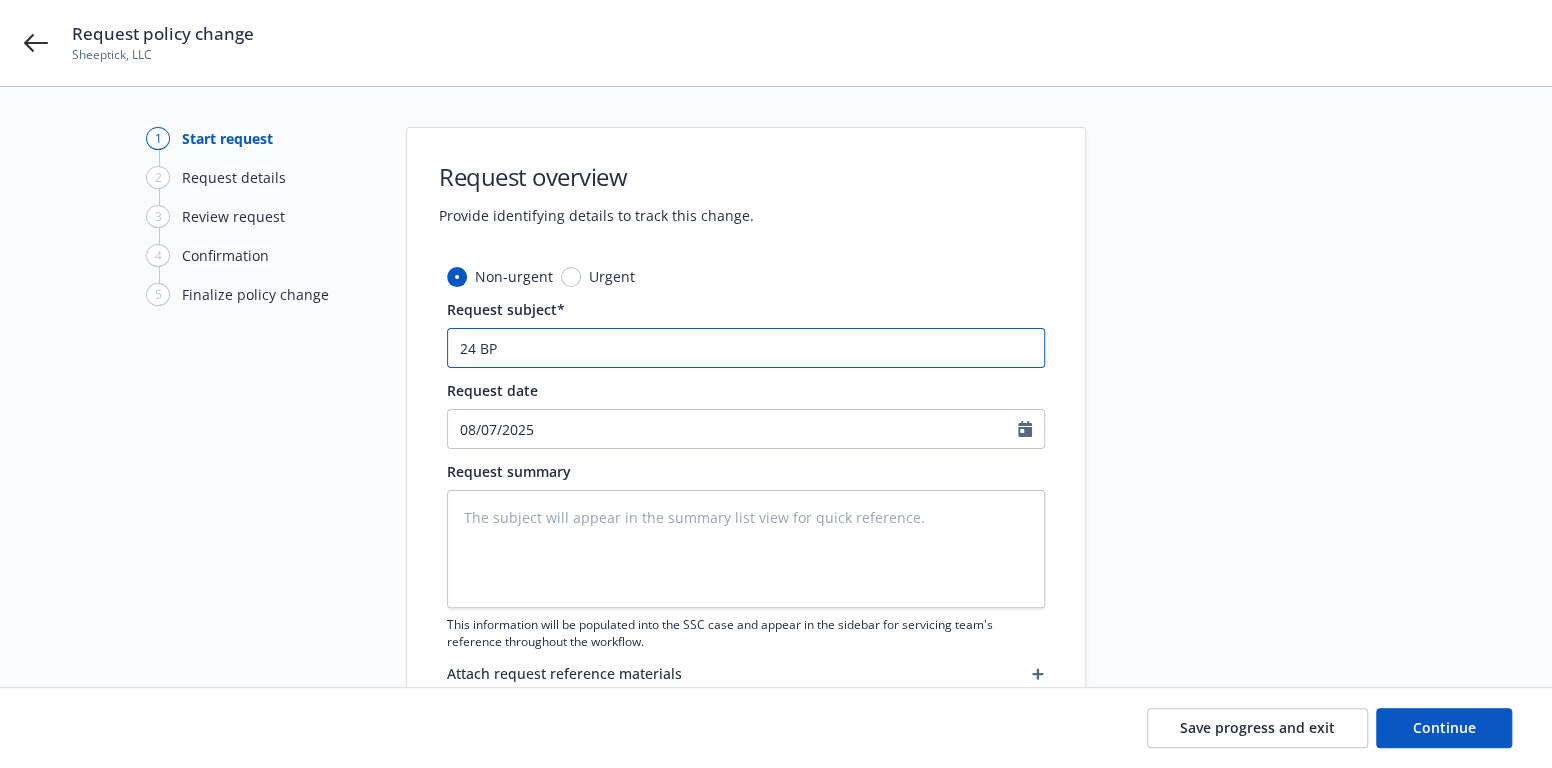 type on "x" 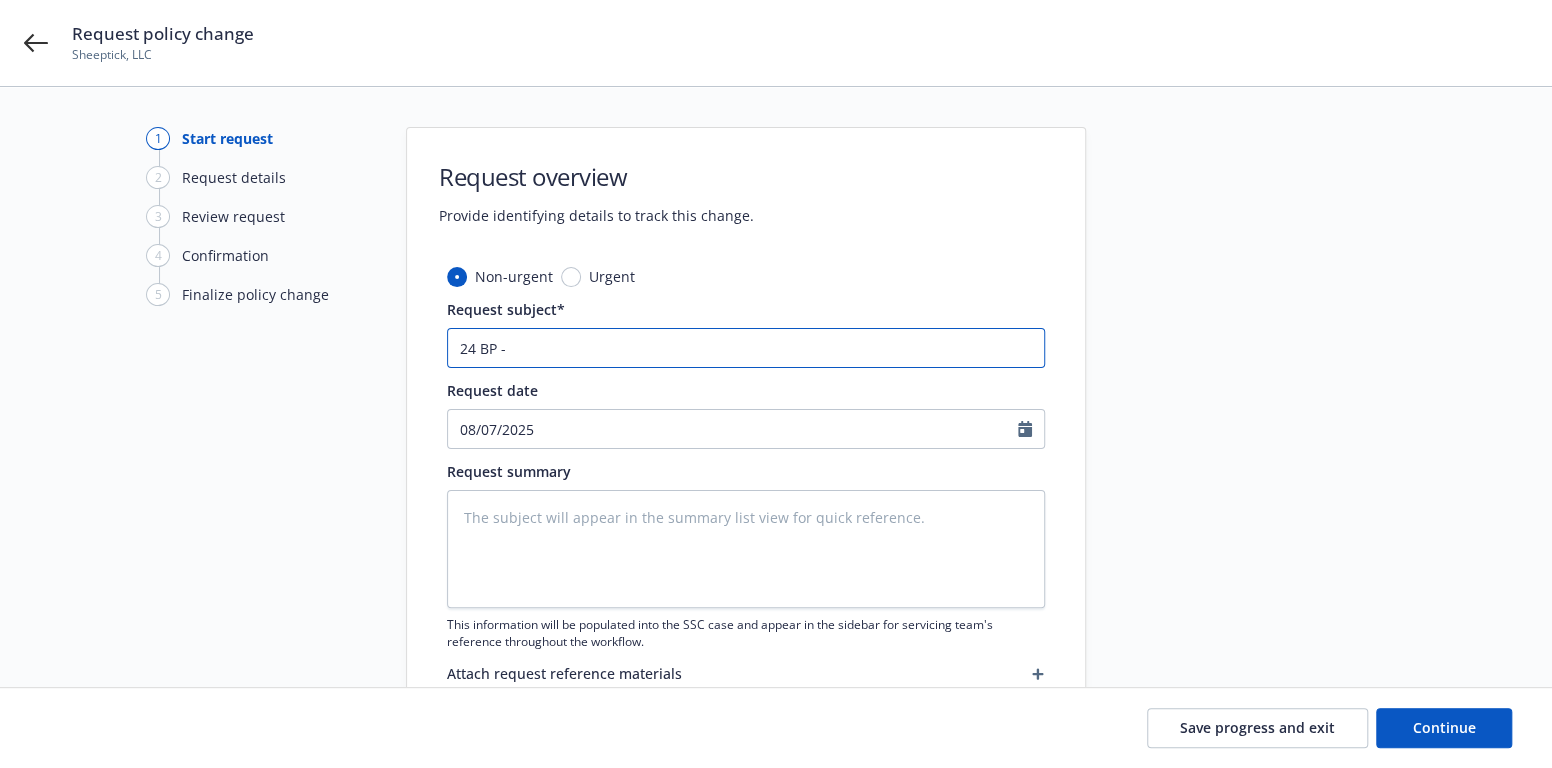type on "x" 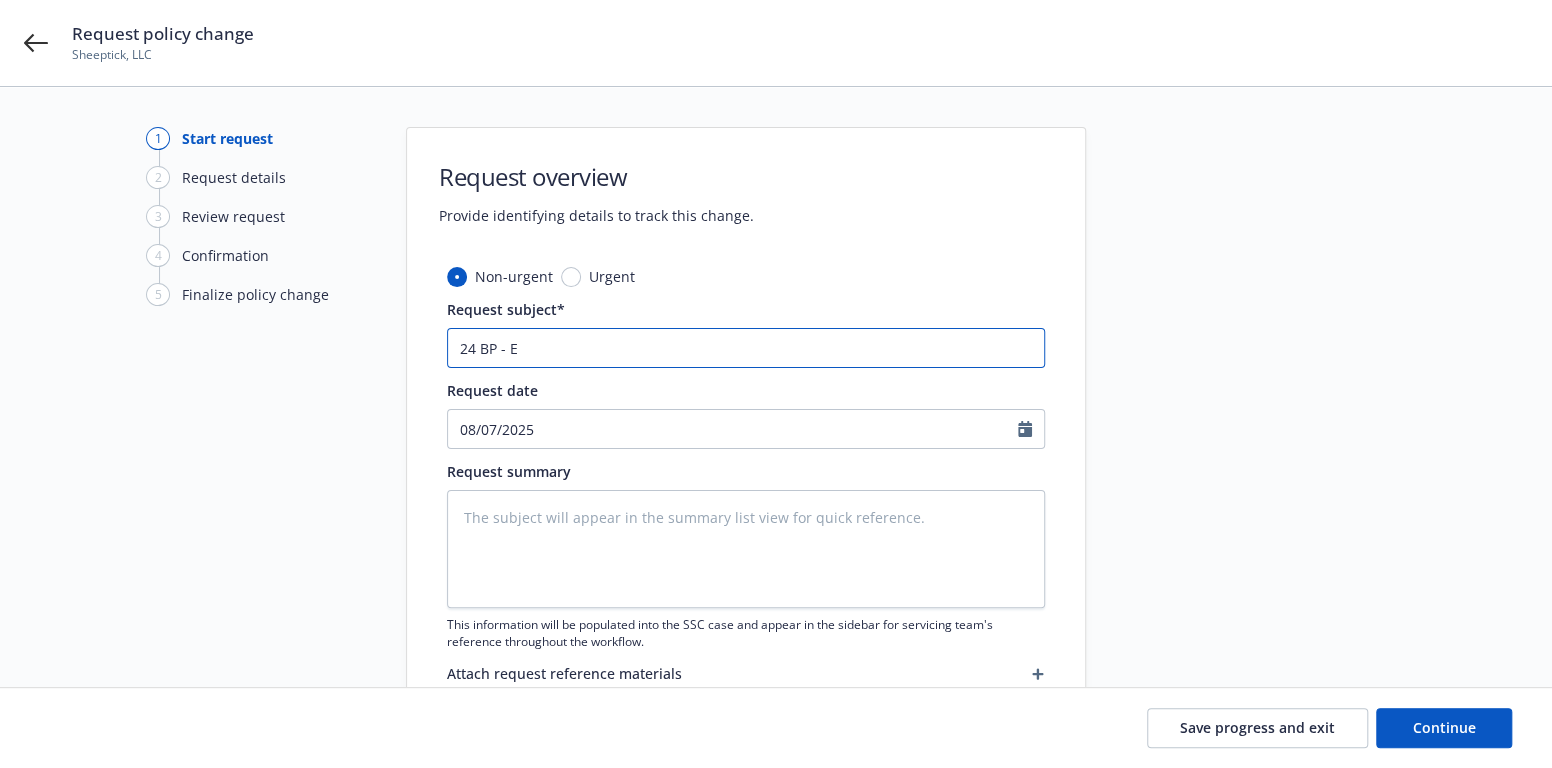 type on "x" 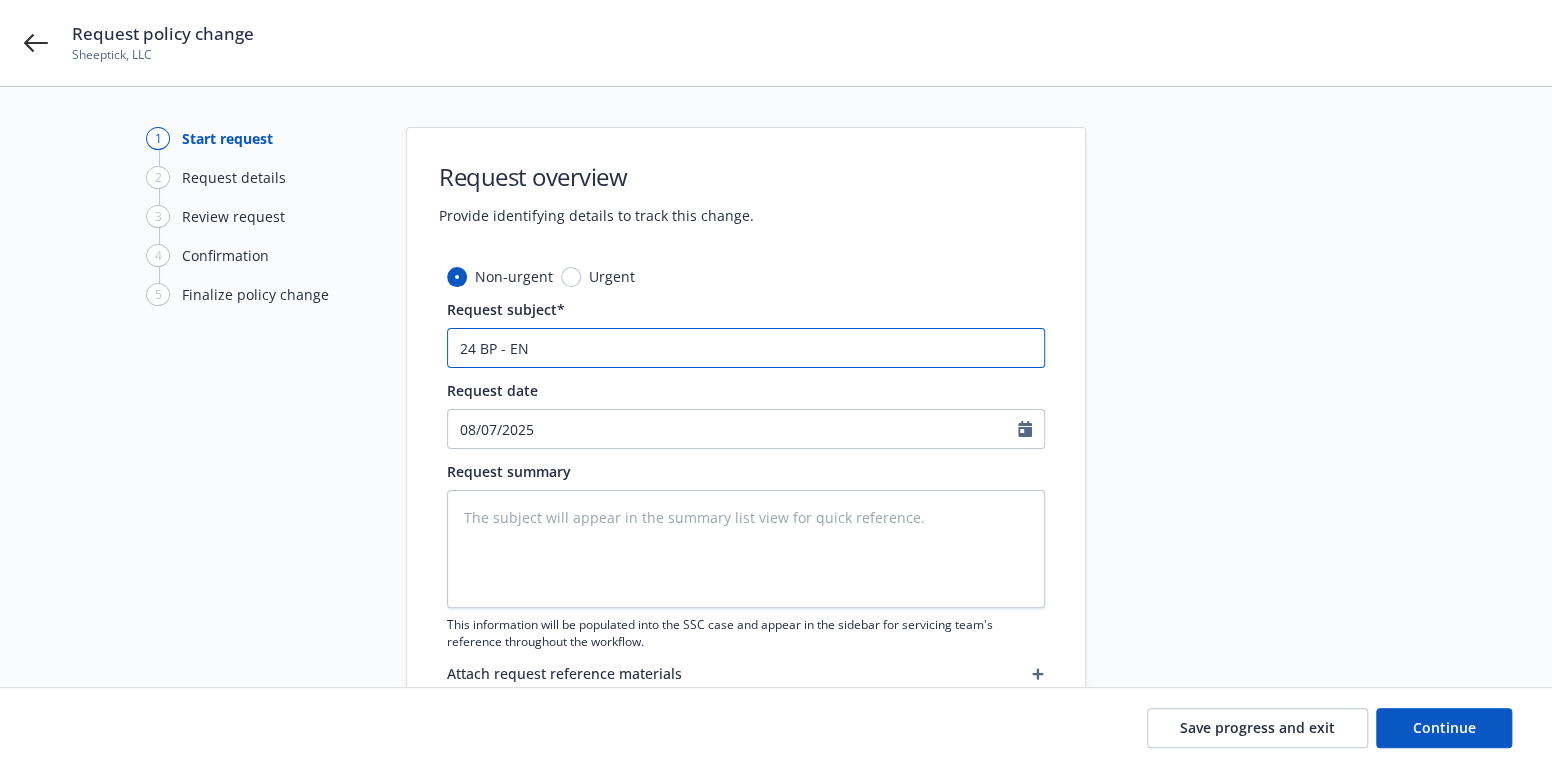 type on "x" 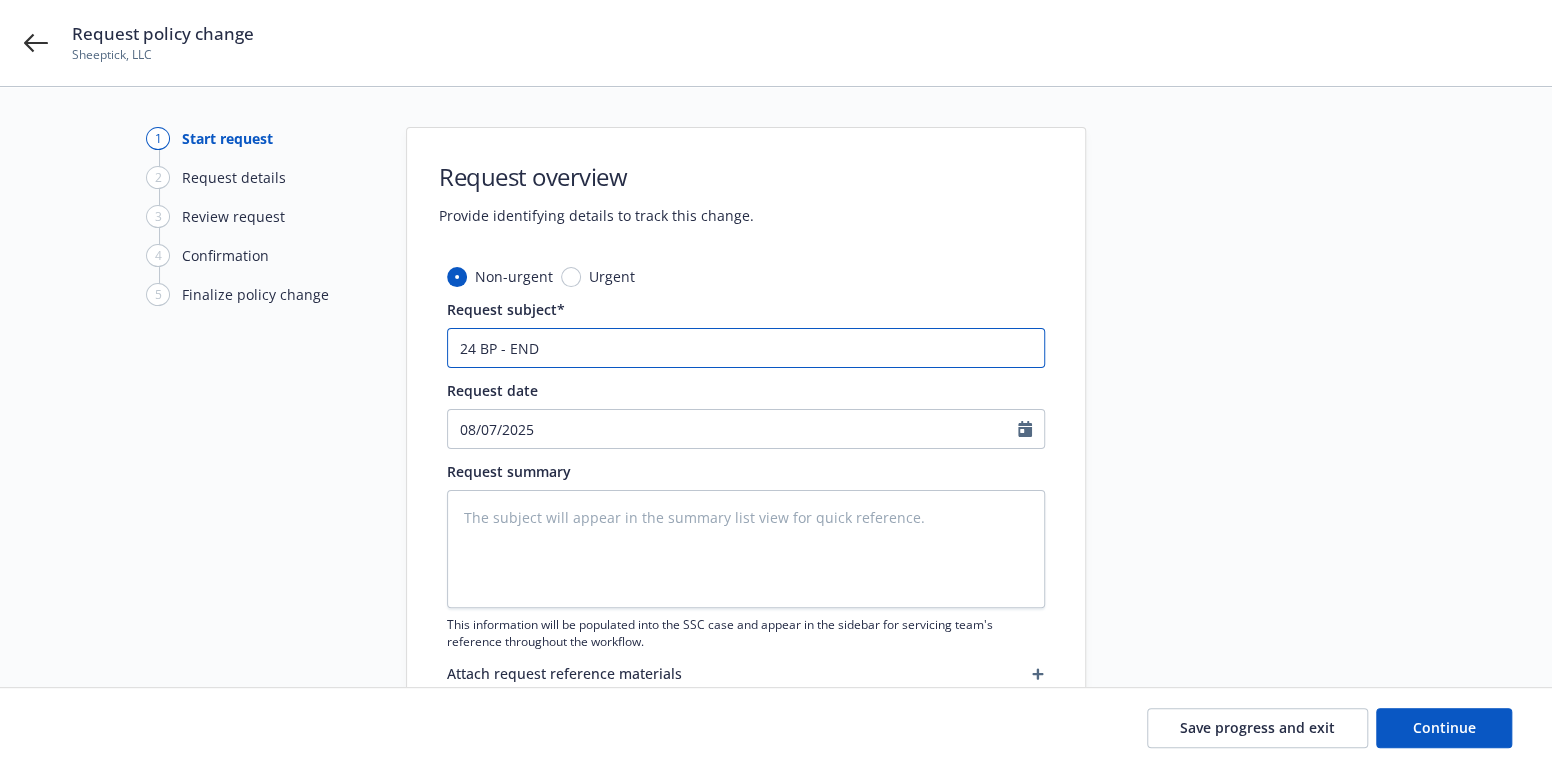 type on "x" 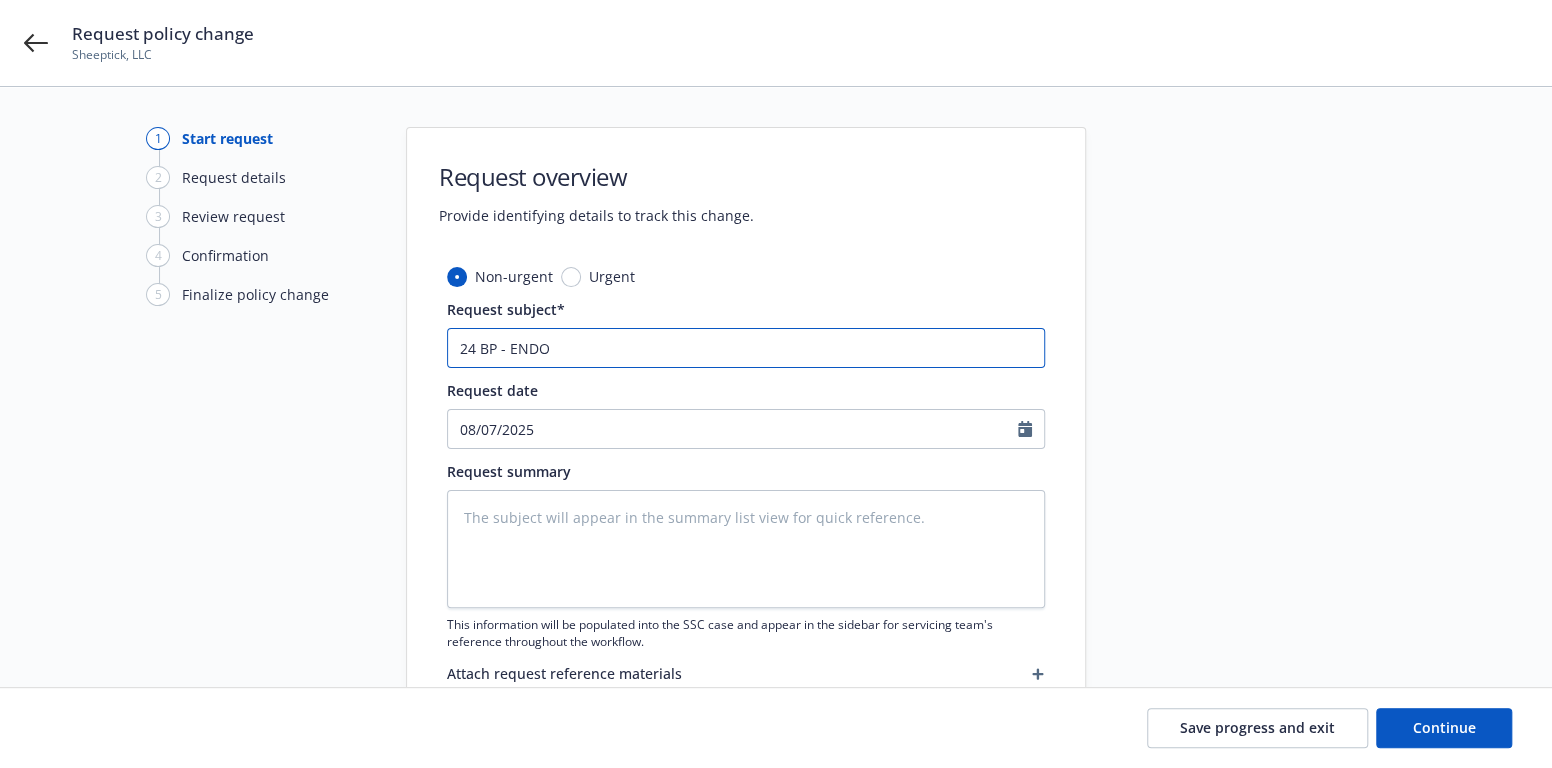 type on "x" 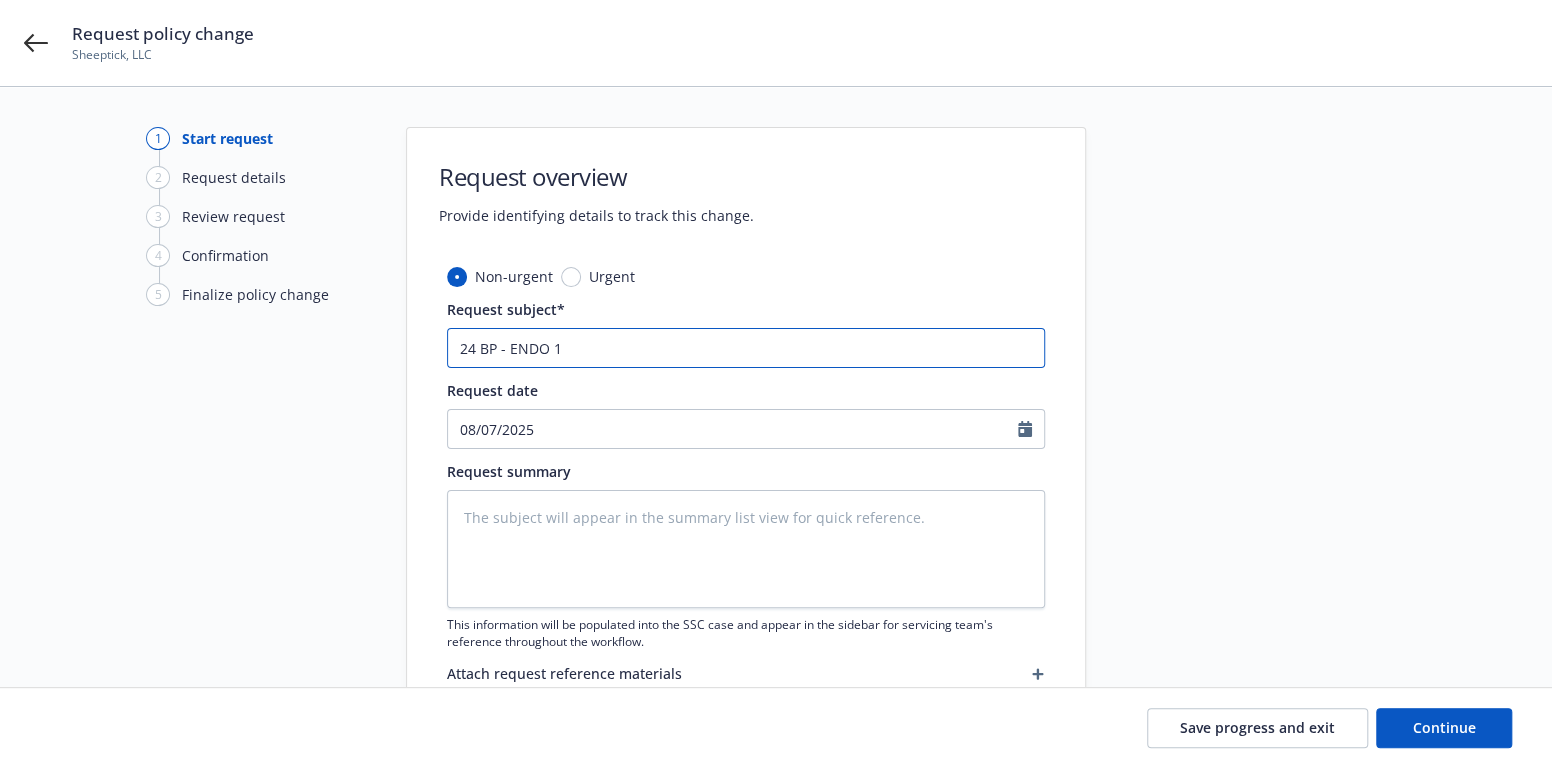 type on "x" 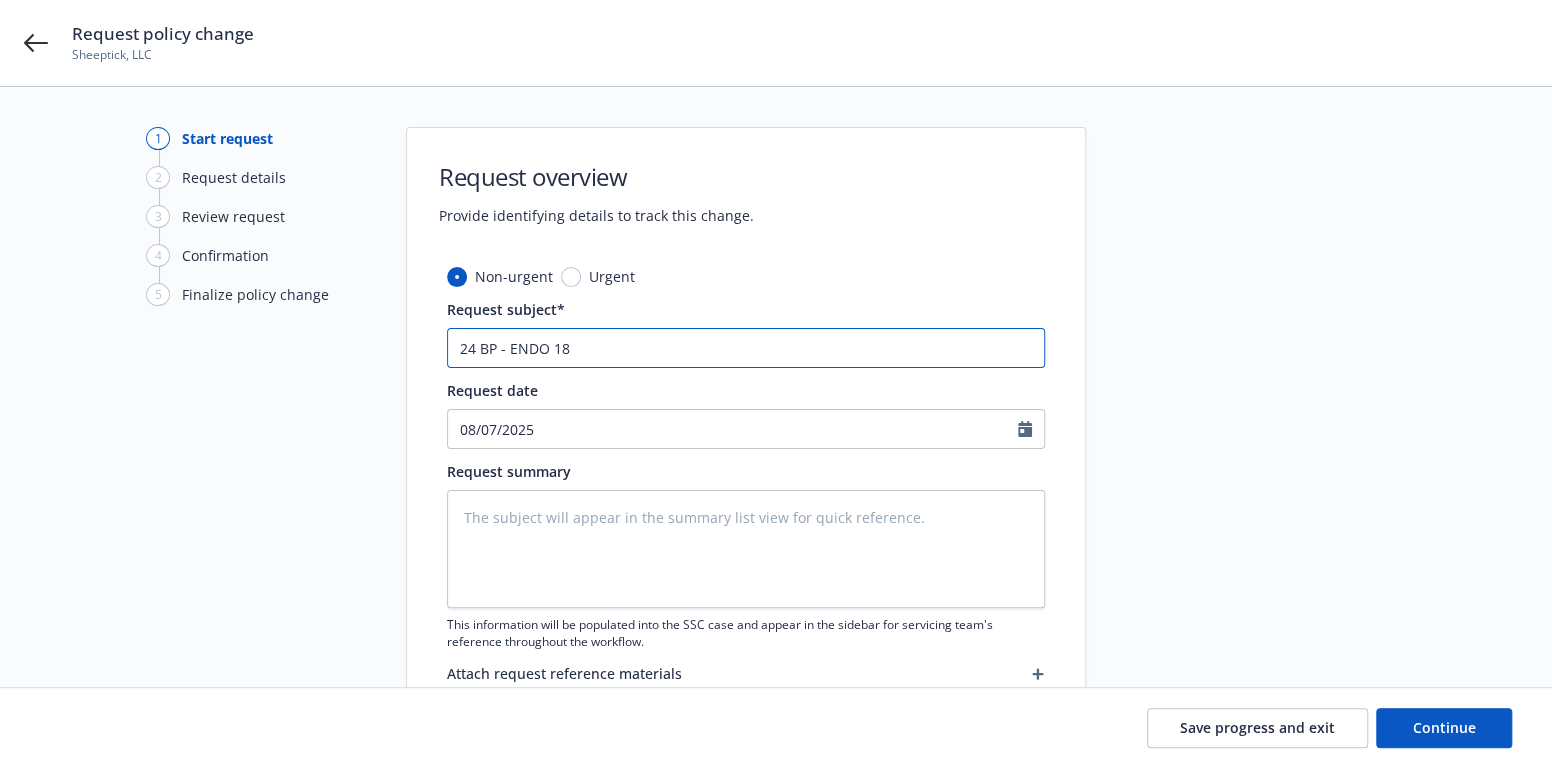 type on "x" 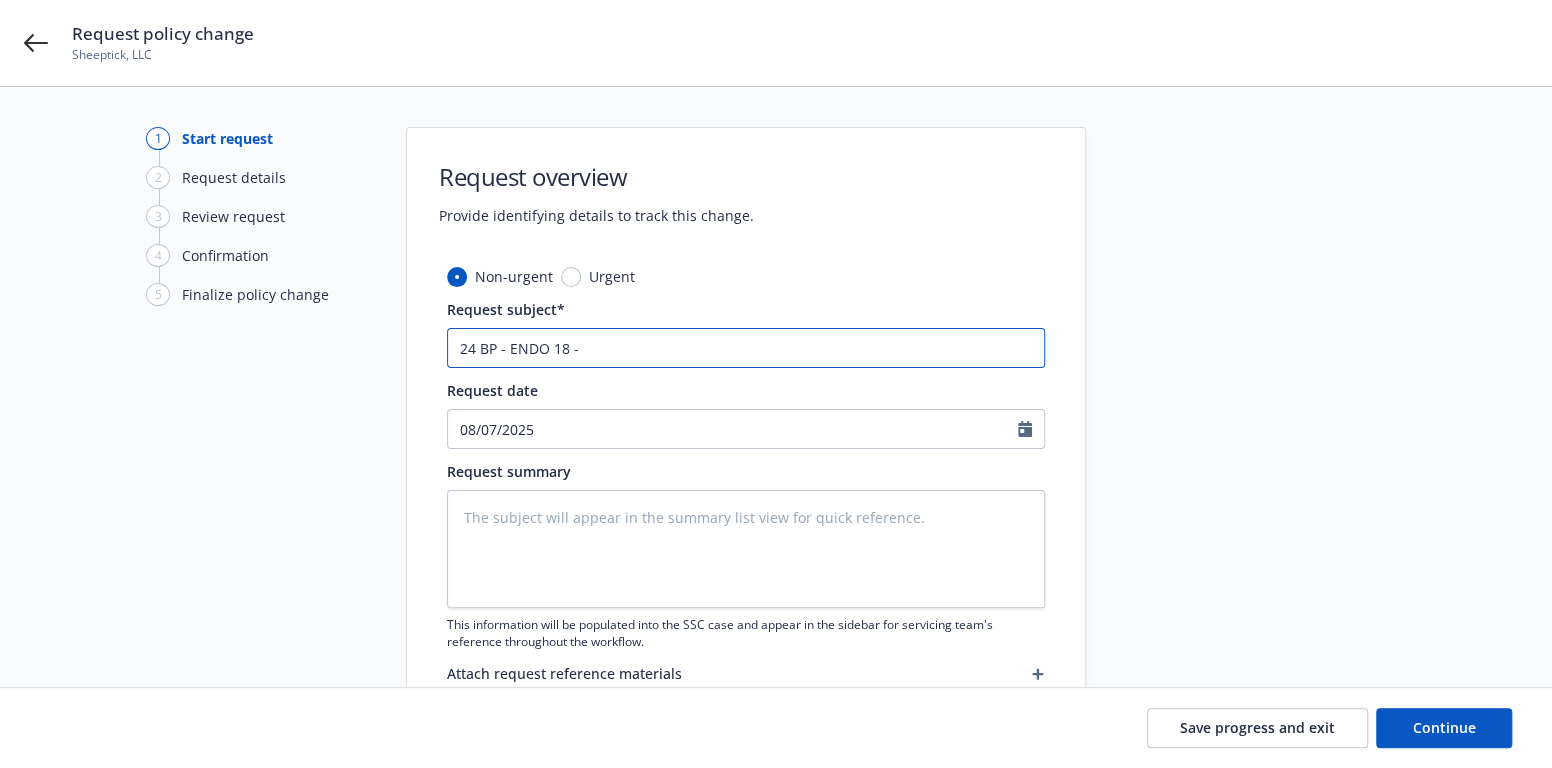 type on "x" 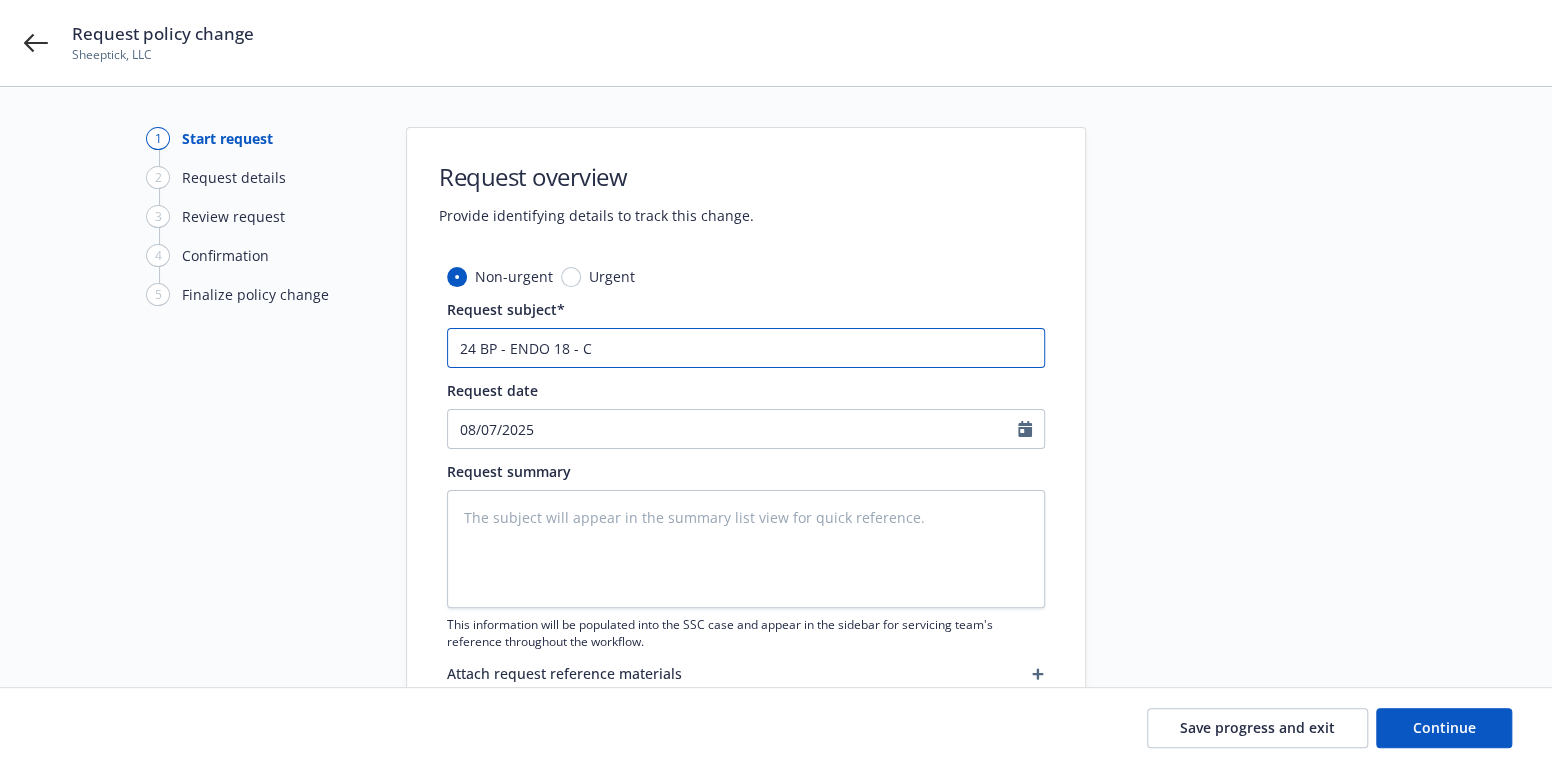 type on "x" 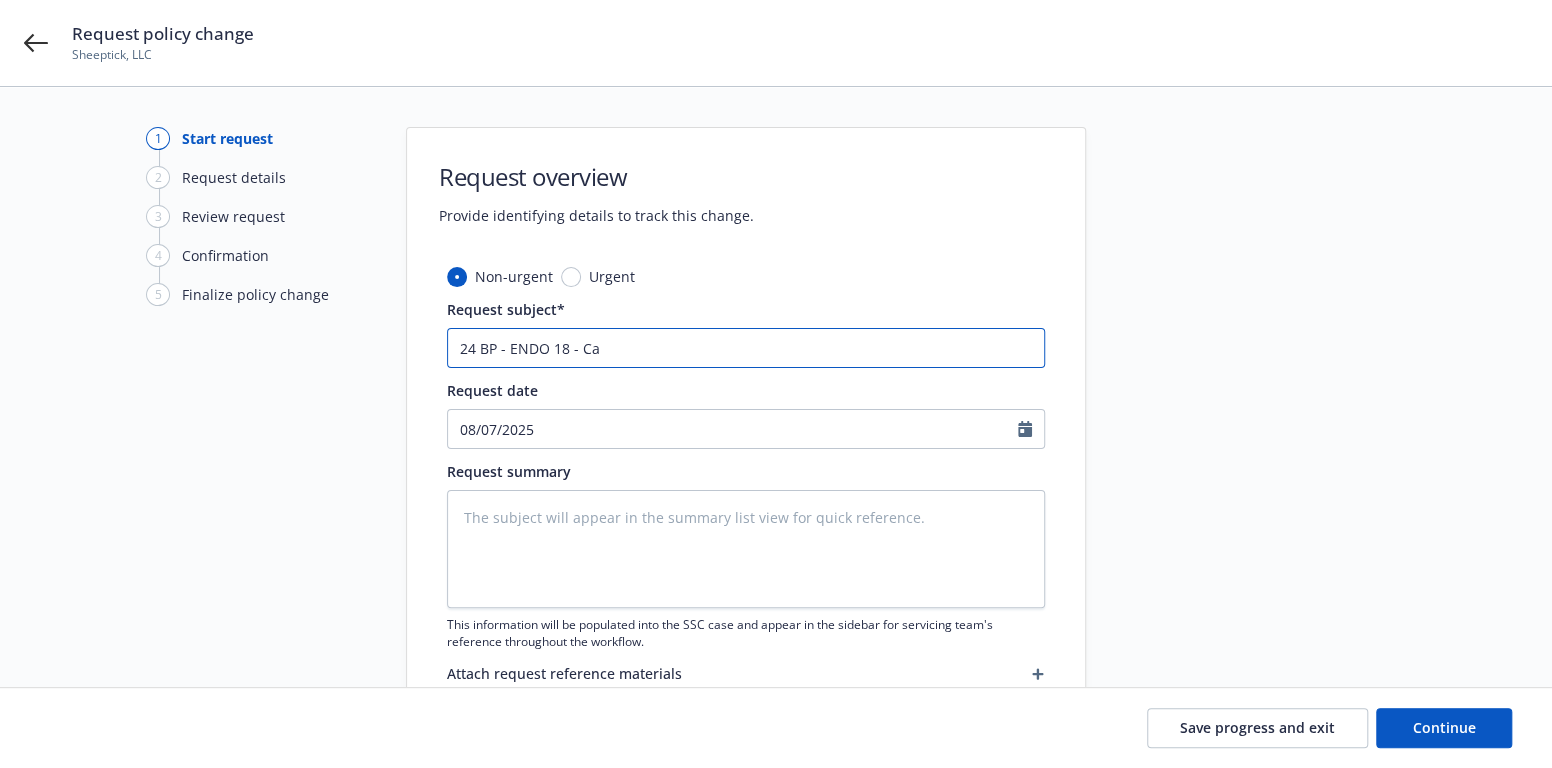 type on "x" 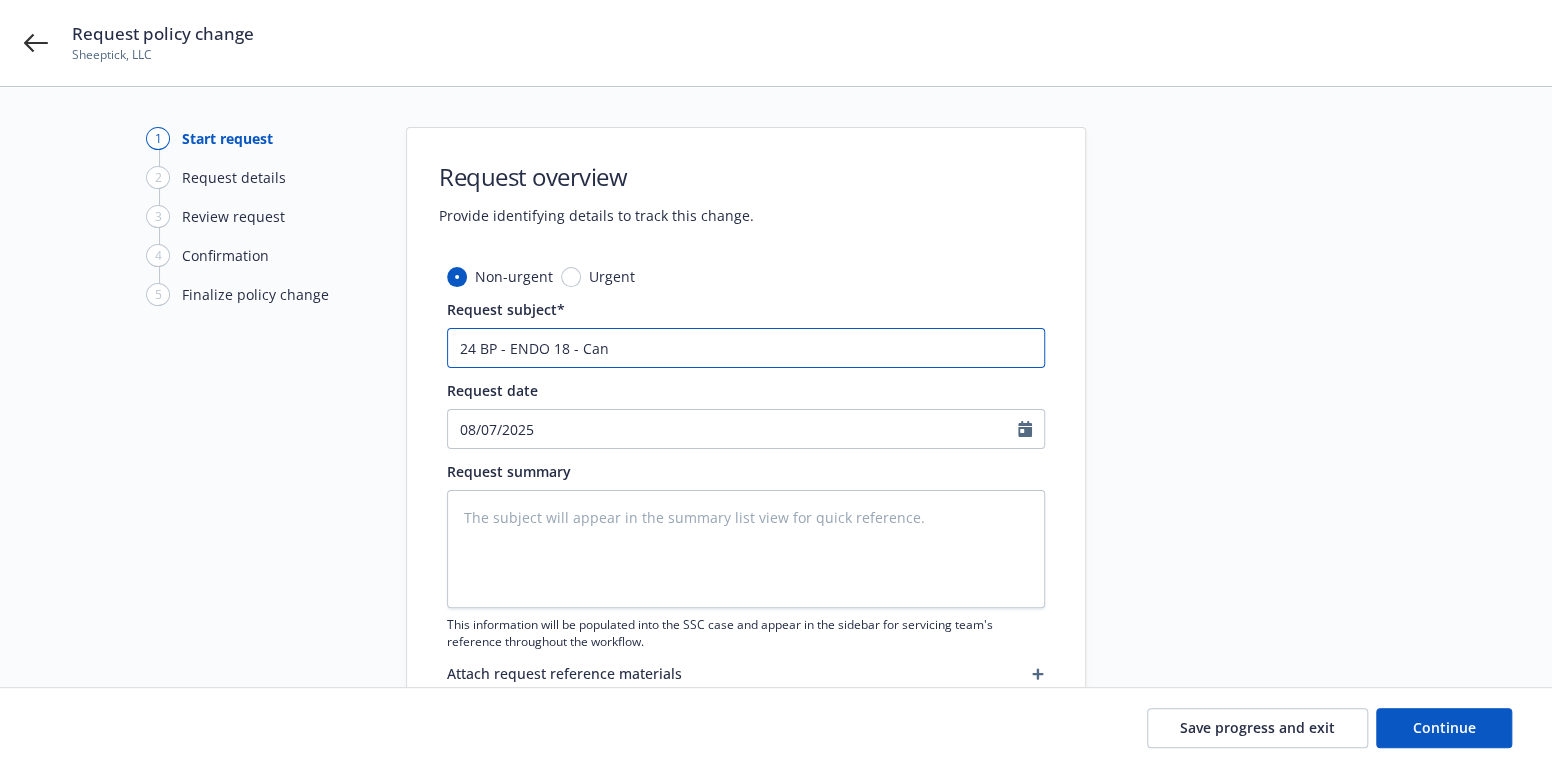 type on "x" 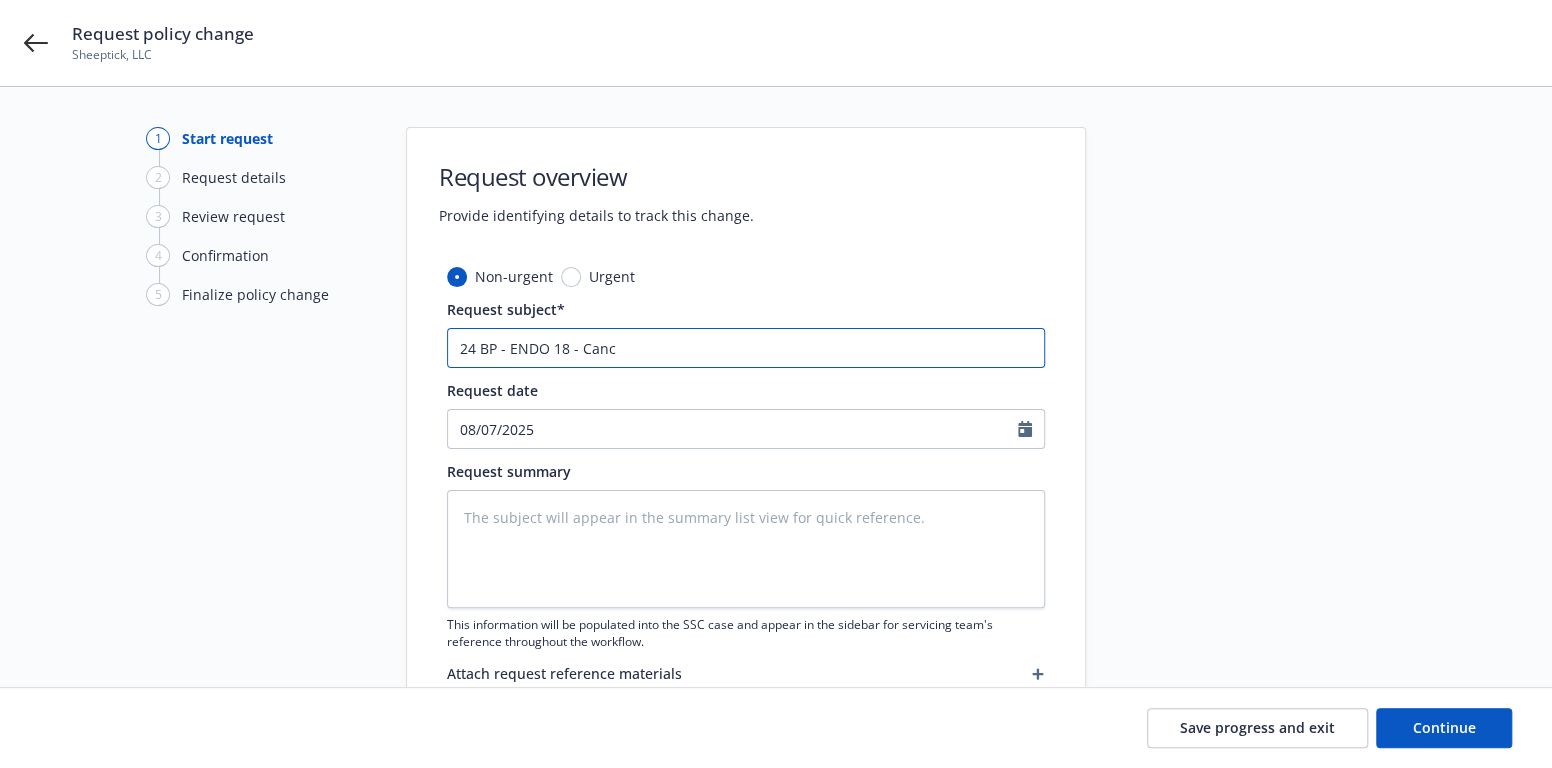 type on "x" 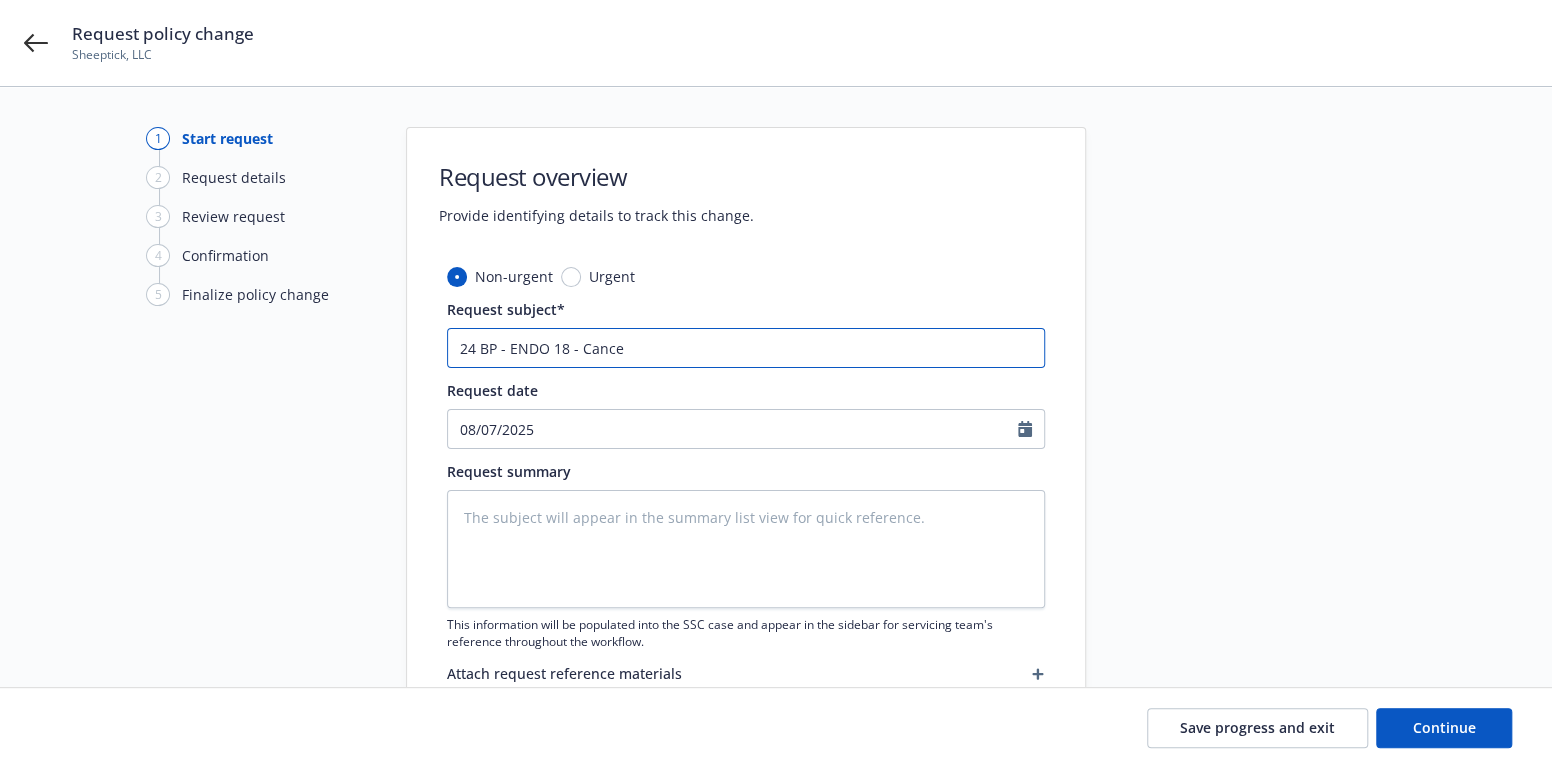 type on "x" 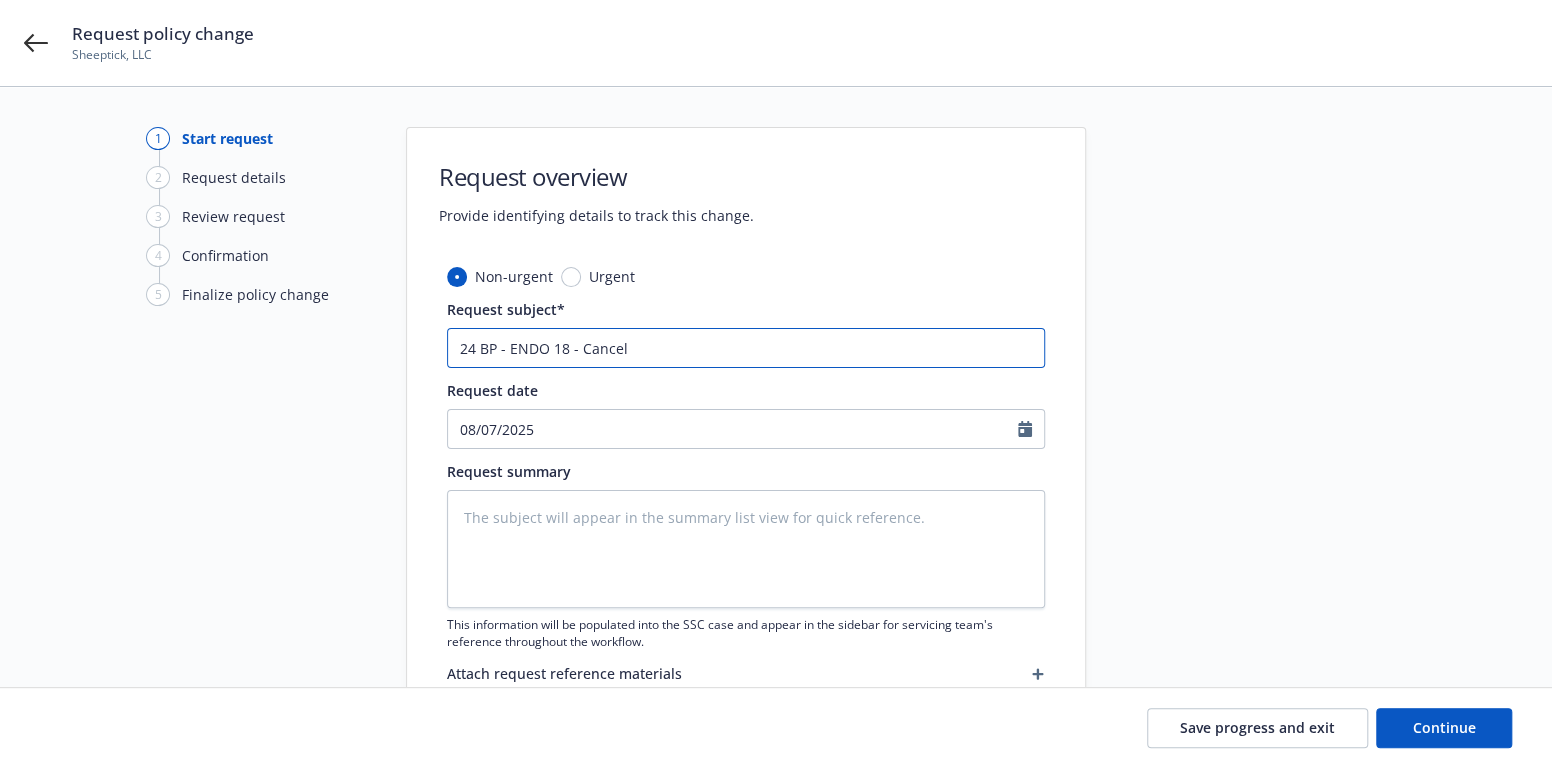 type on "x" 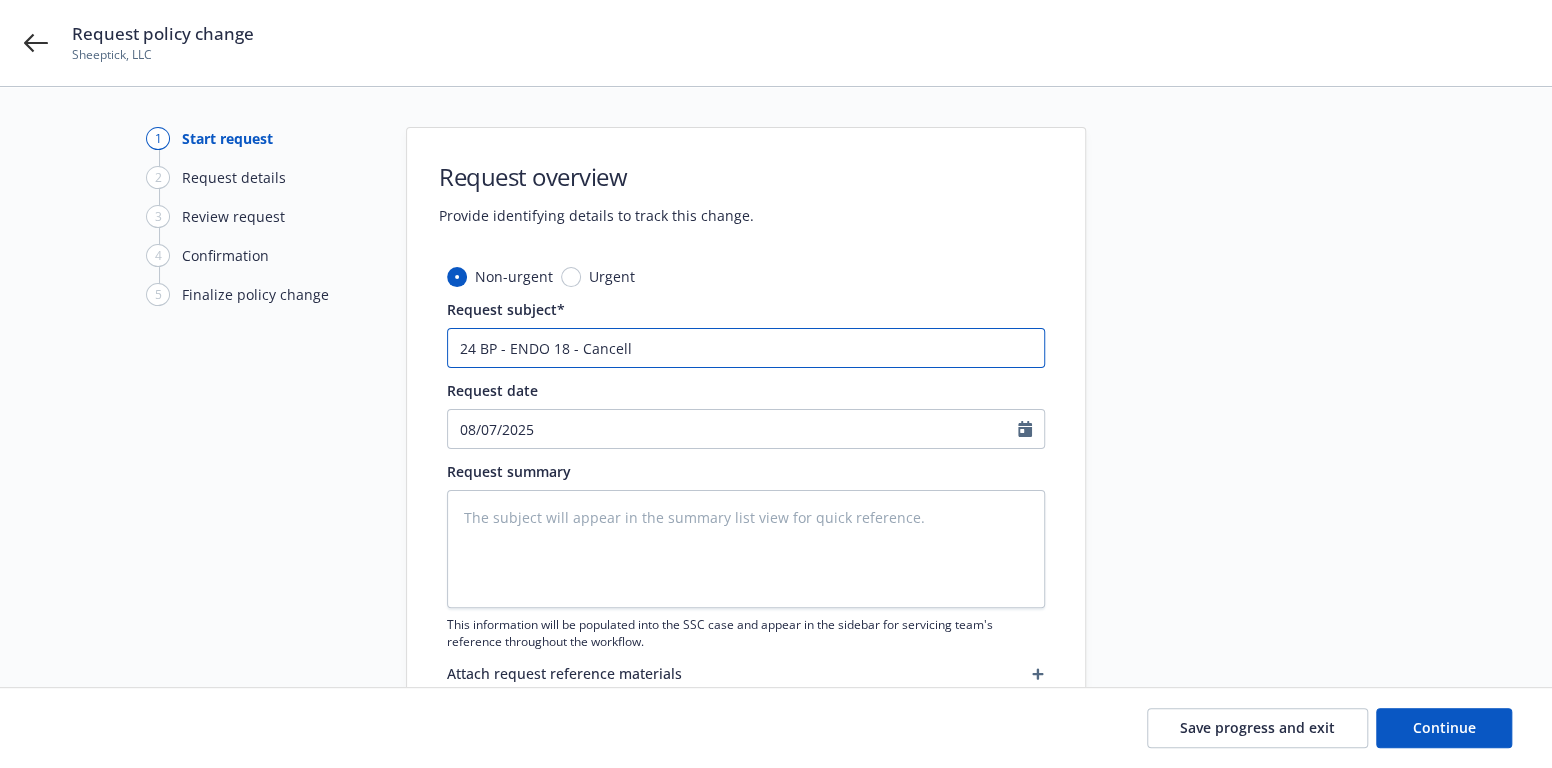 type on "x" 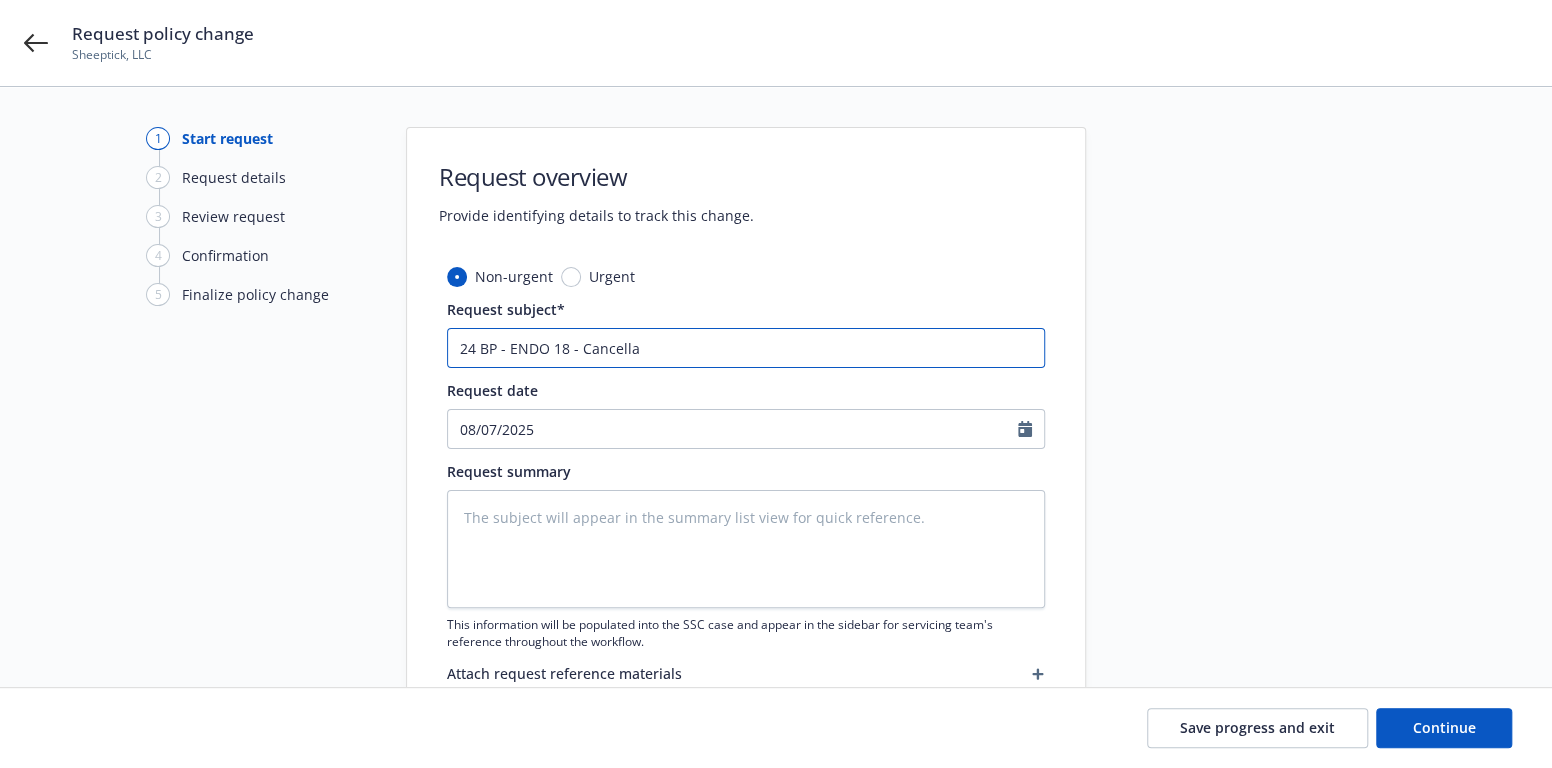 type on "x" 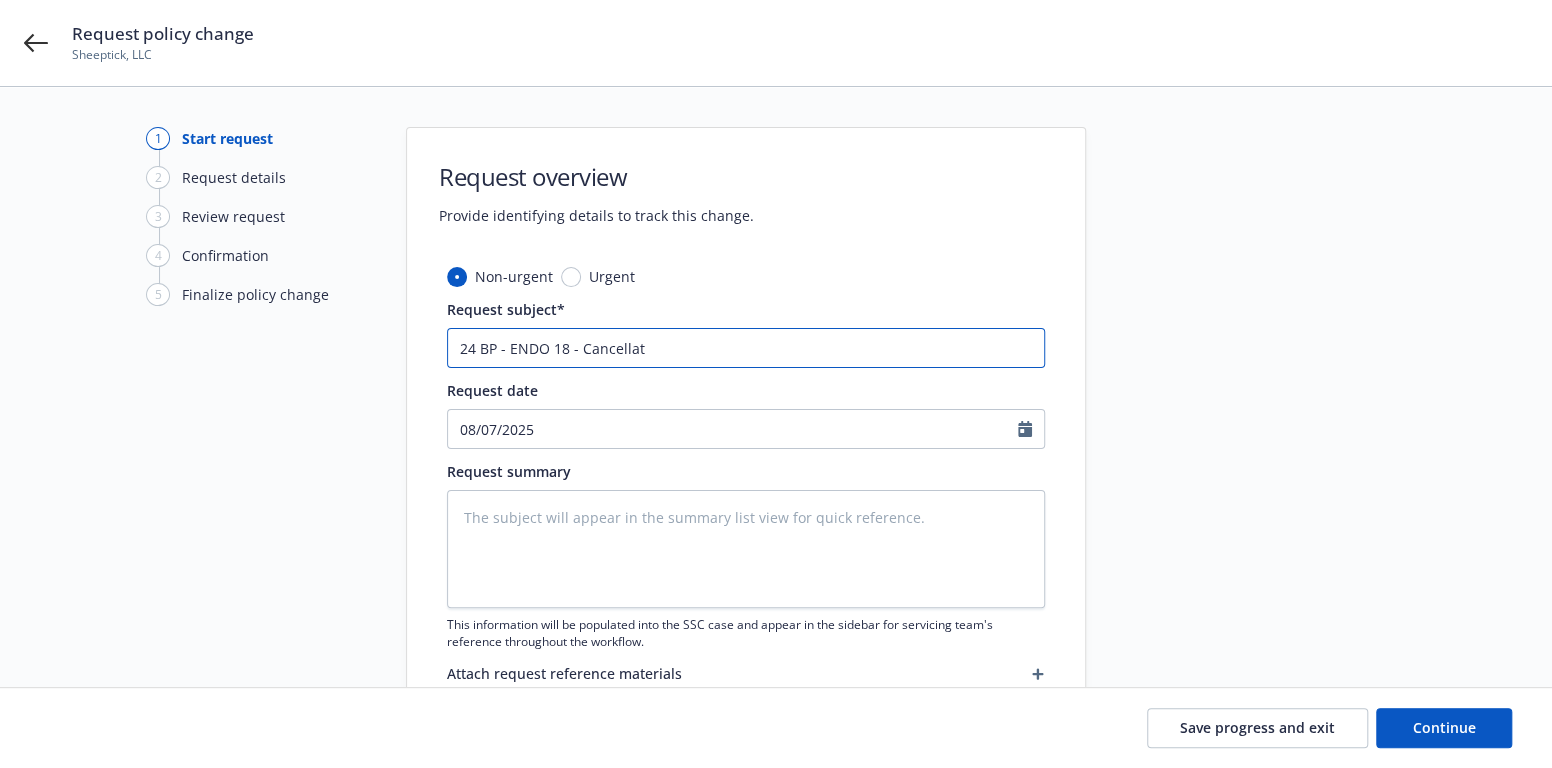 type on "x" 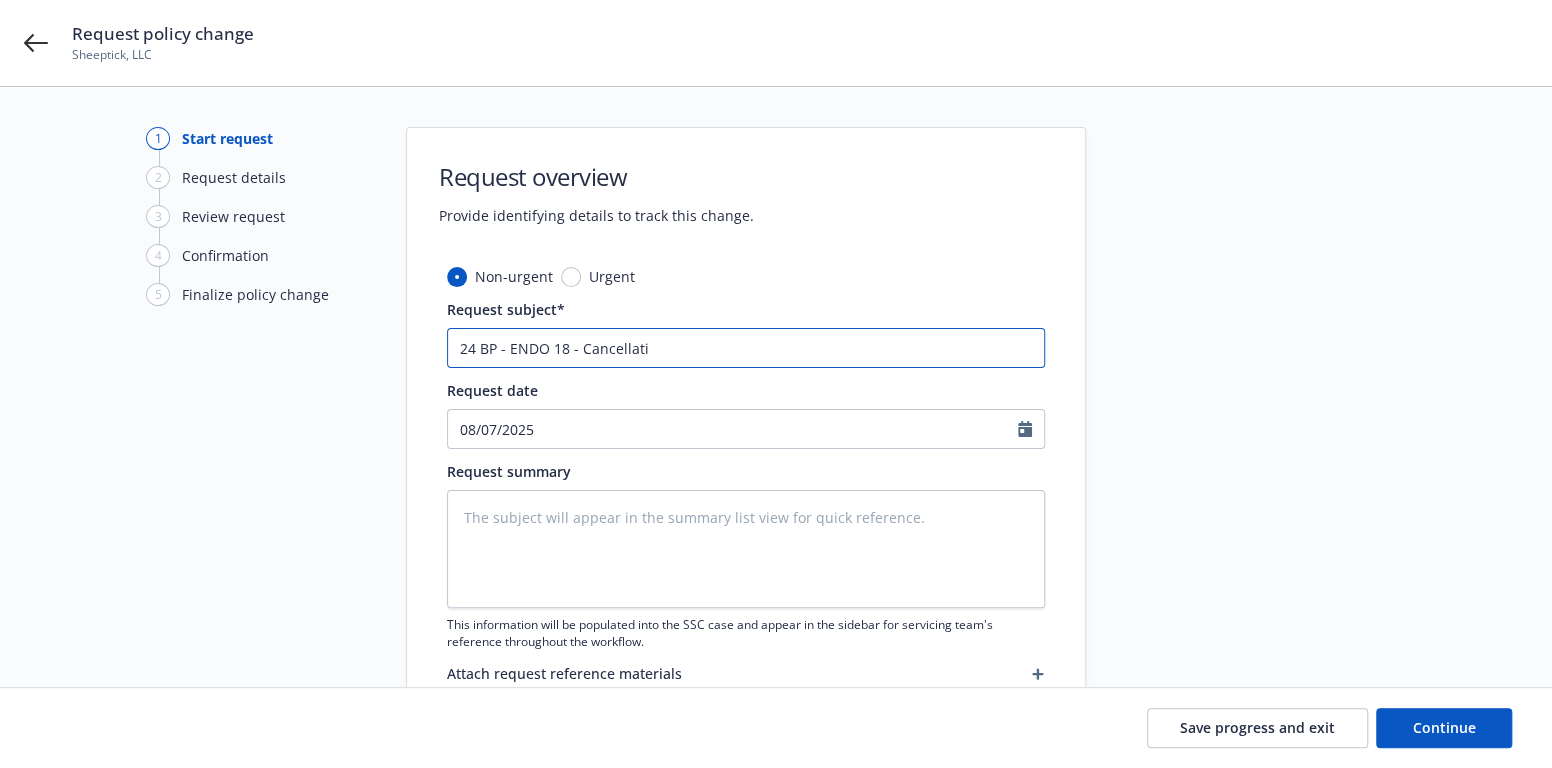 type on "x" 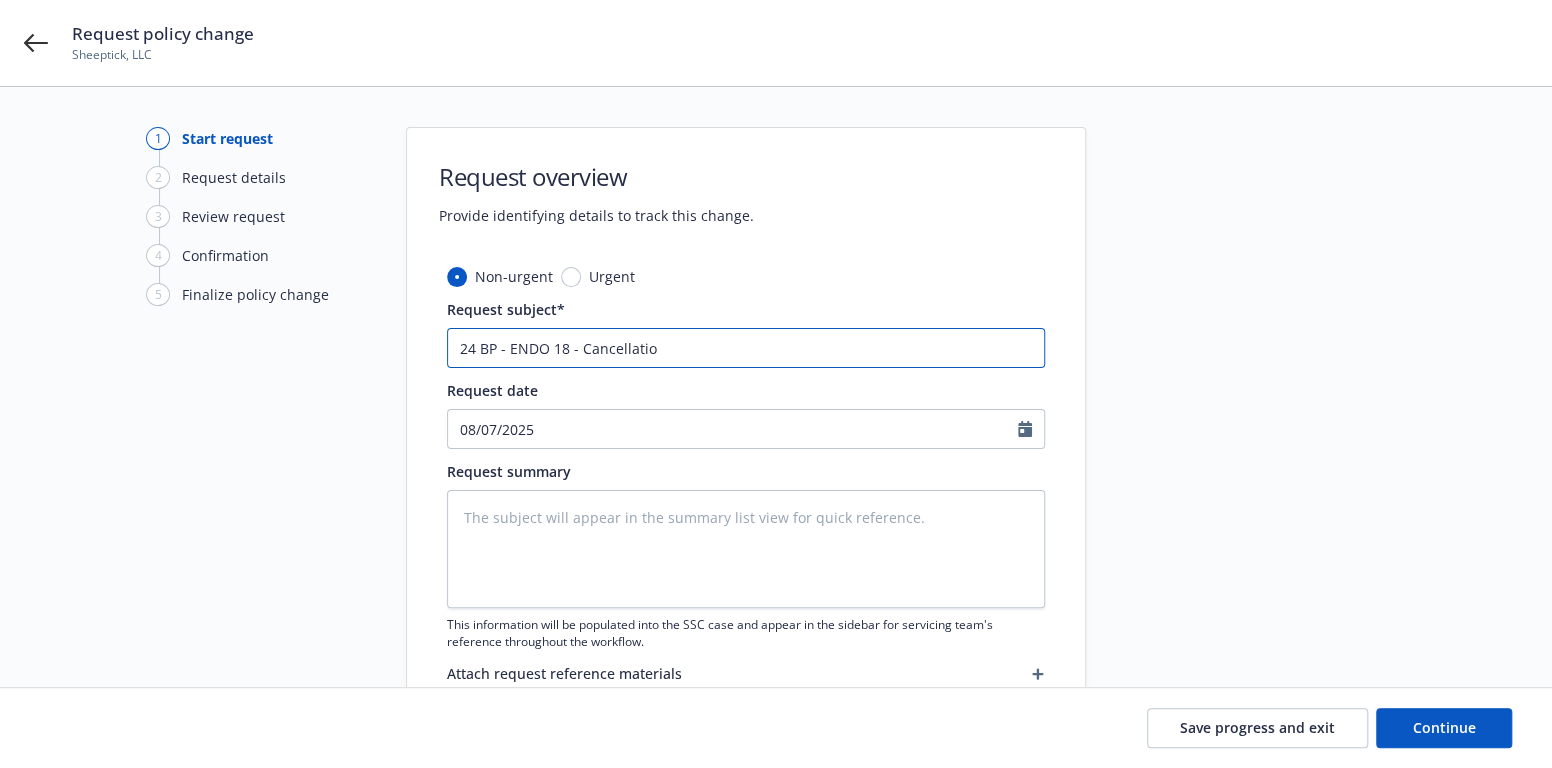 type on "x" 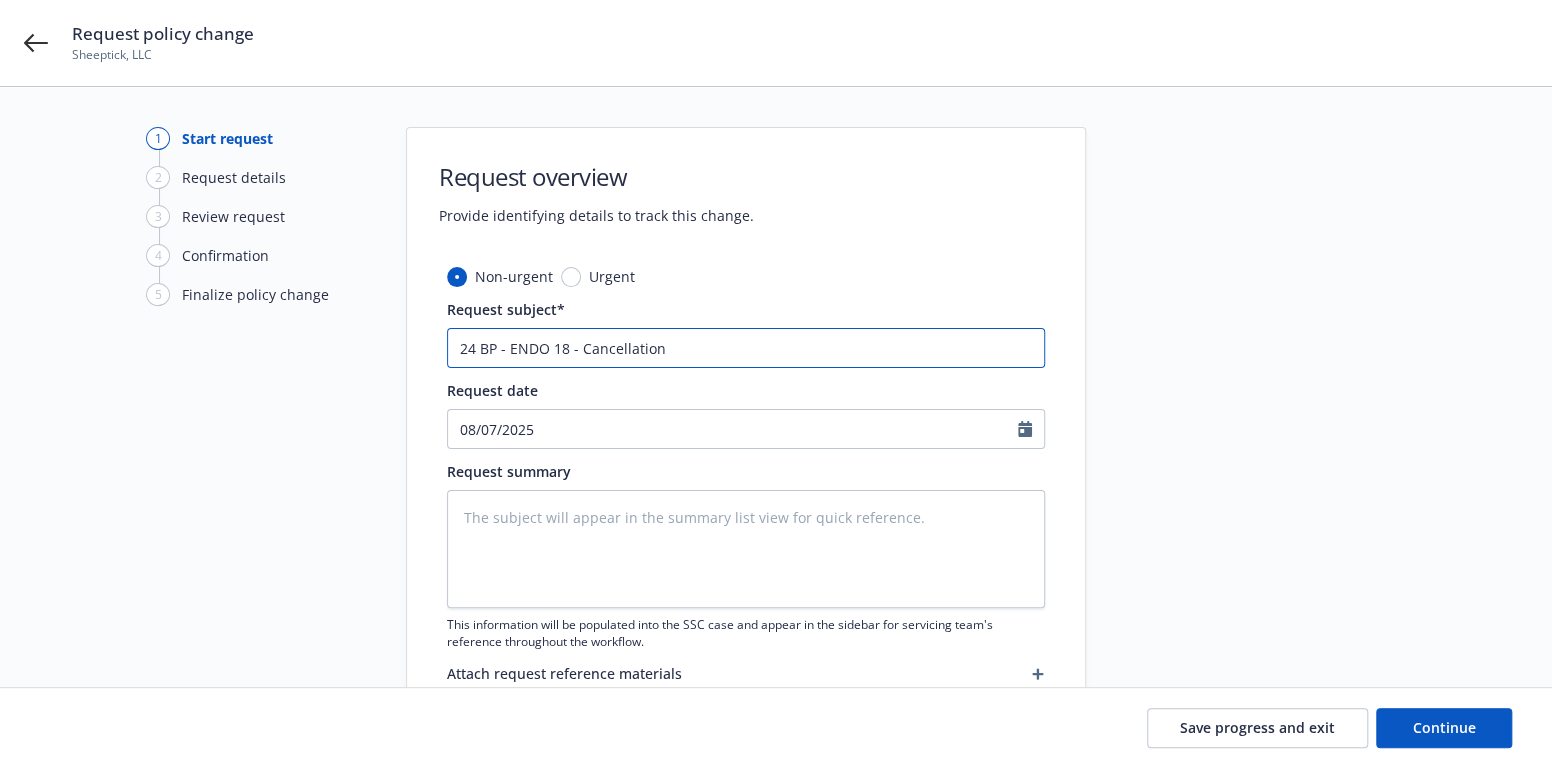 type on "x" 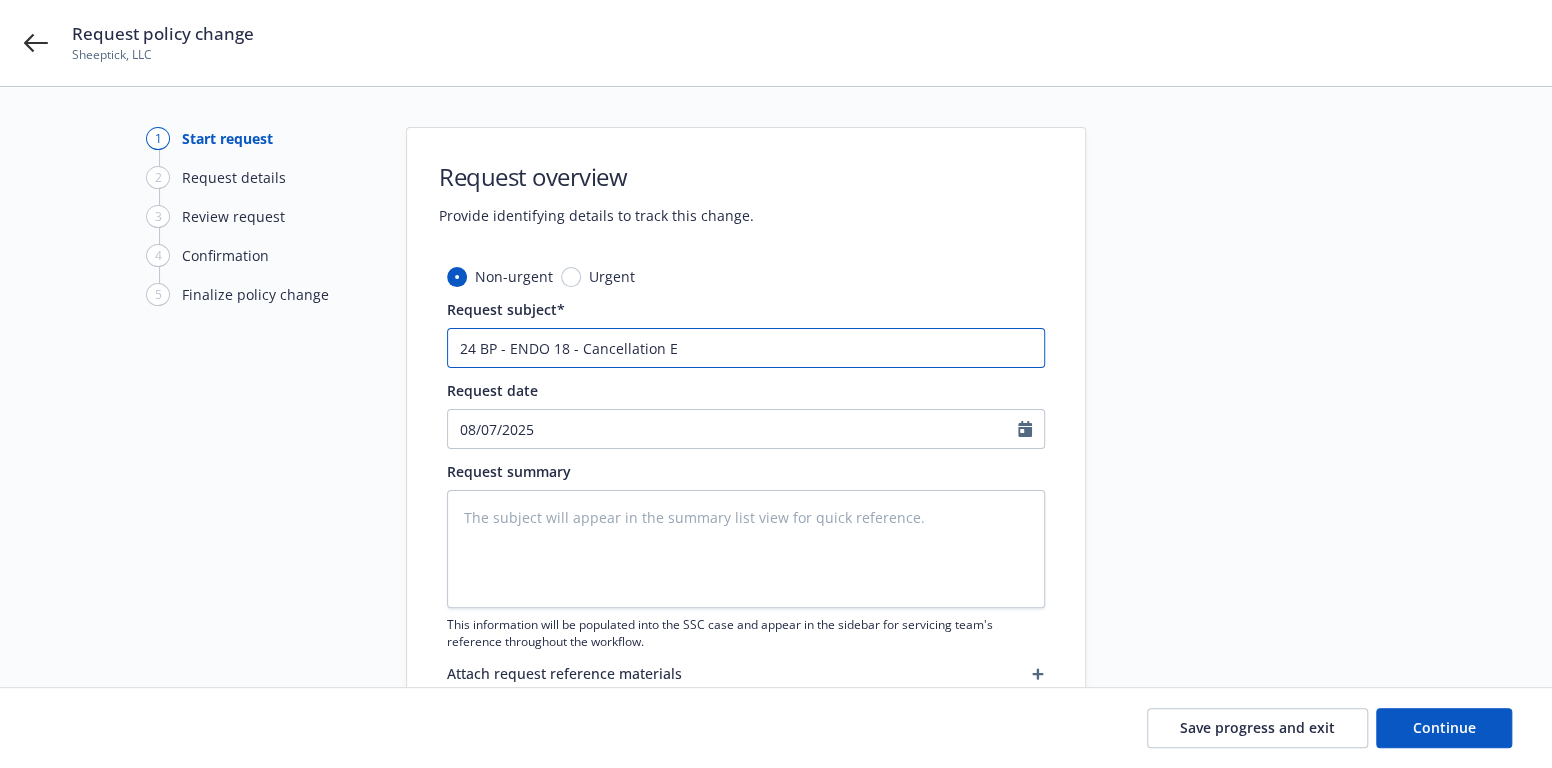type on "x" 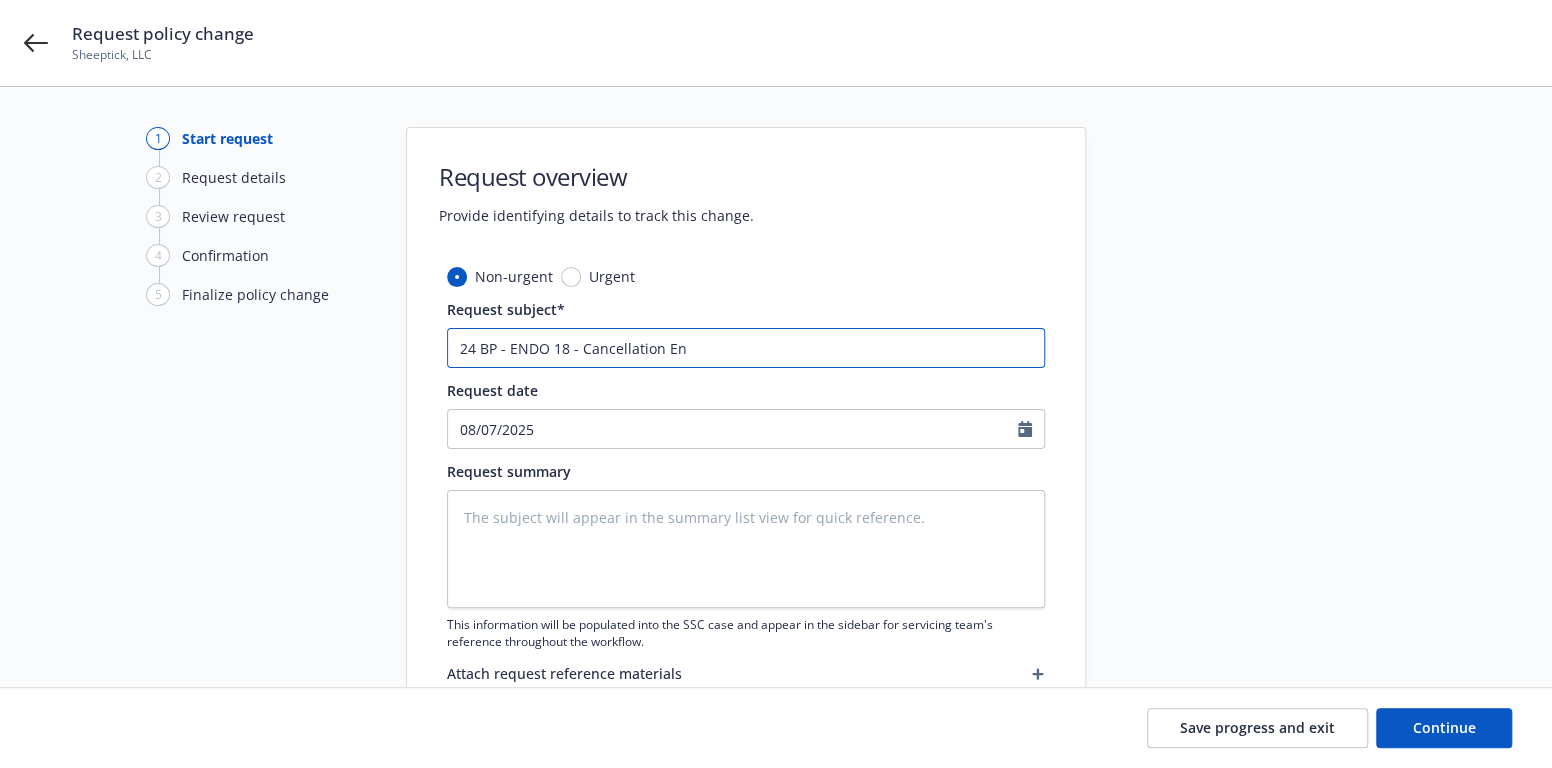 type on "x" 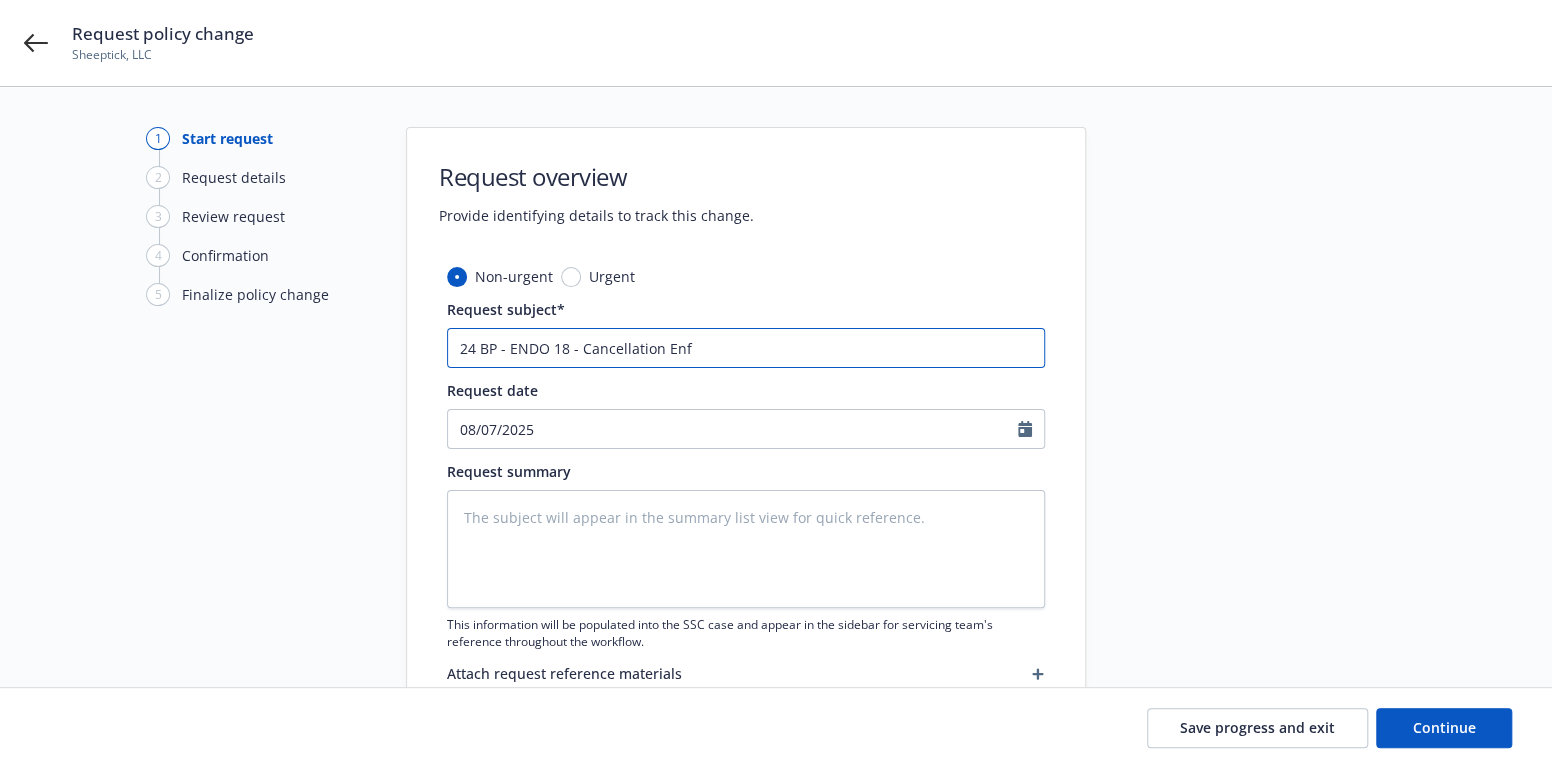 type on "x" 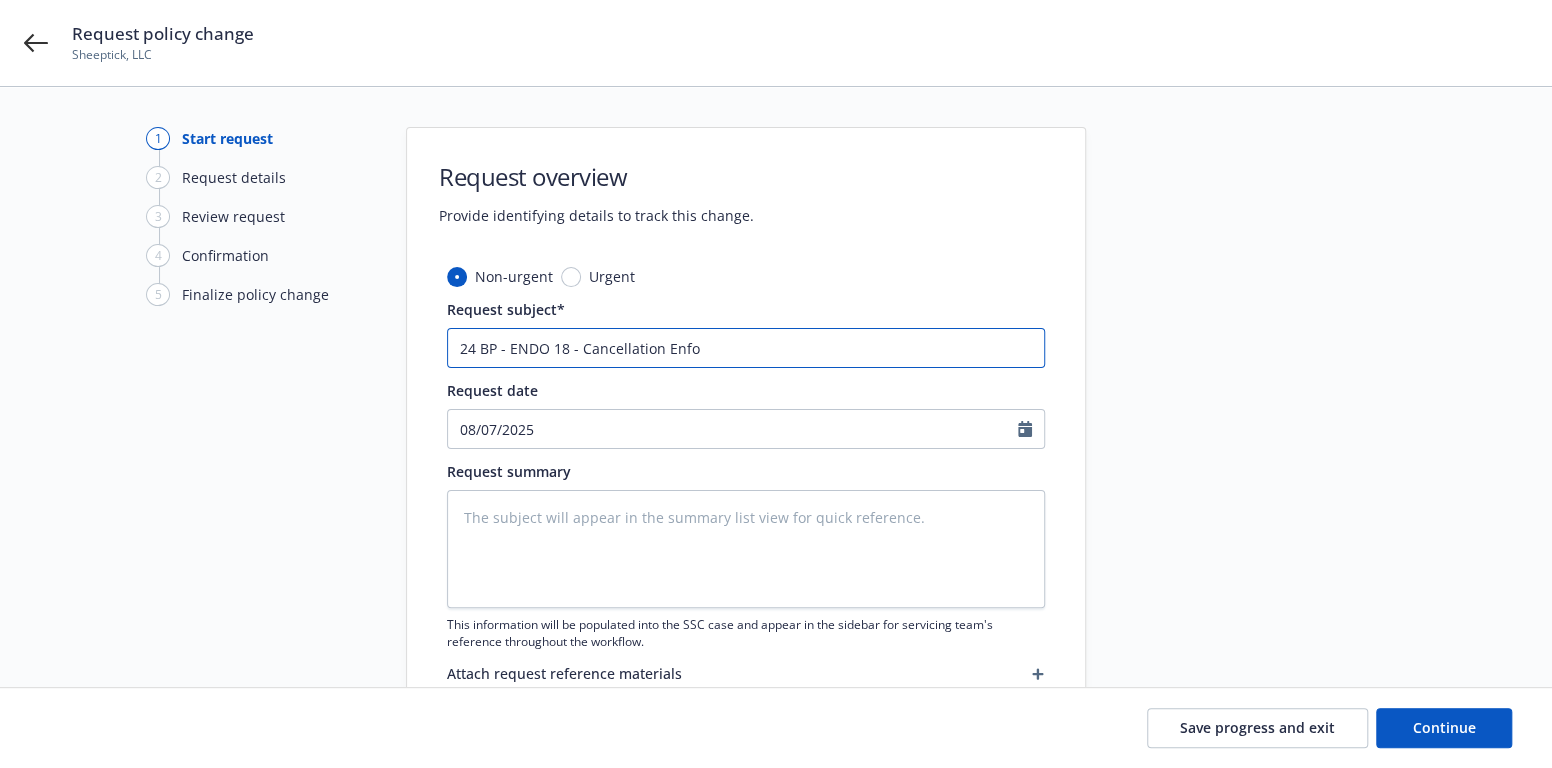 type on "x" 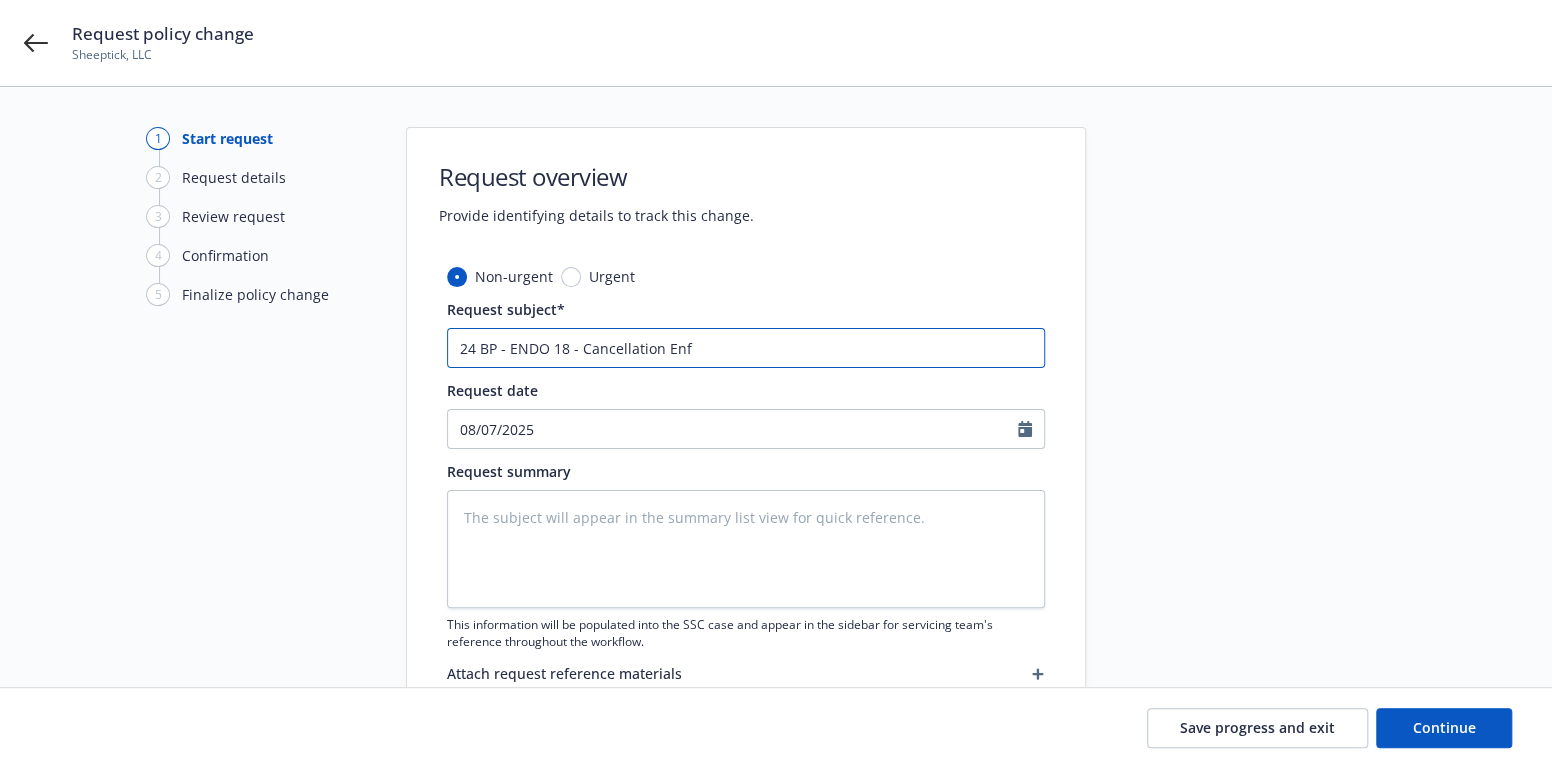 type on "x" 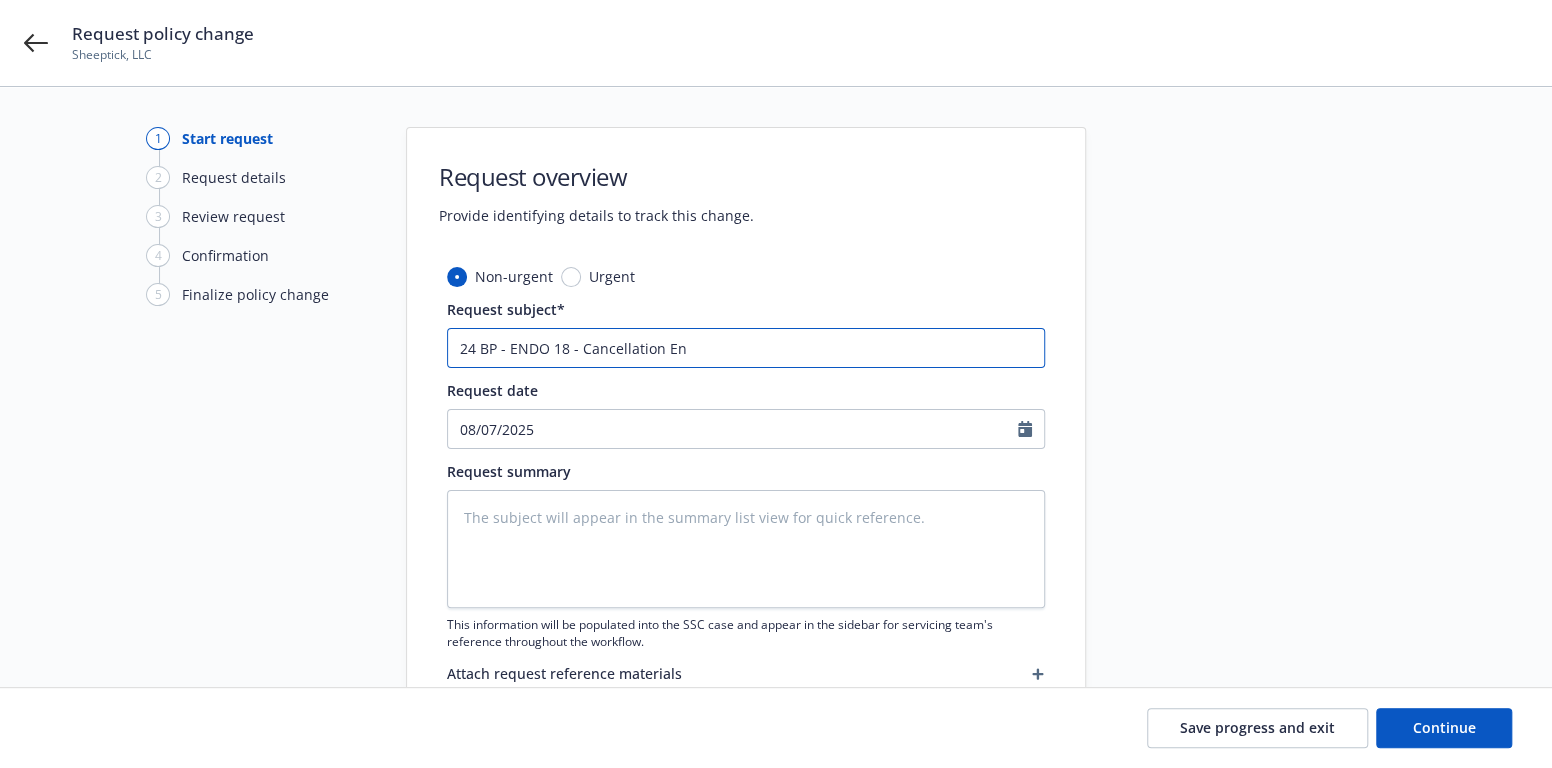 type on "x" 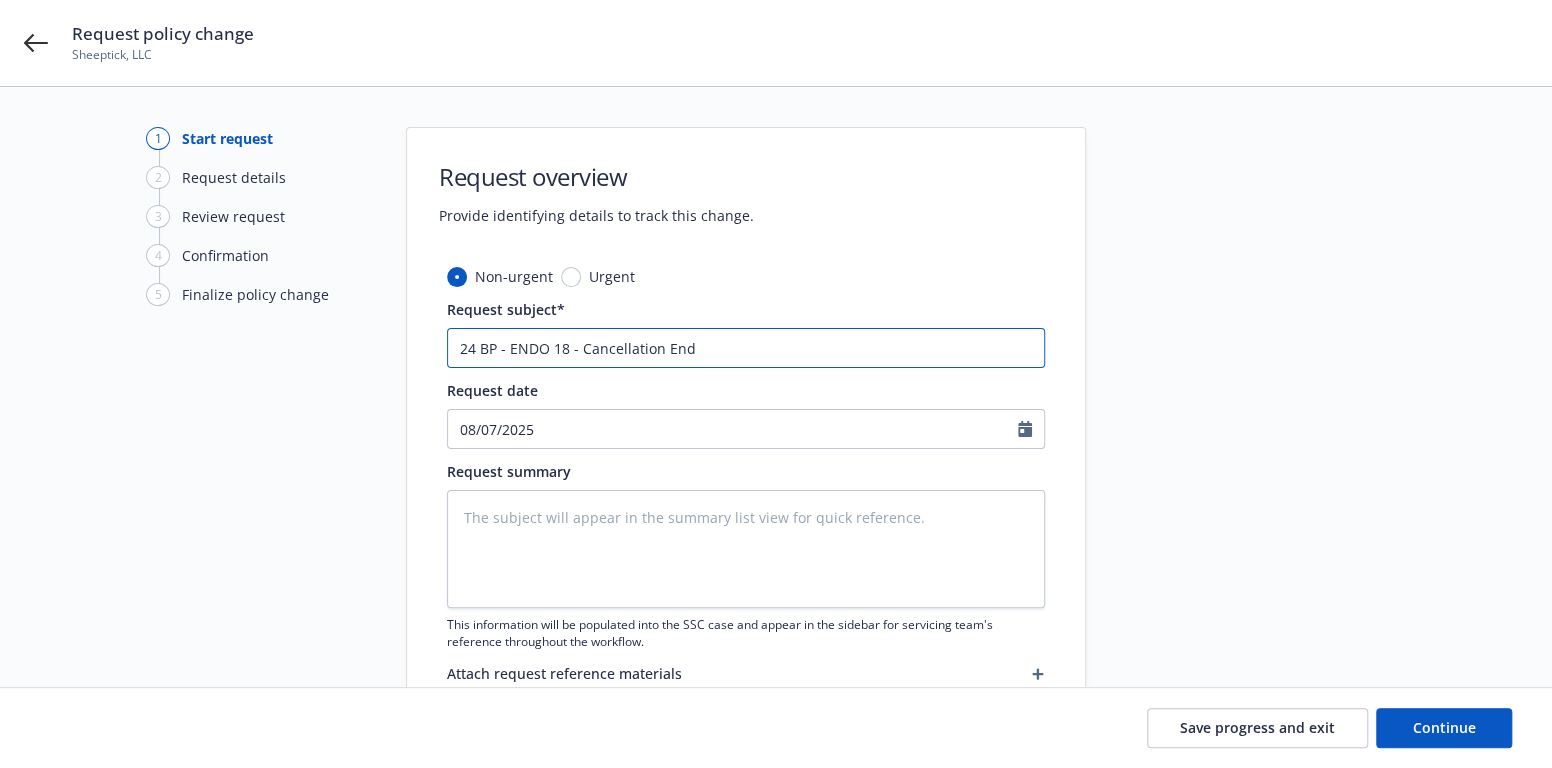 type on "x" 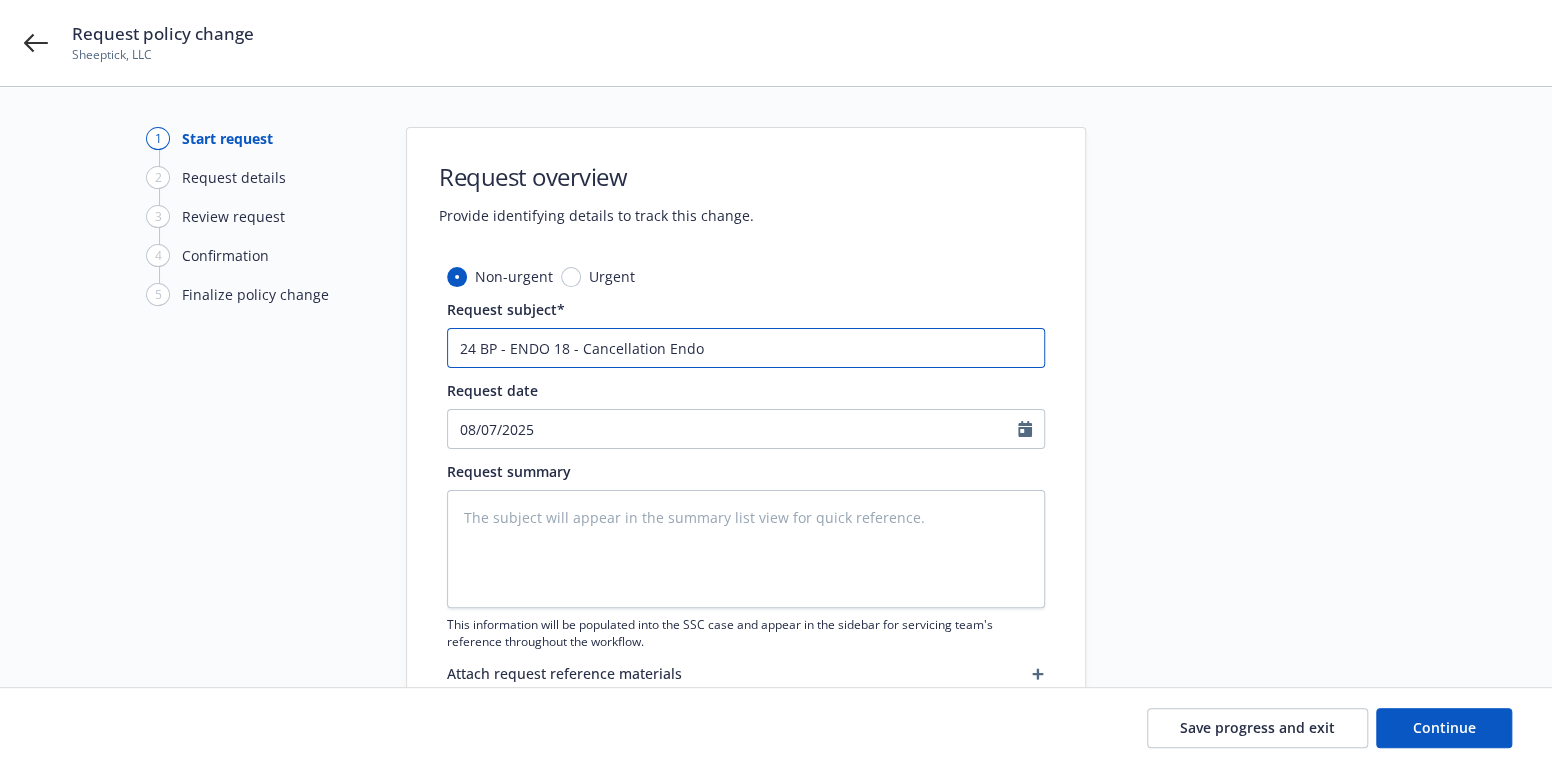 type on "x" 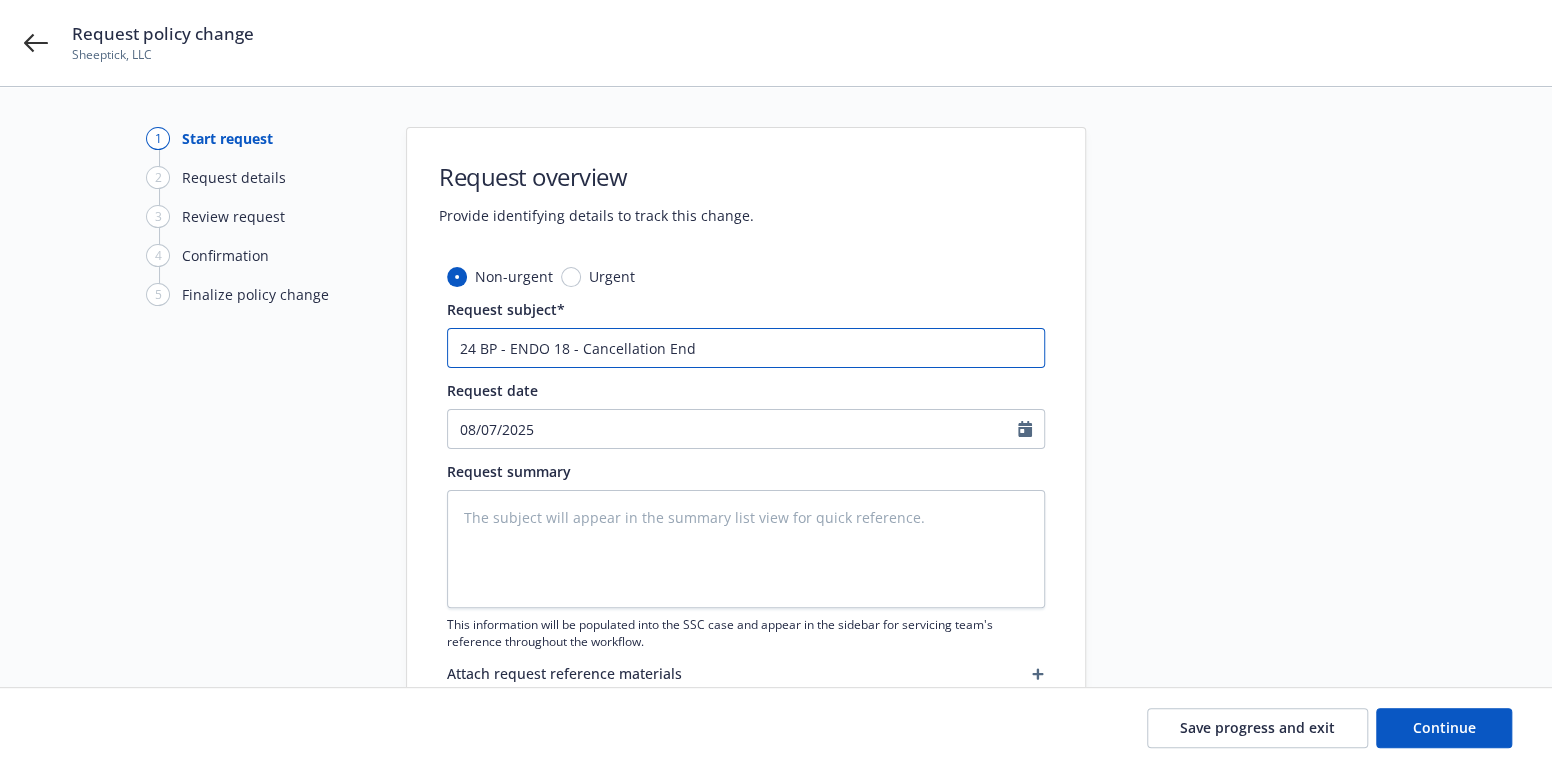 type on "x" 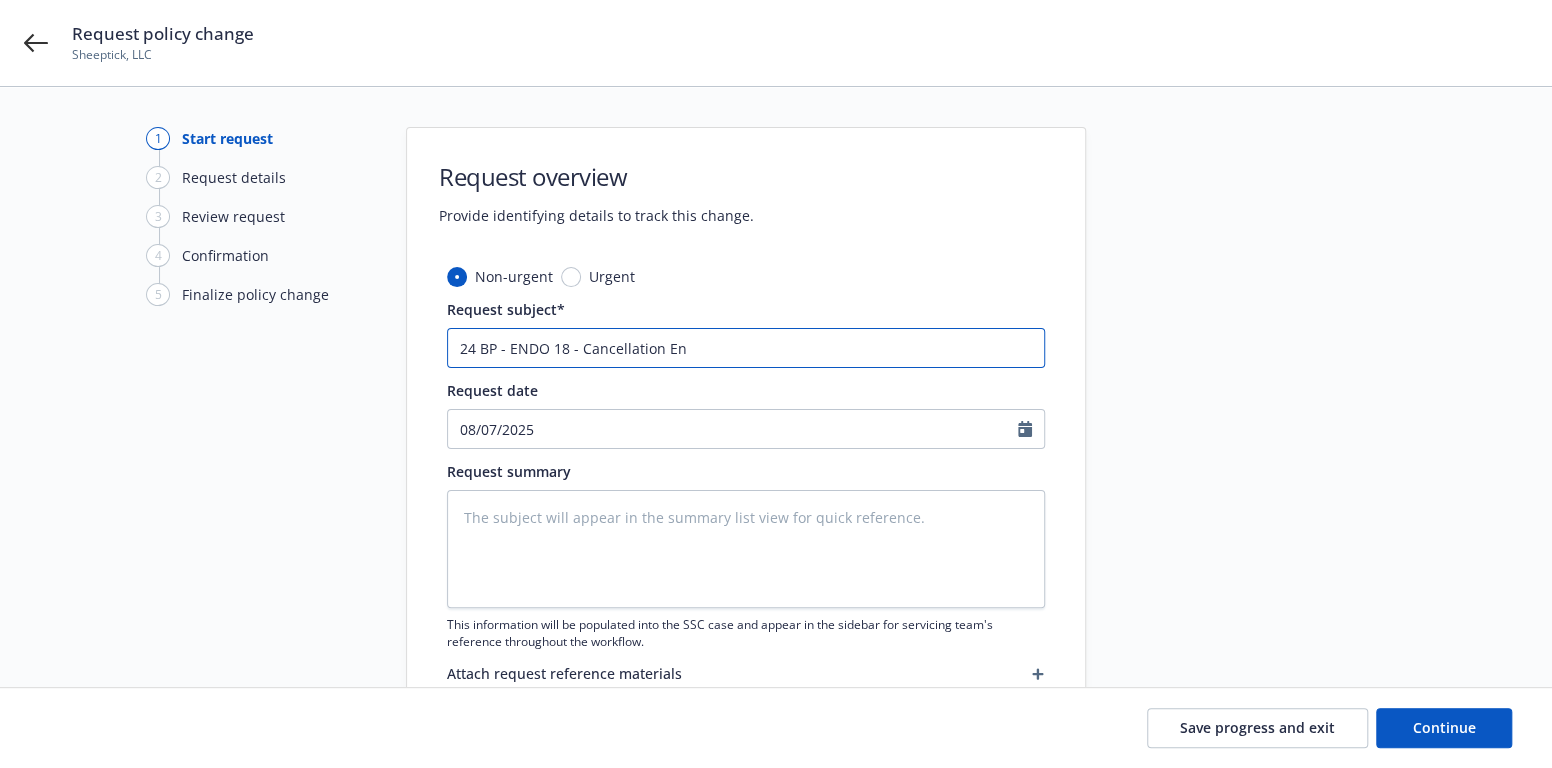 type on "x" 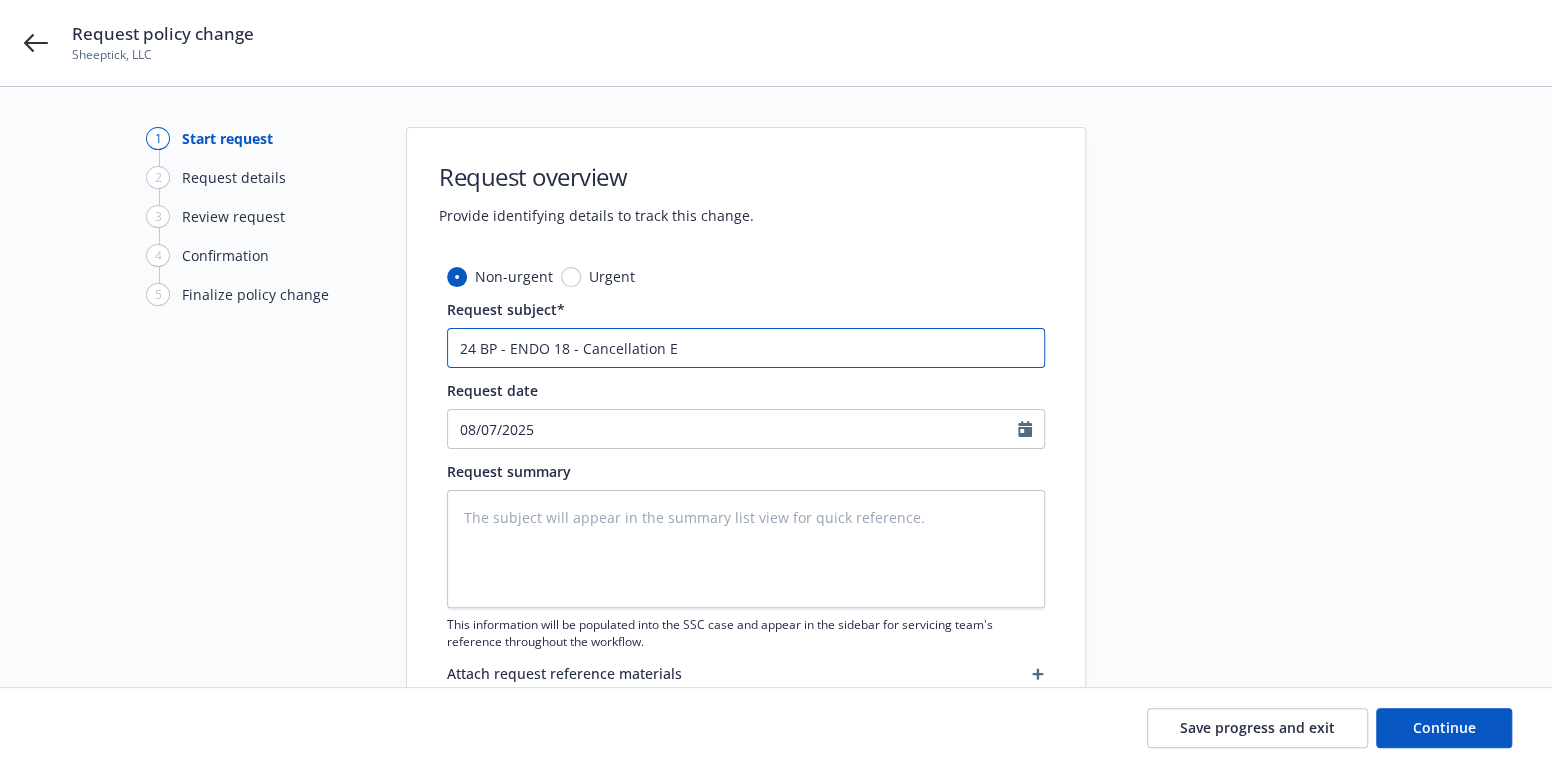 type on "x" 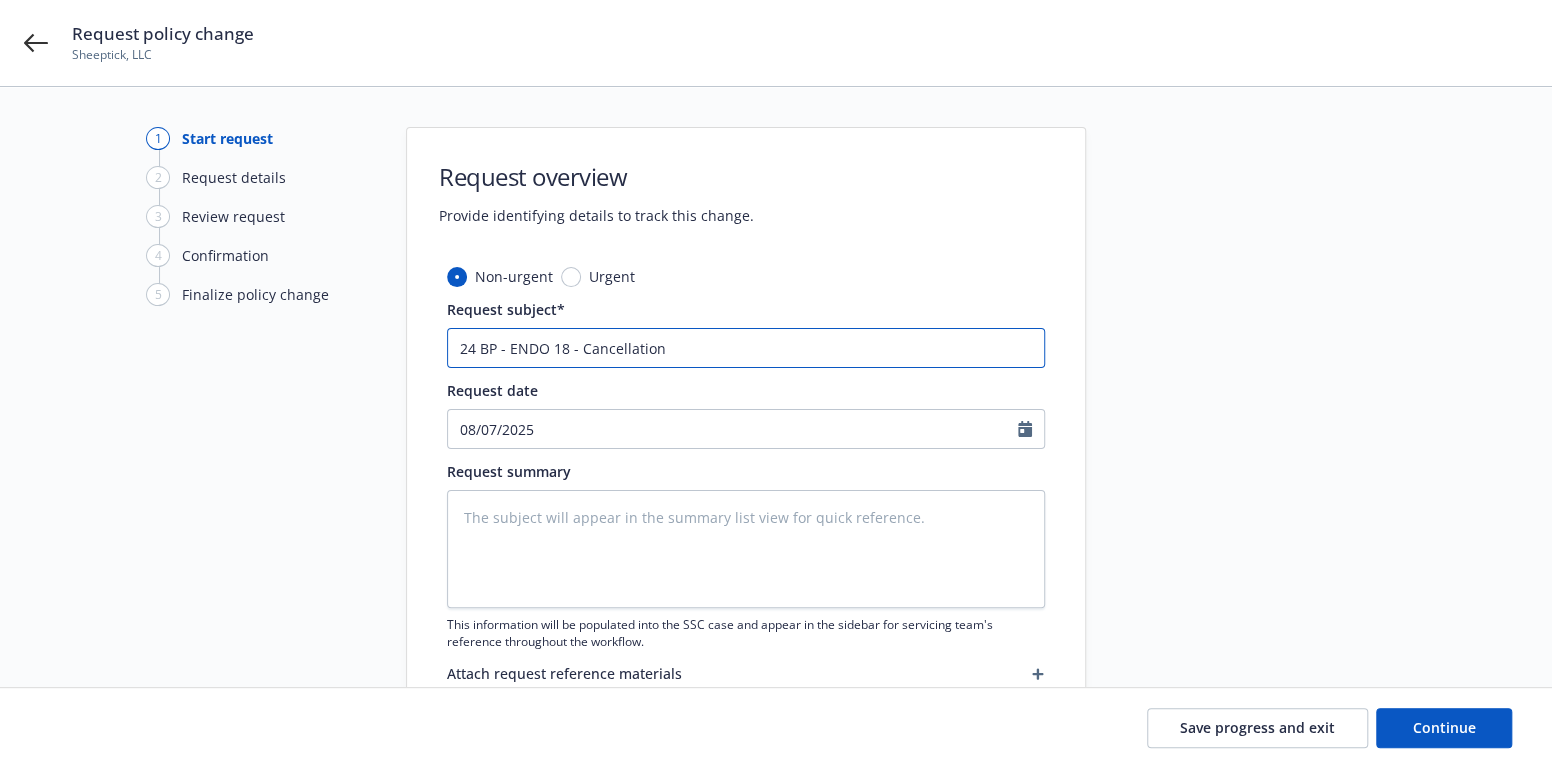 type on "24 BP - ENDO 18 - Cancellation" 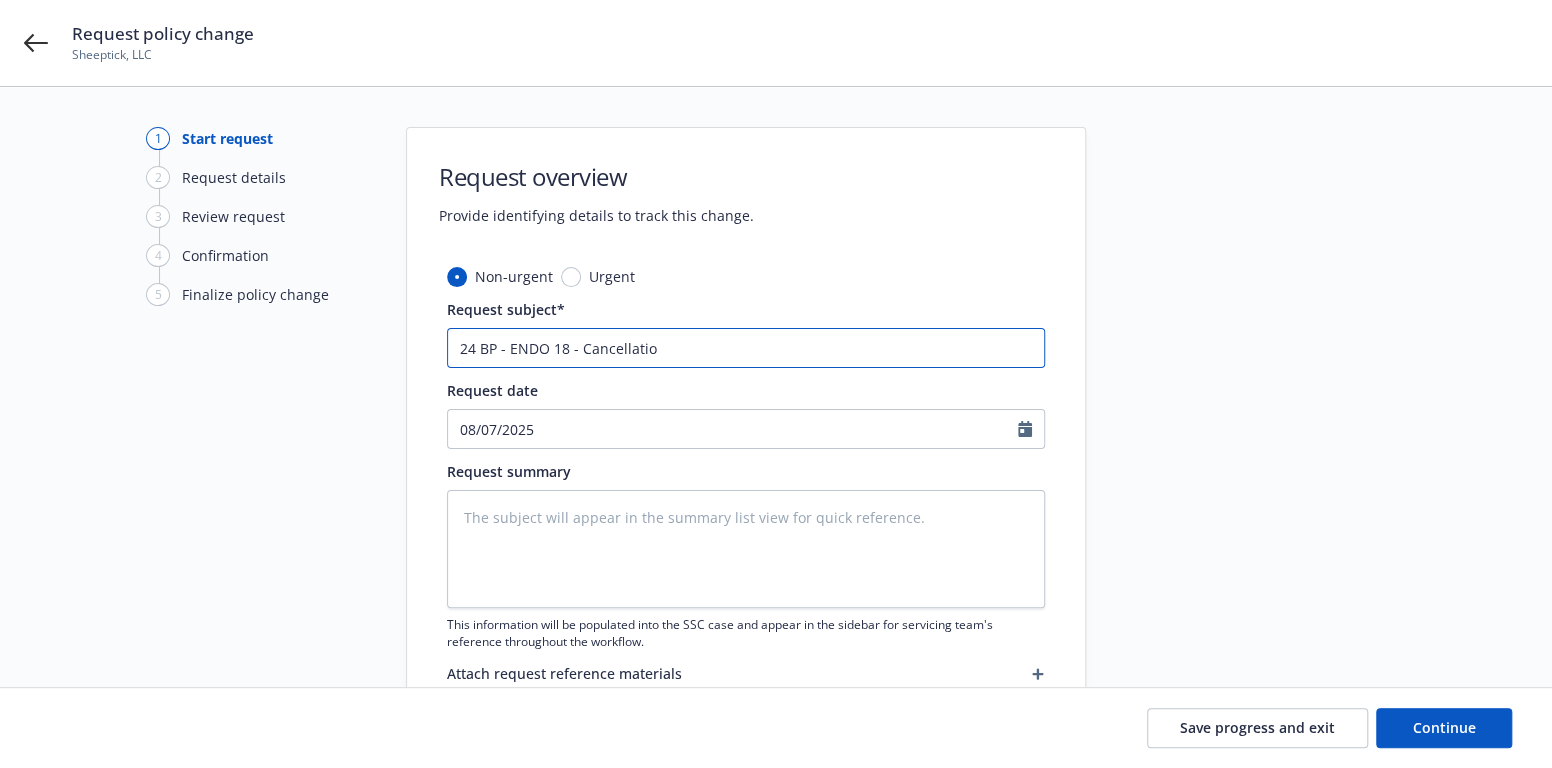 type on "x" 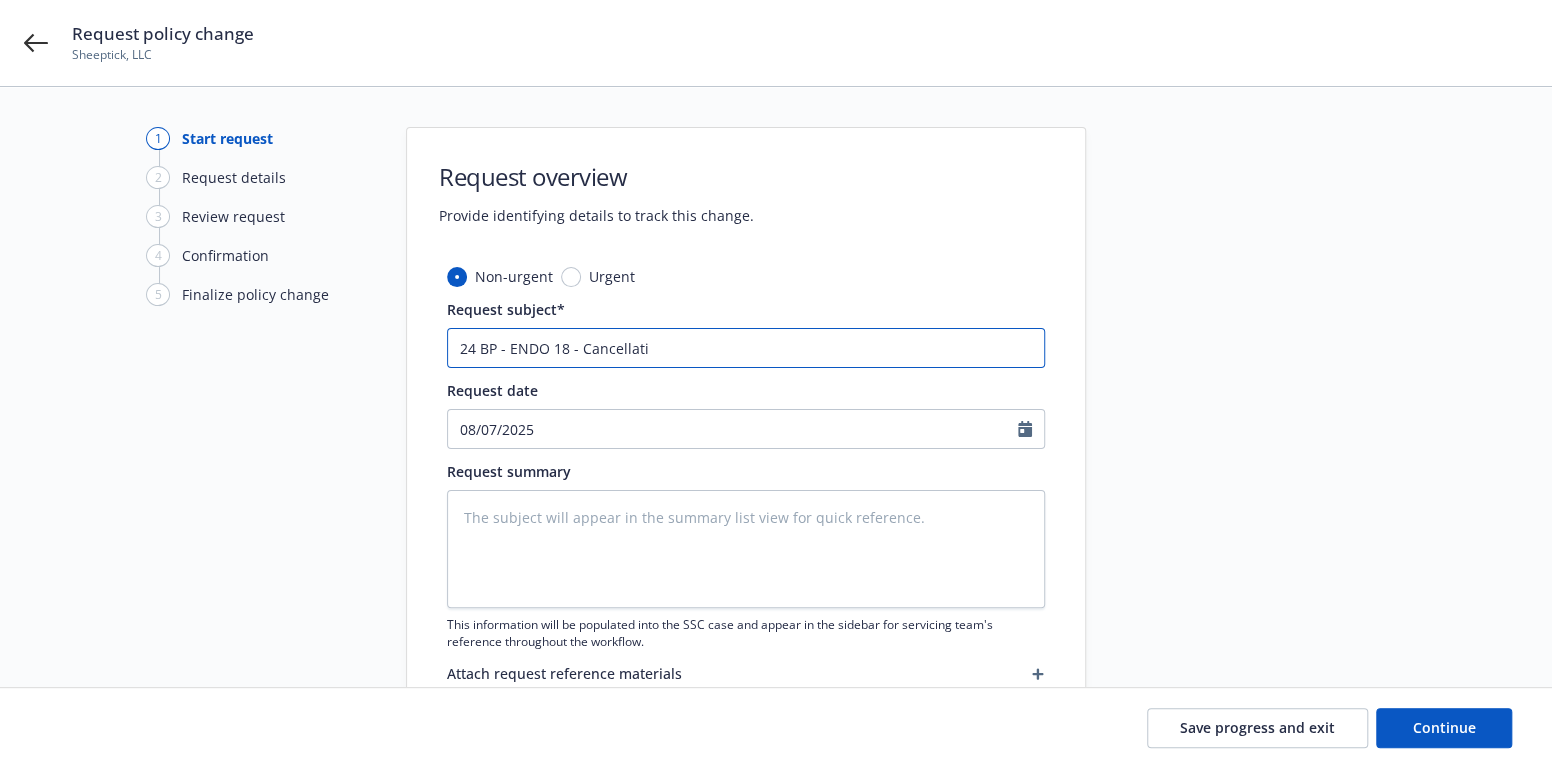 type on "x" 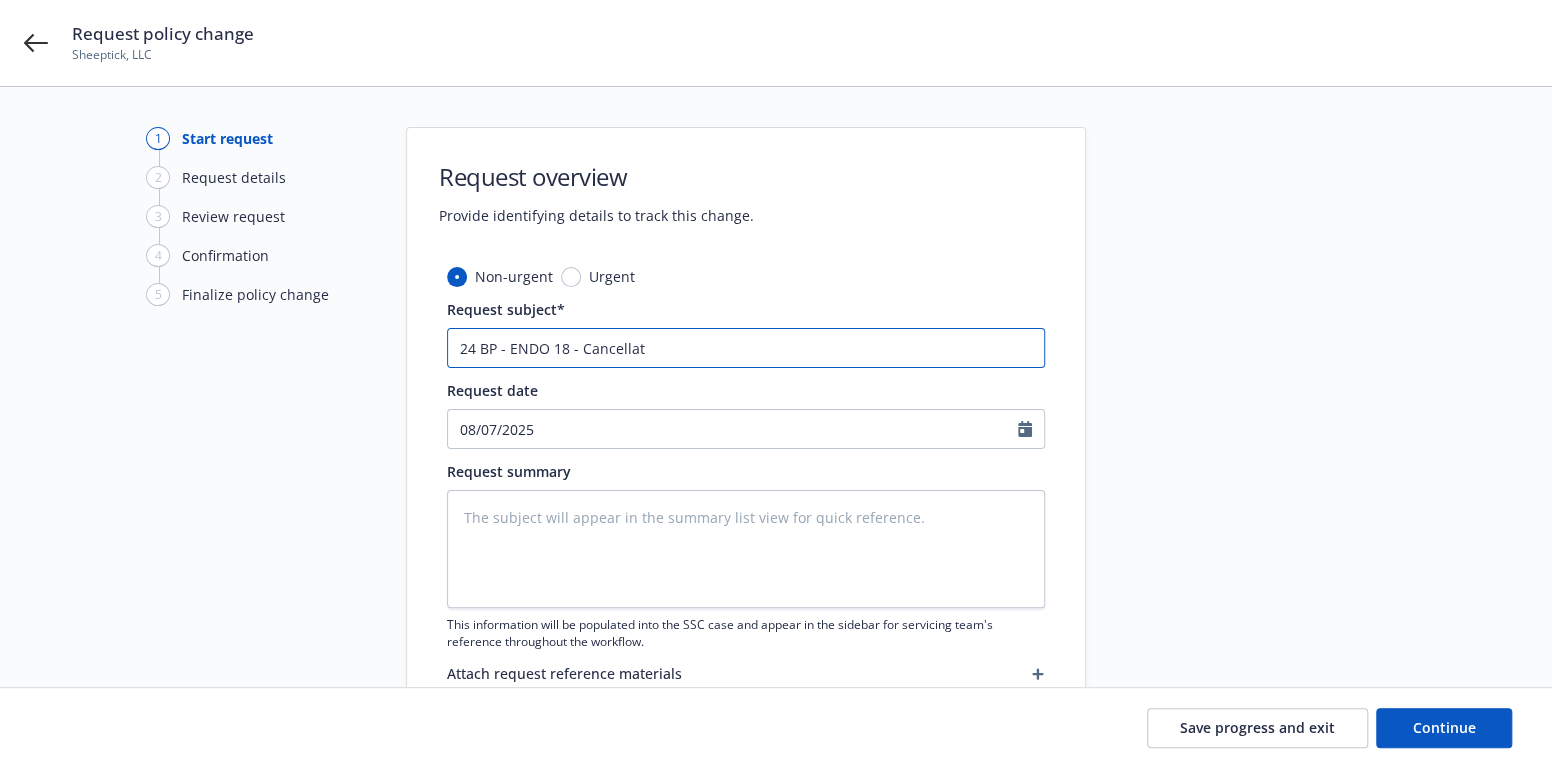 type on "x" 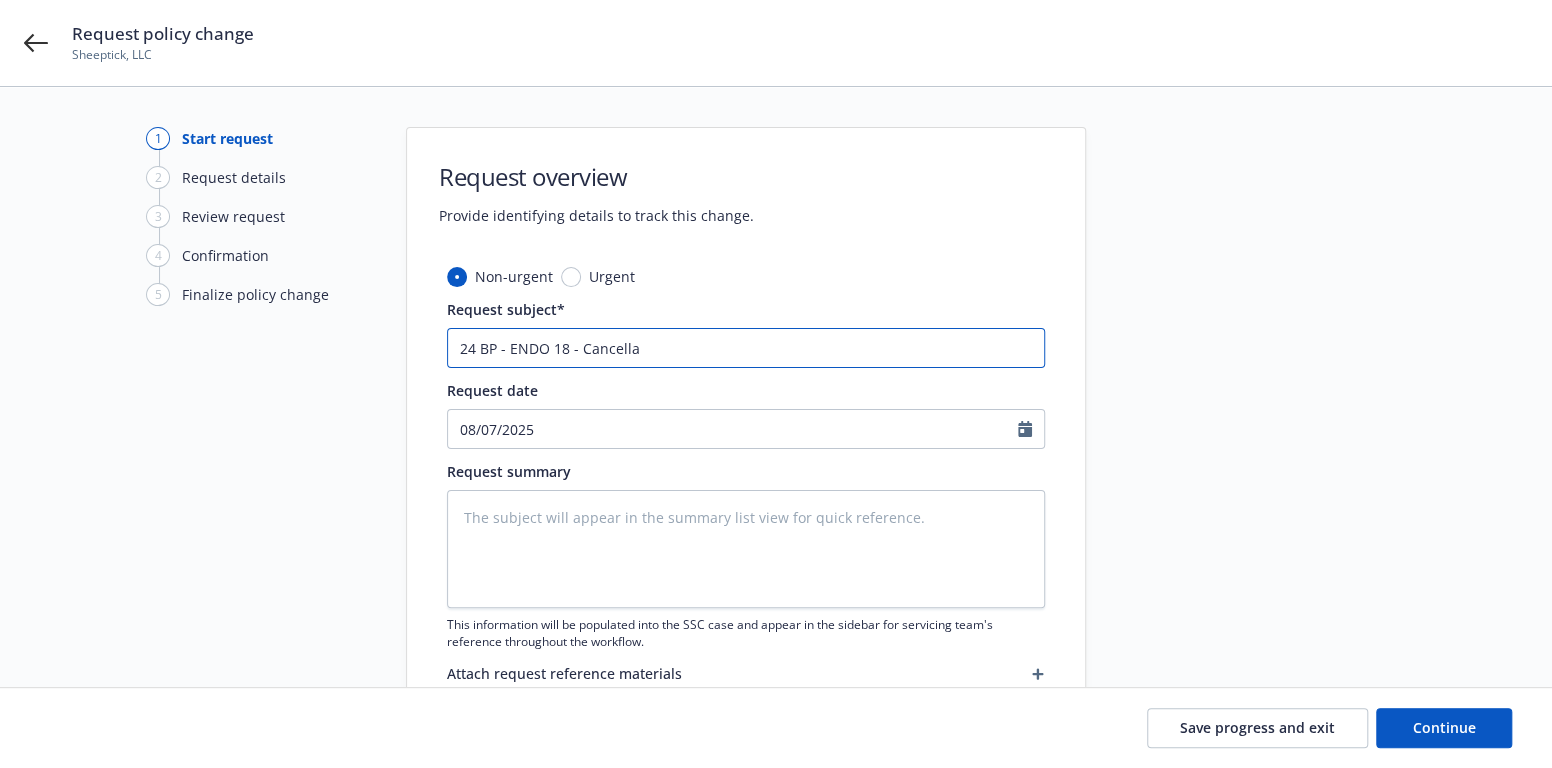 type on "x" 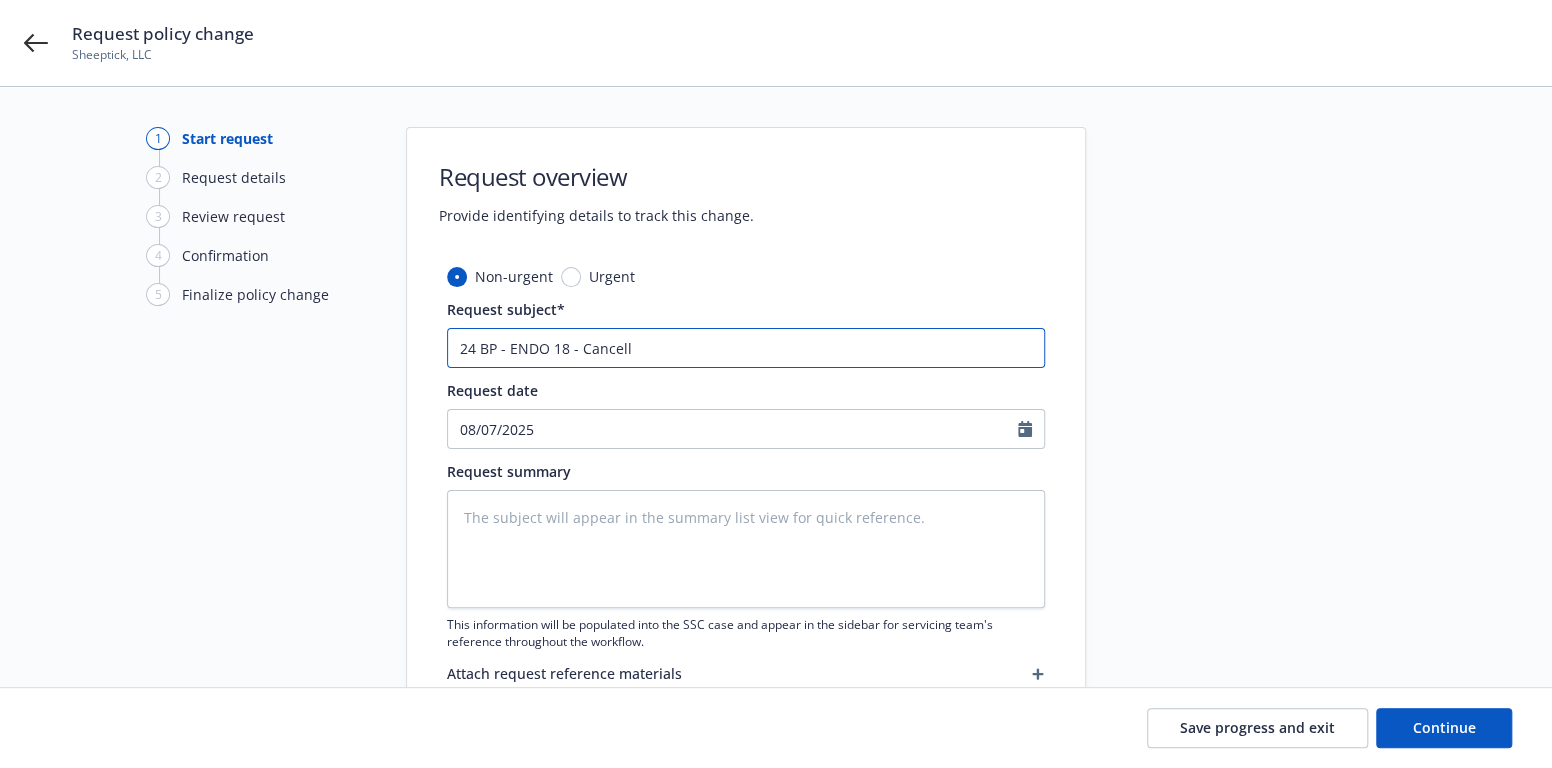 type on "x" 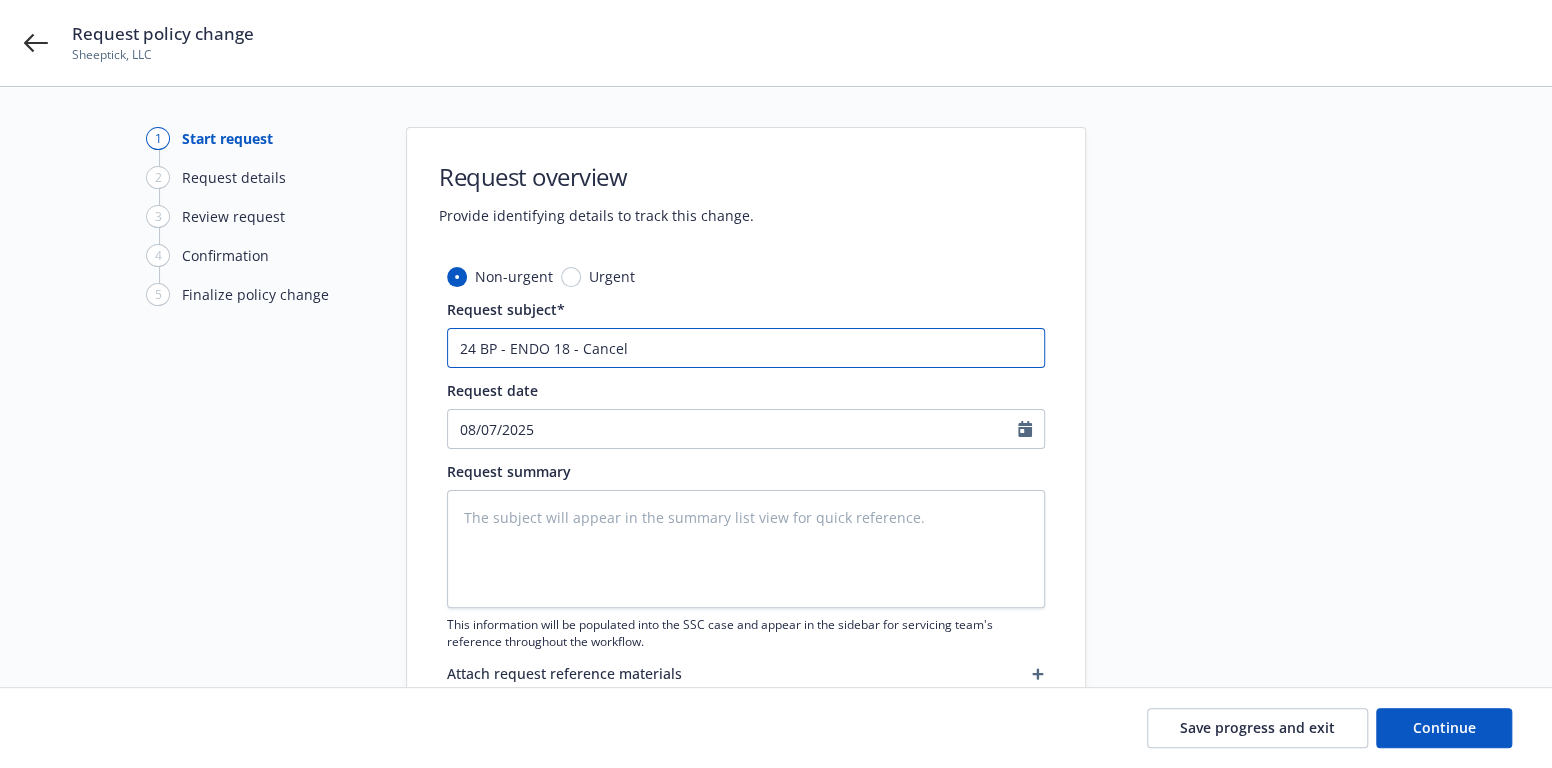 type on "x" 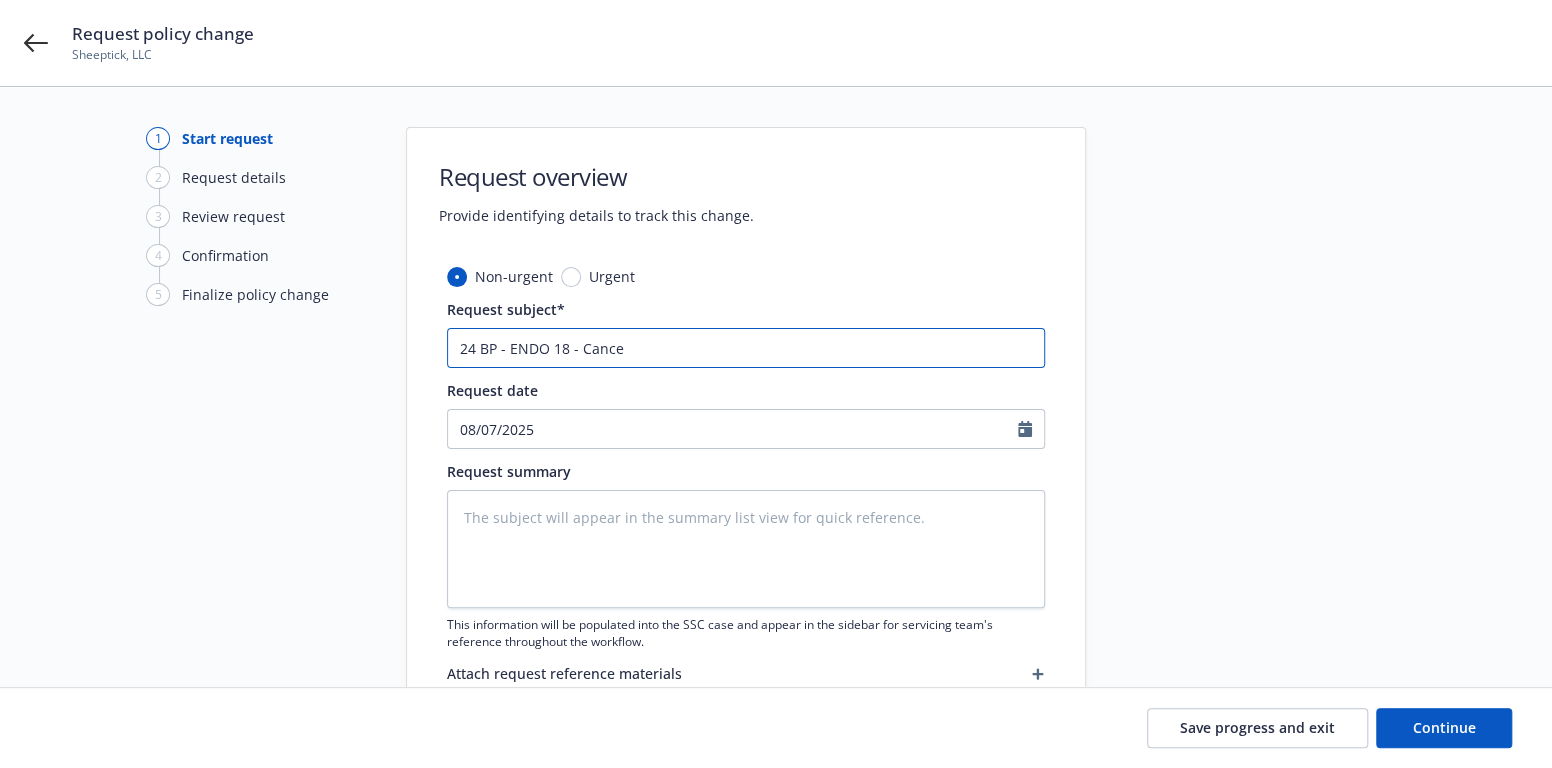 type on "x" 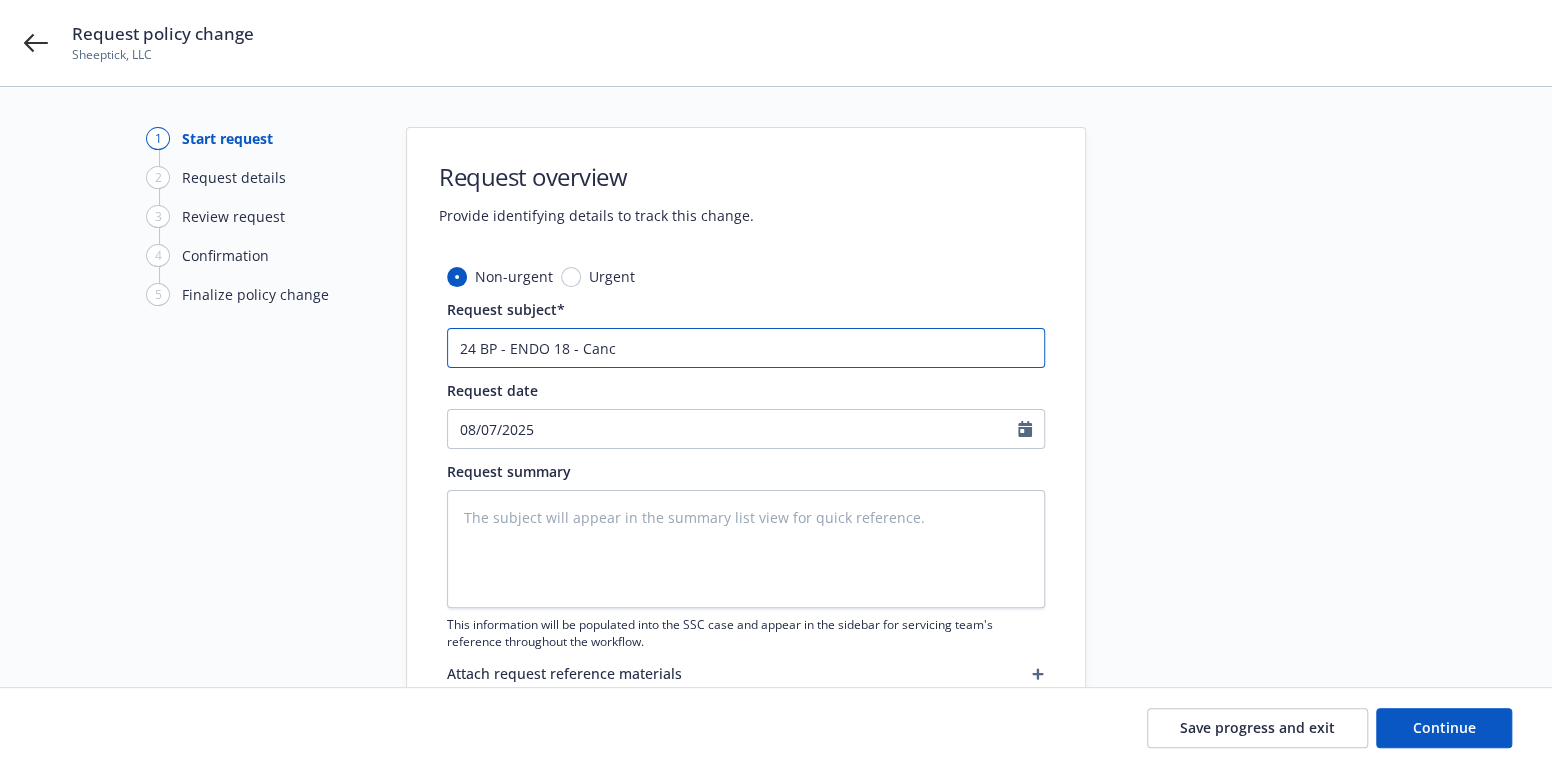type on "x" 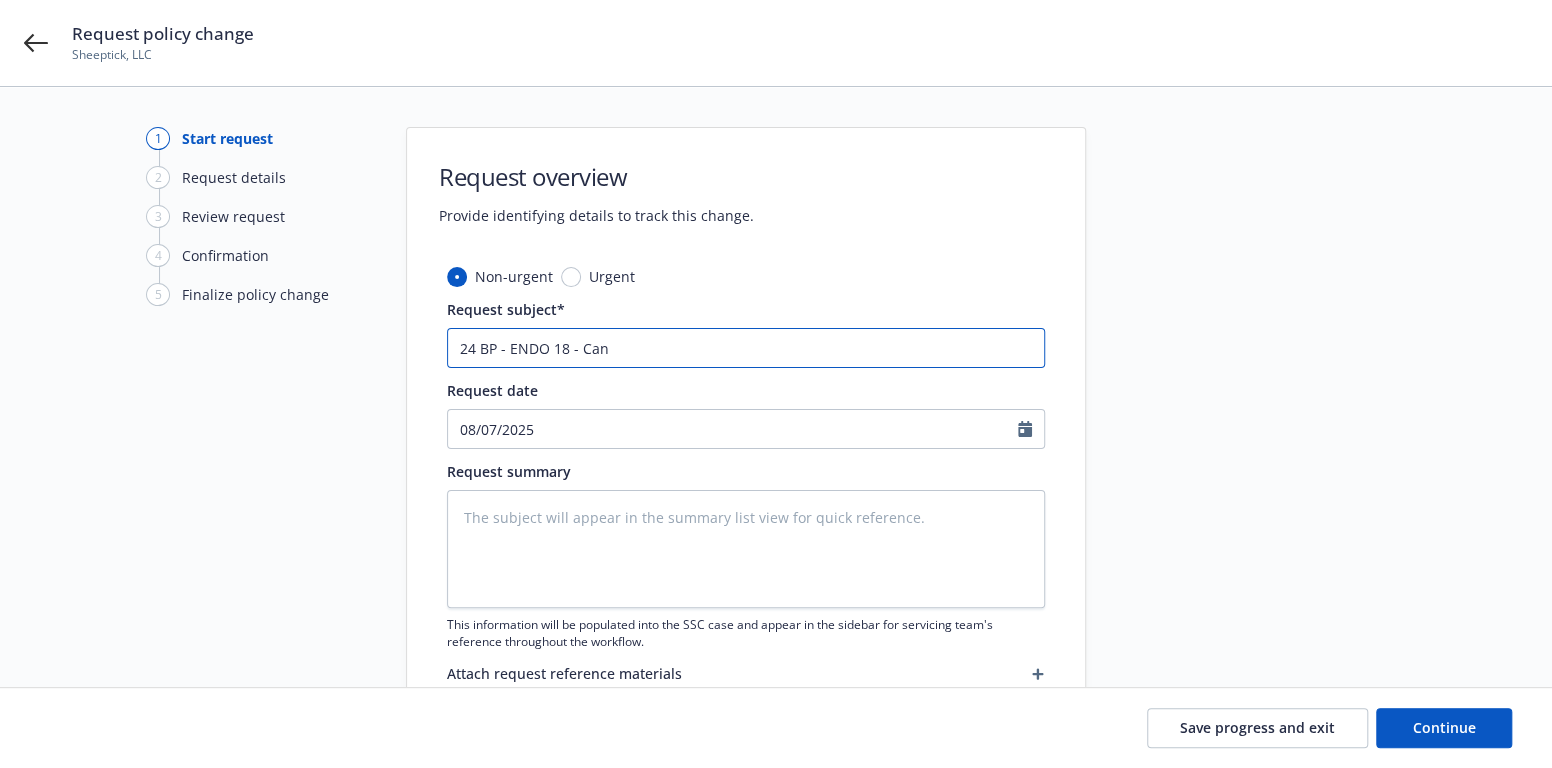 type on "x" 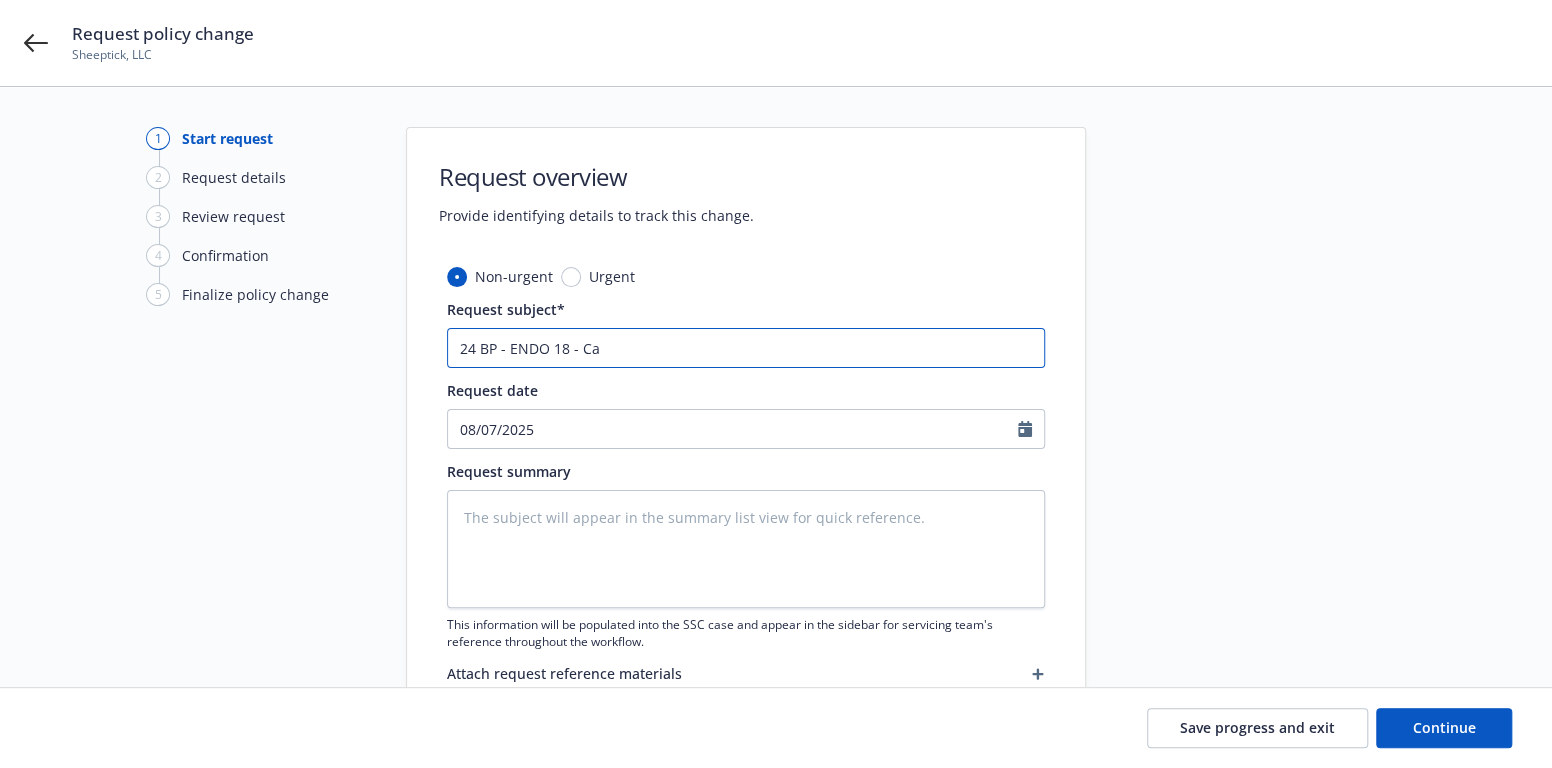 type on "x" 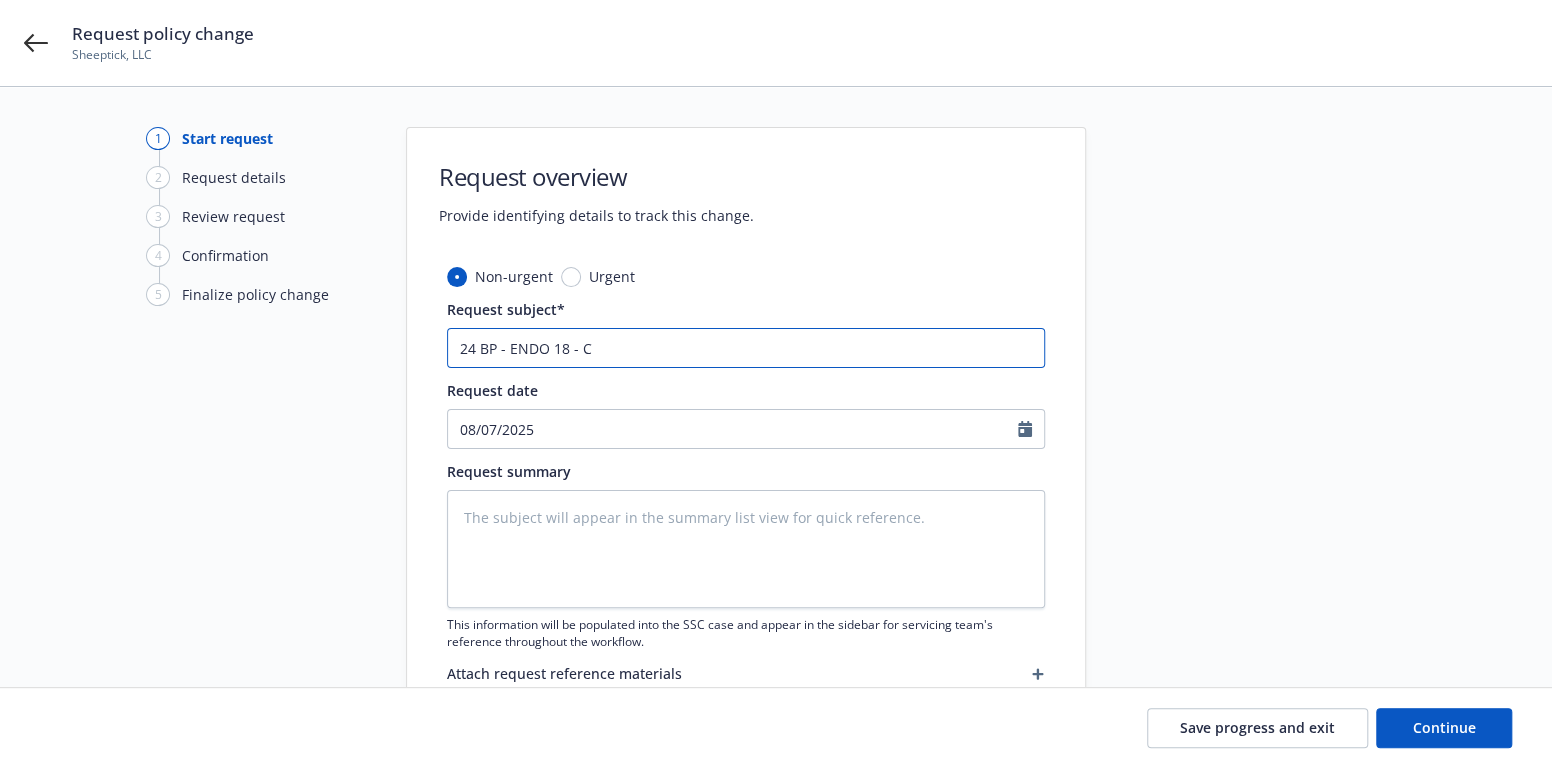 type on "x" 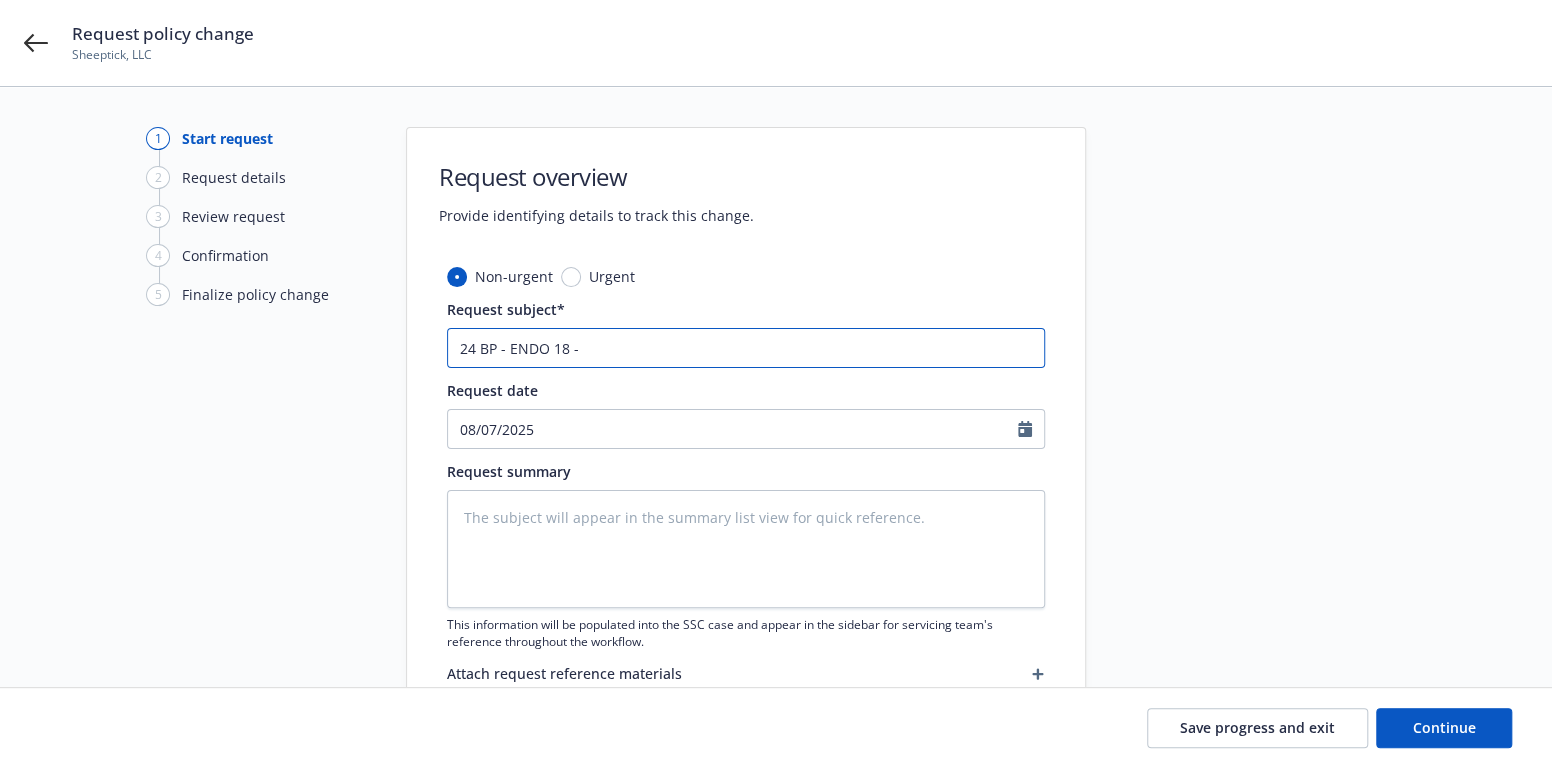 type on "x" 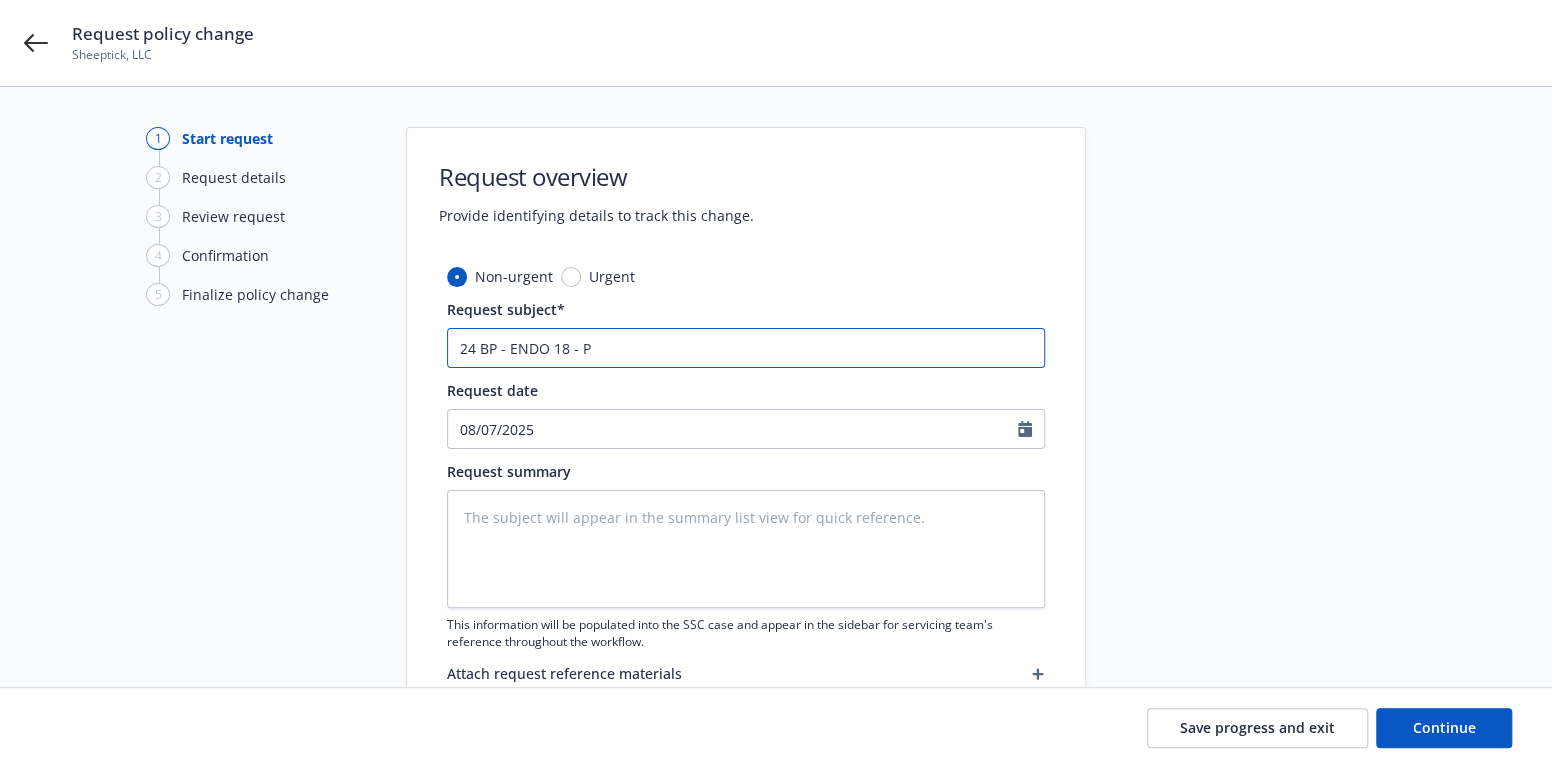 type on "x" 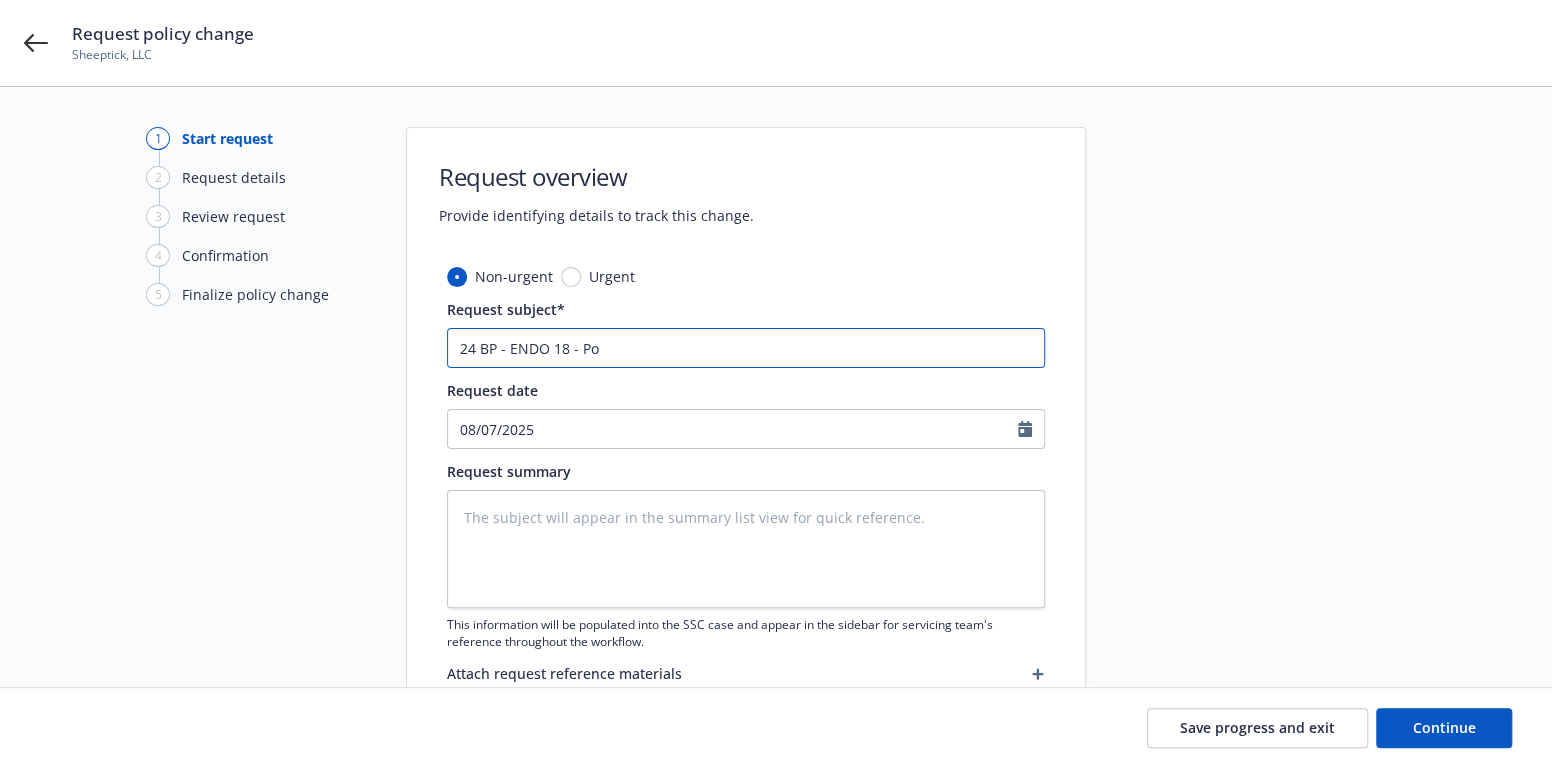 type on "x" 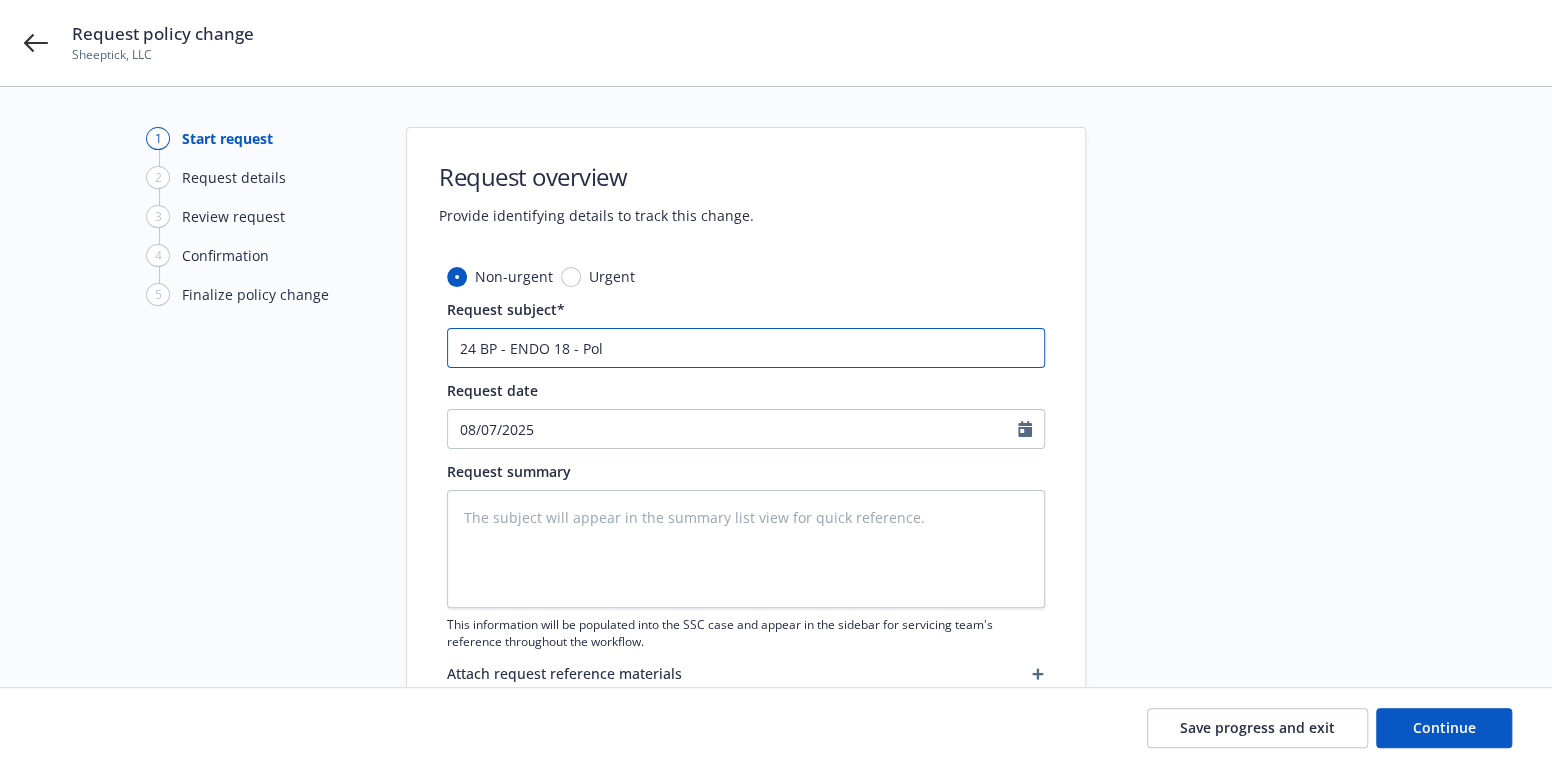 type on "x" 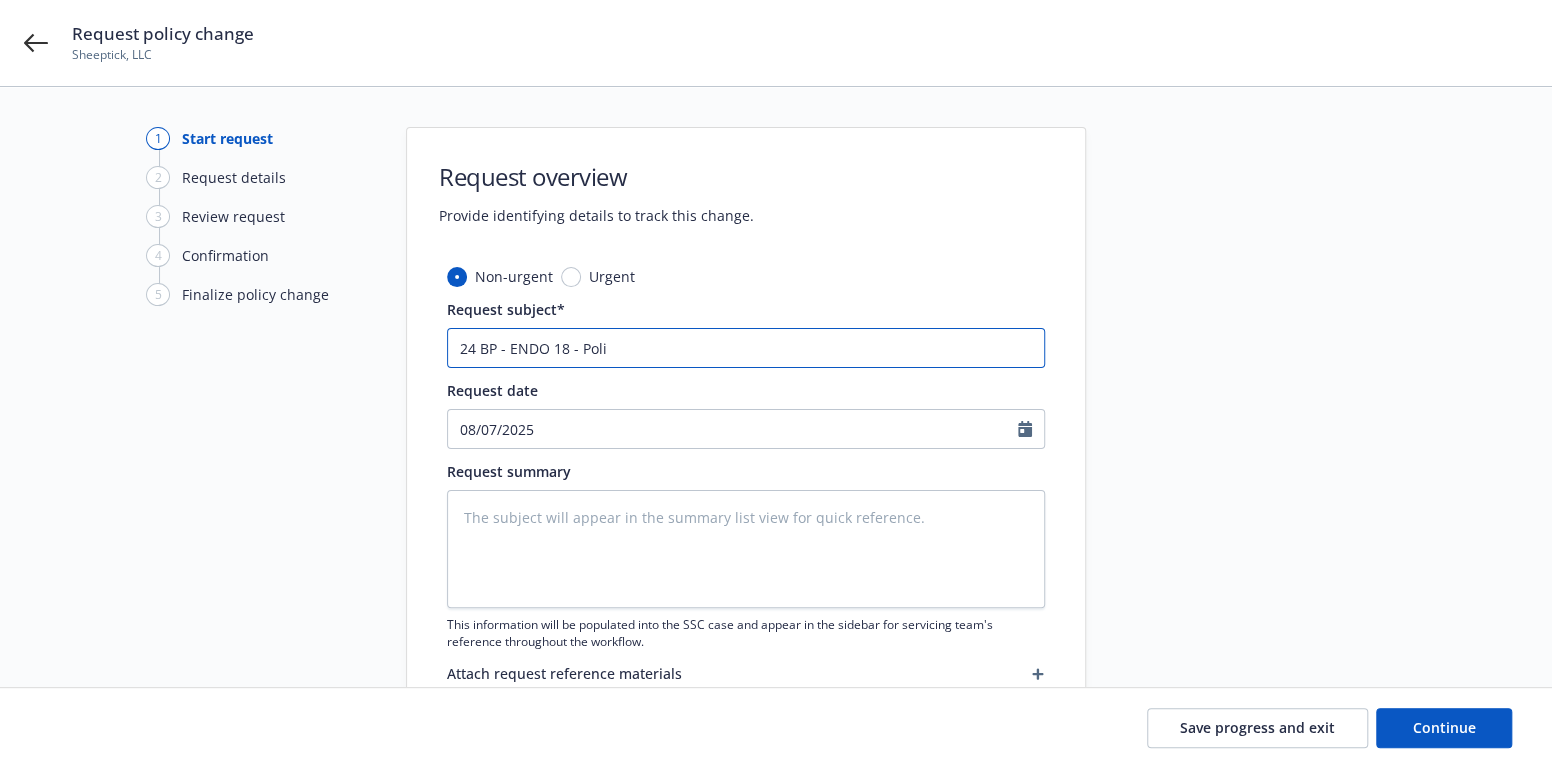 type on "x" 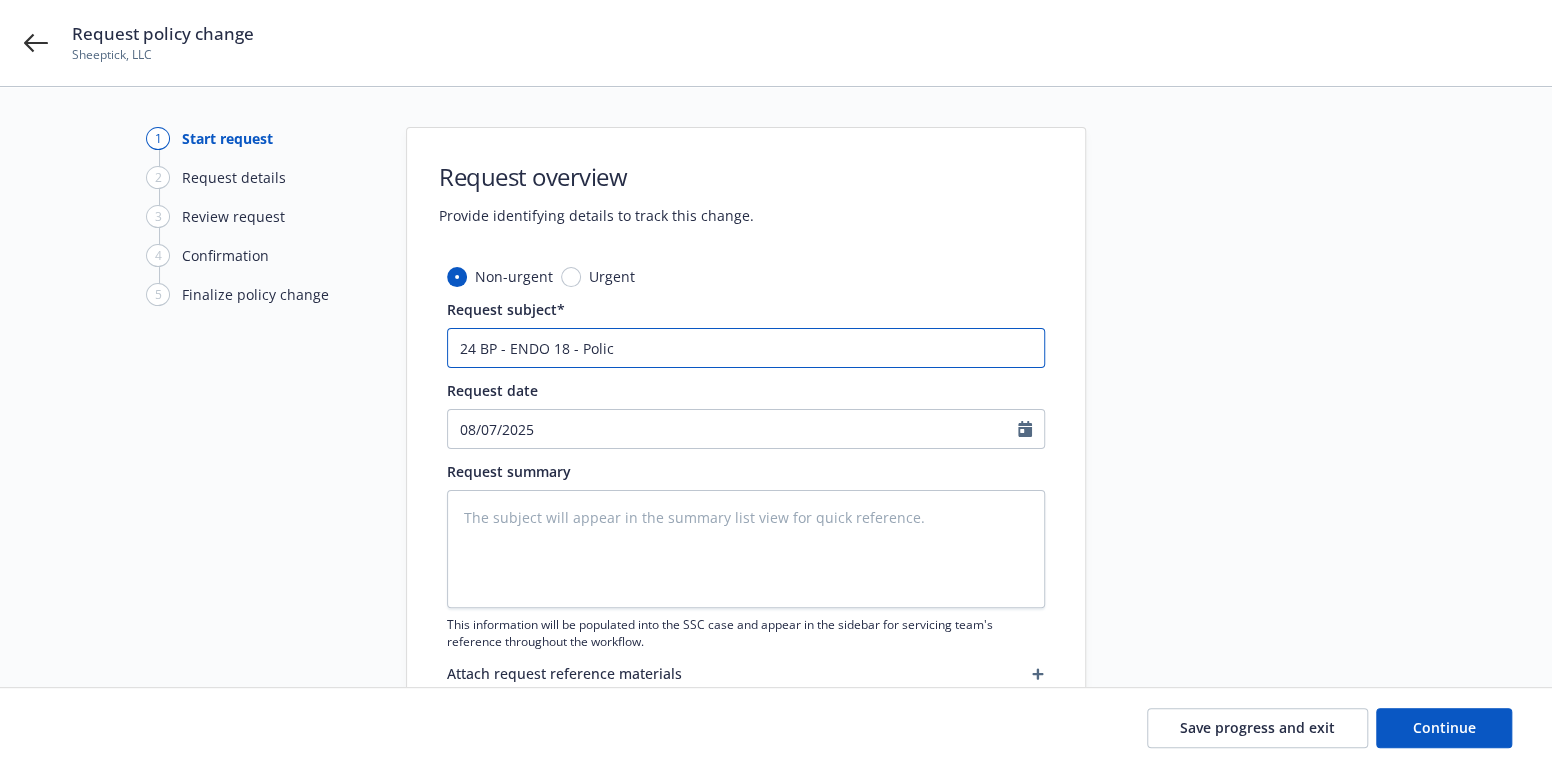 type on "x" 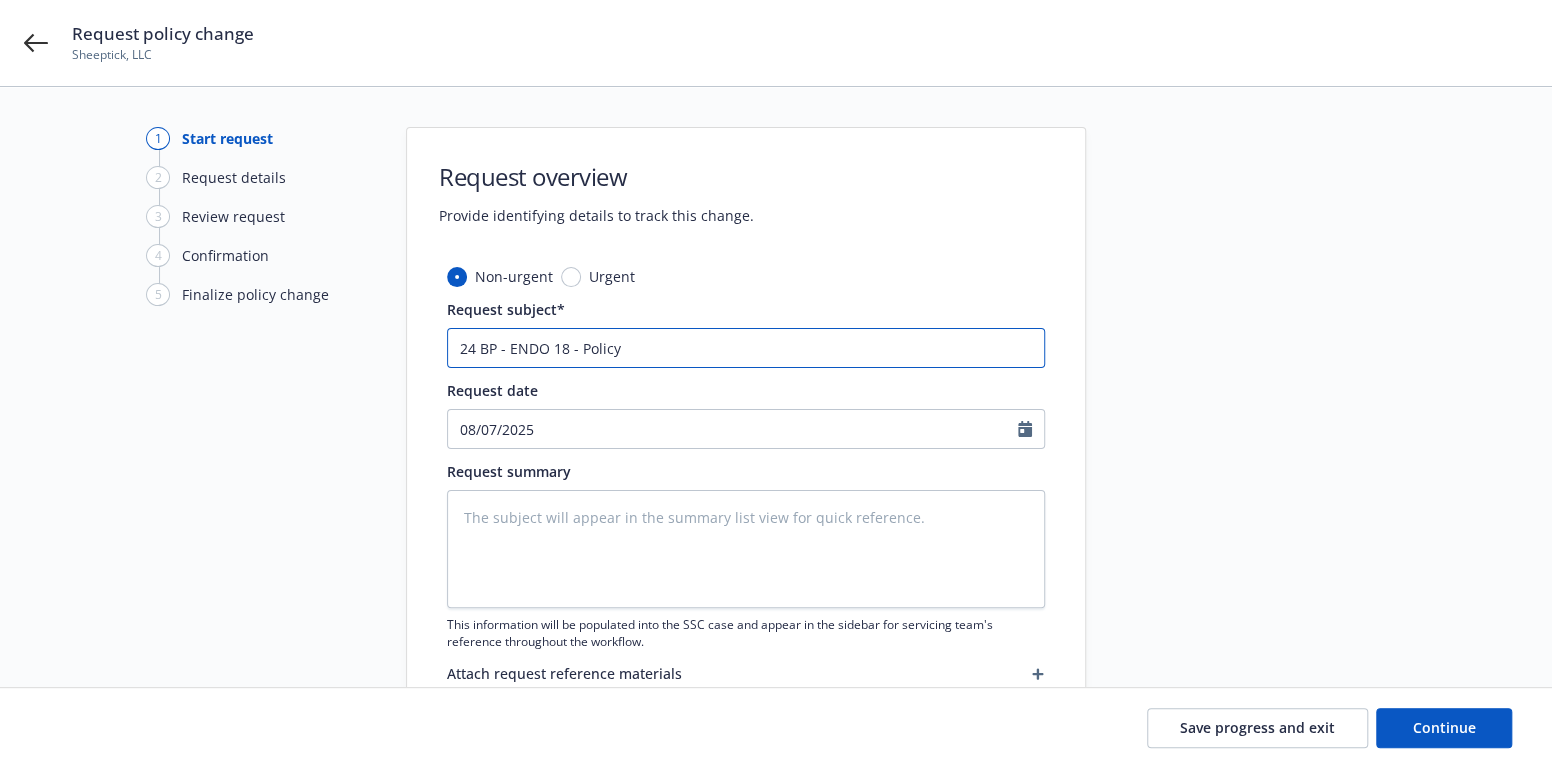 type on "24 BP - ENDO 18 - Policy" 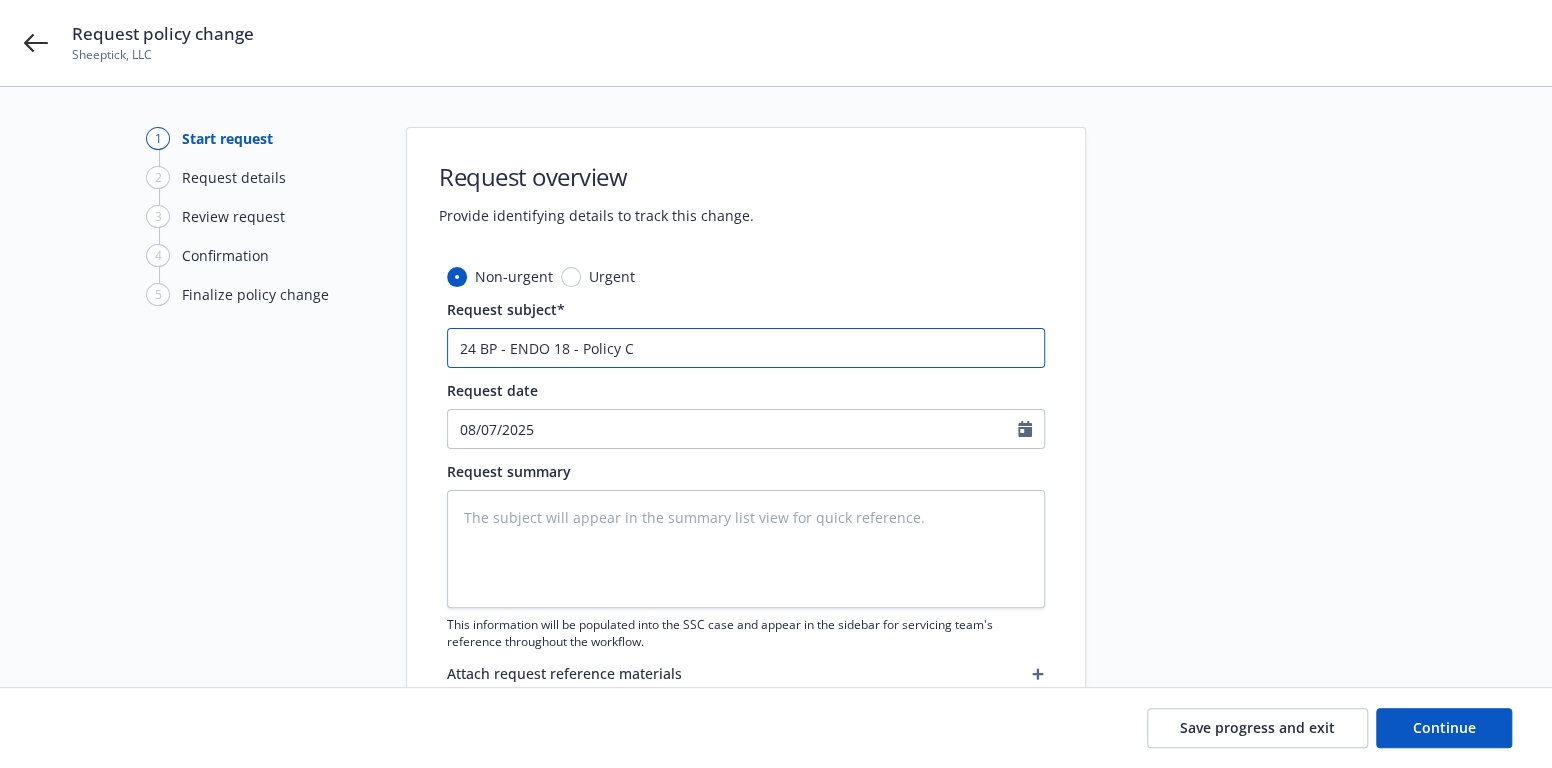 type on "x" 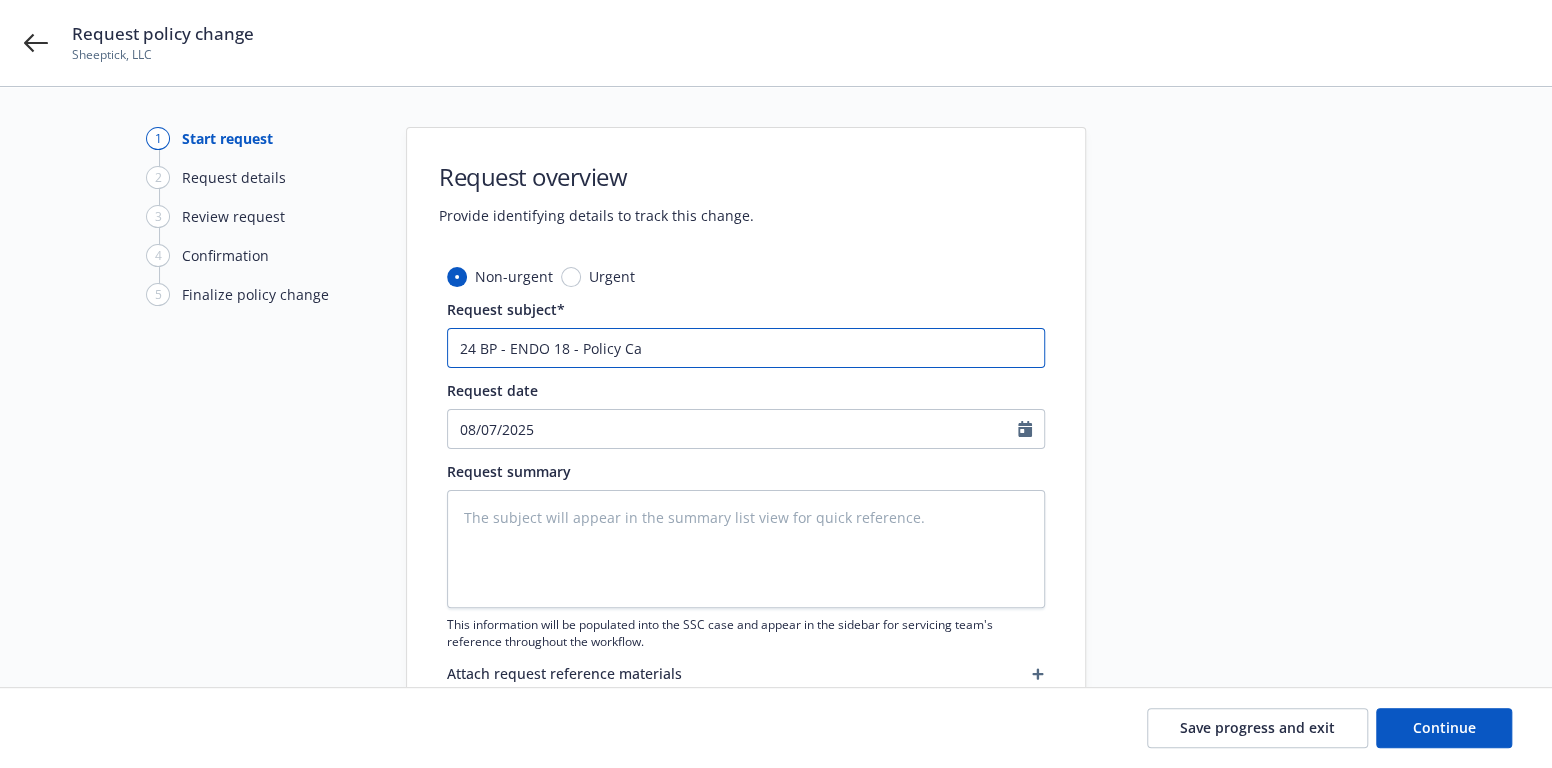 type on "x" 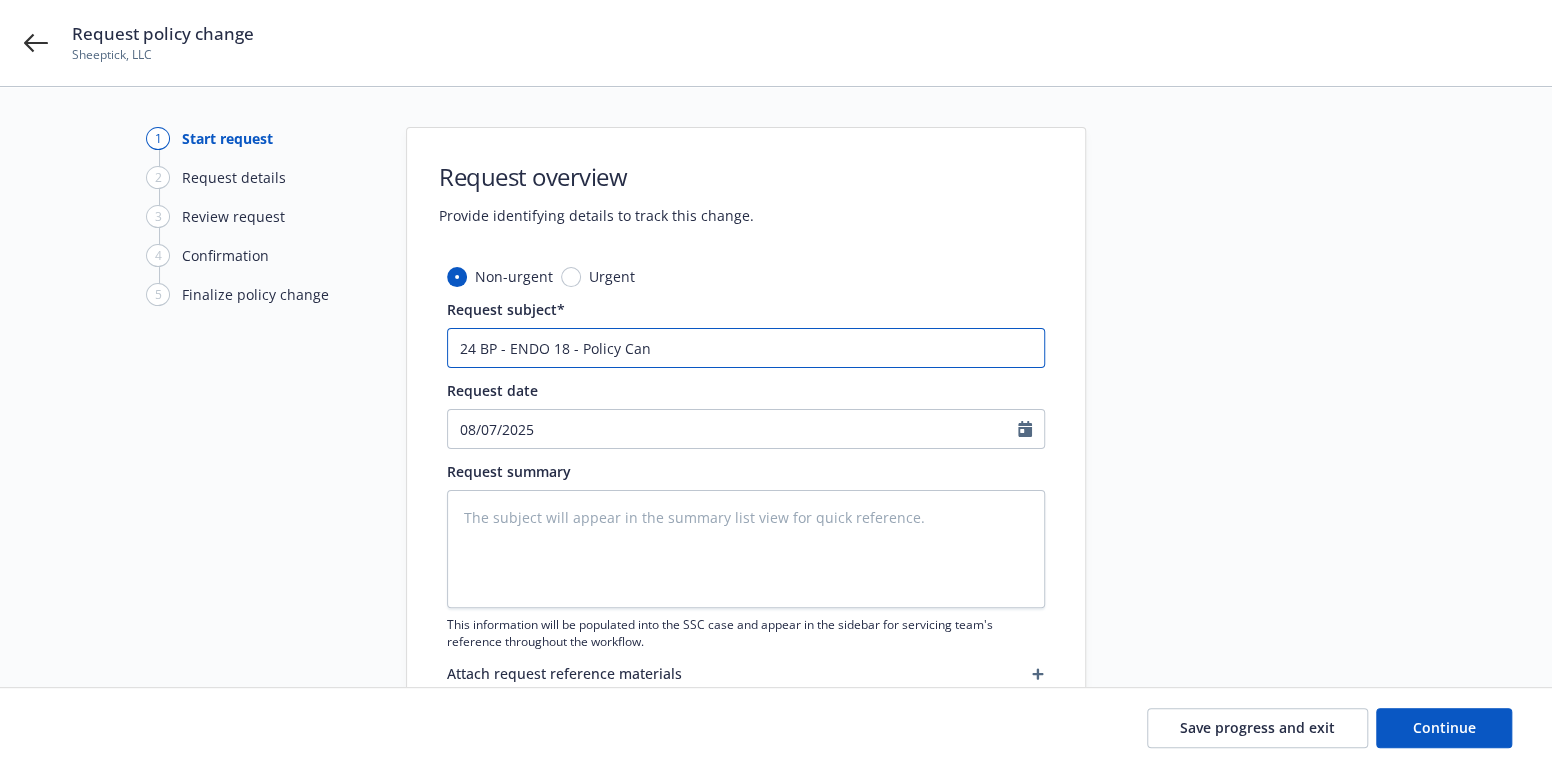 type on "x" 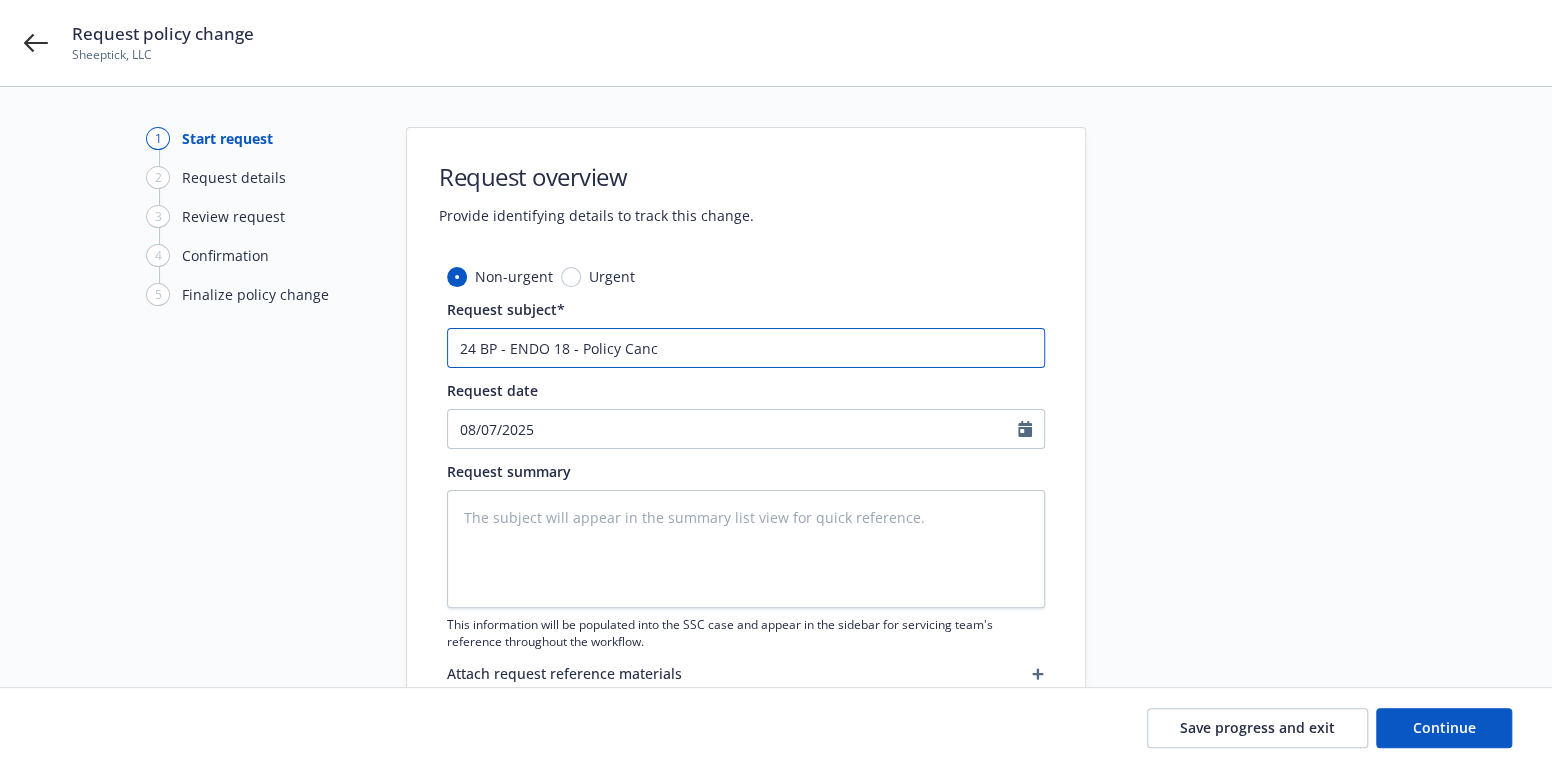 type on "x" 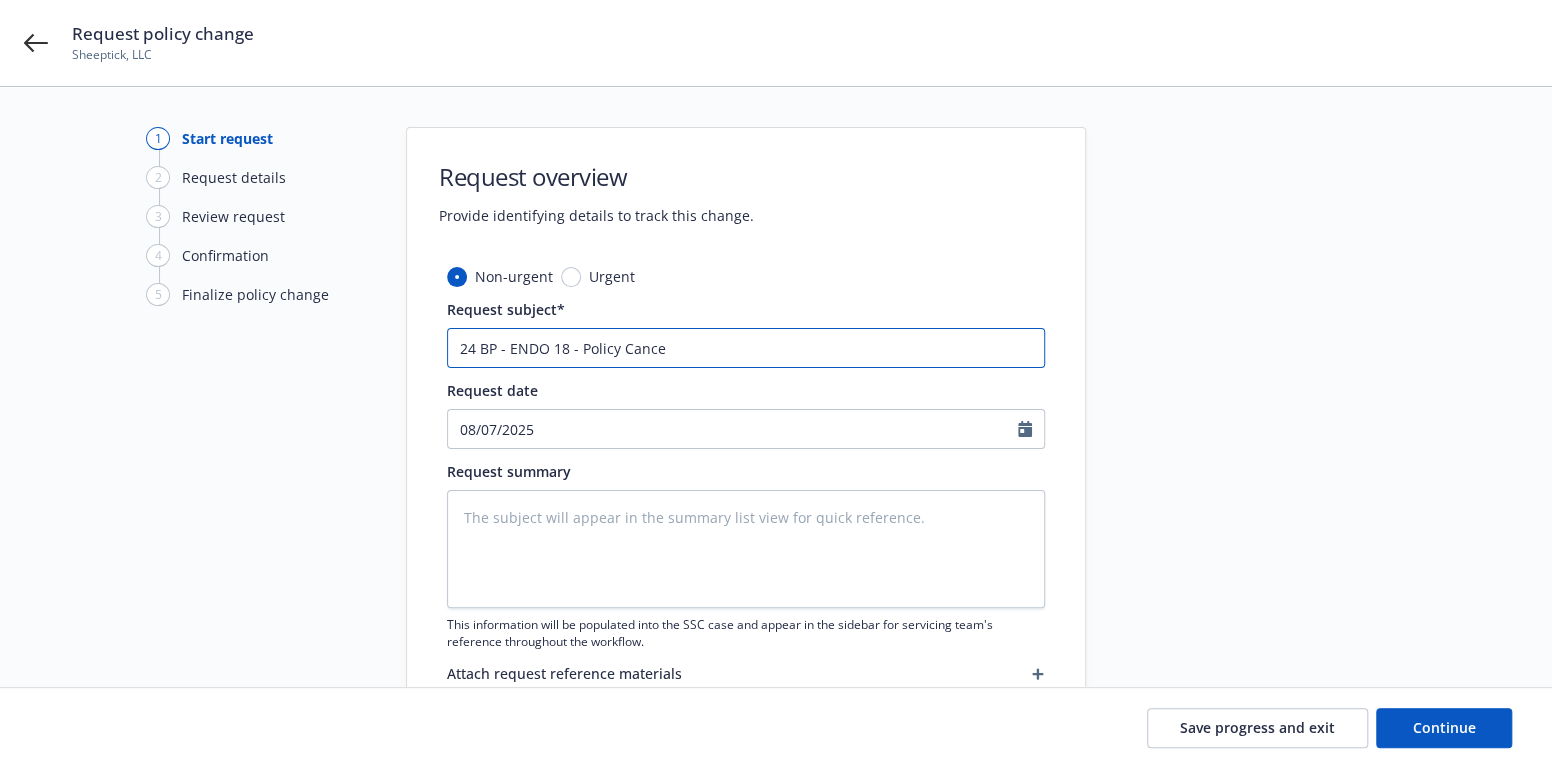 type on "x" 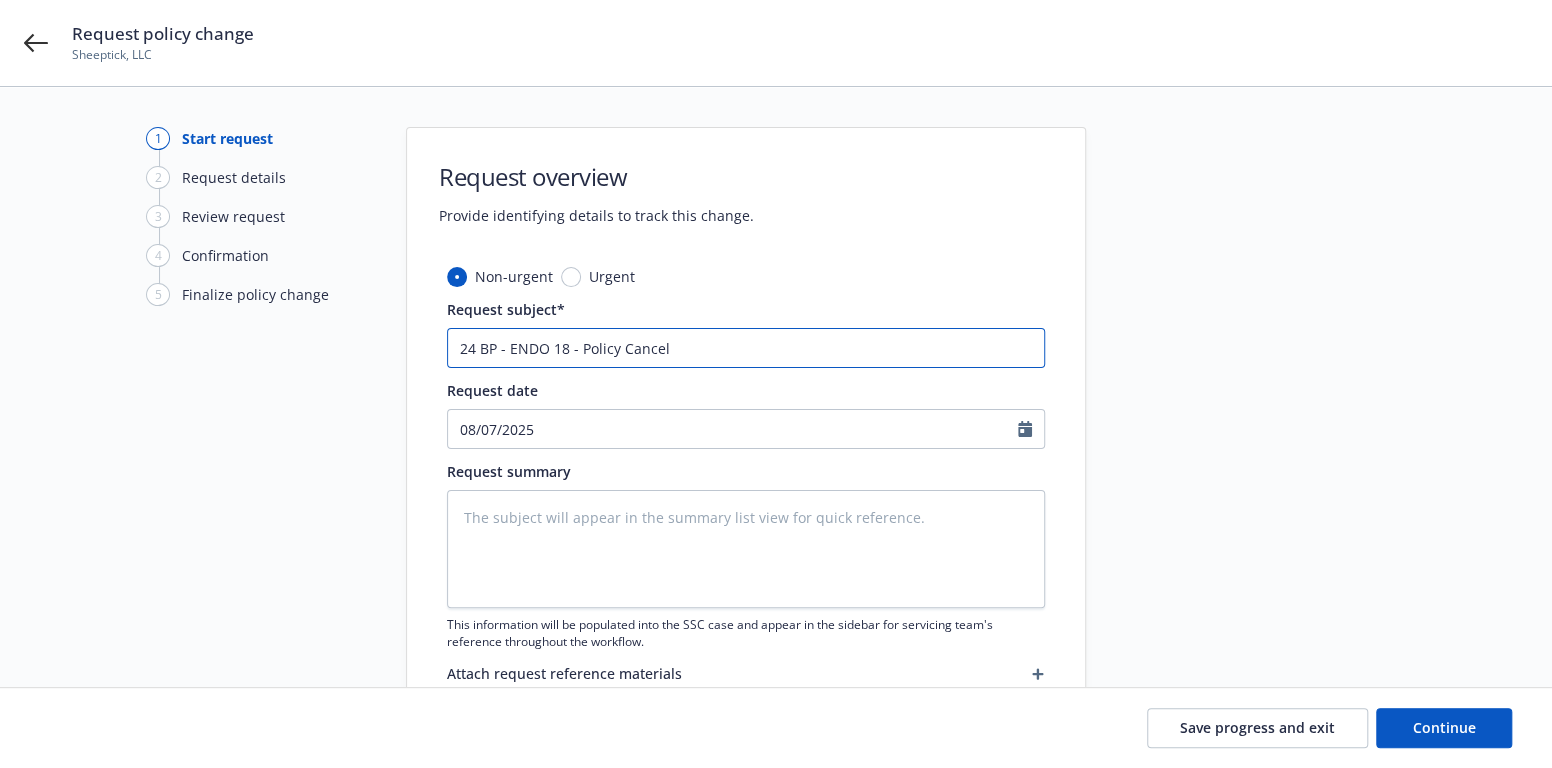 type on "x" 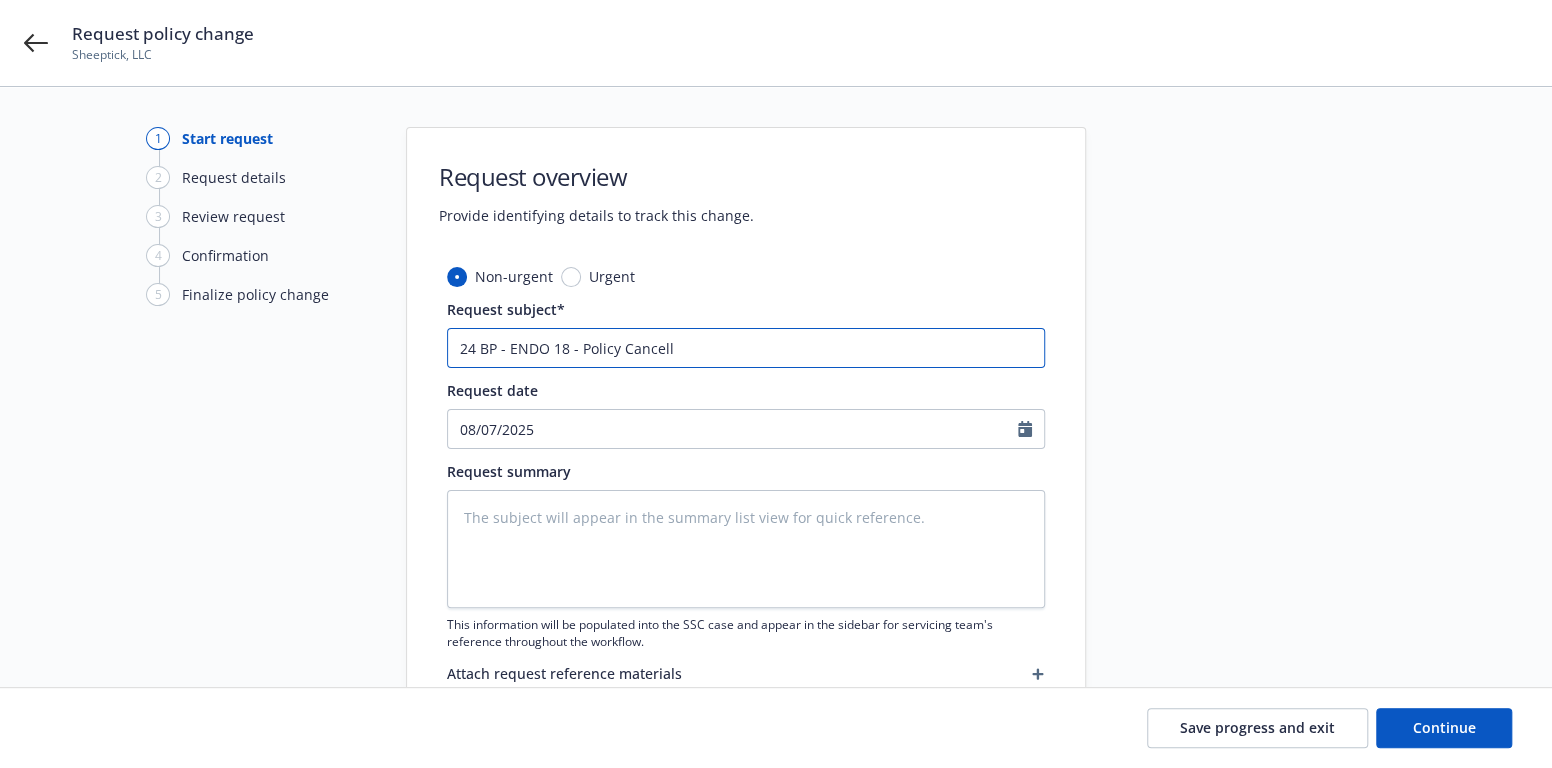 type on "x" 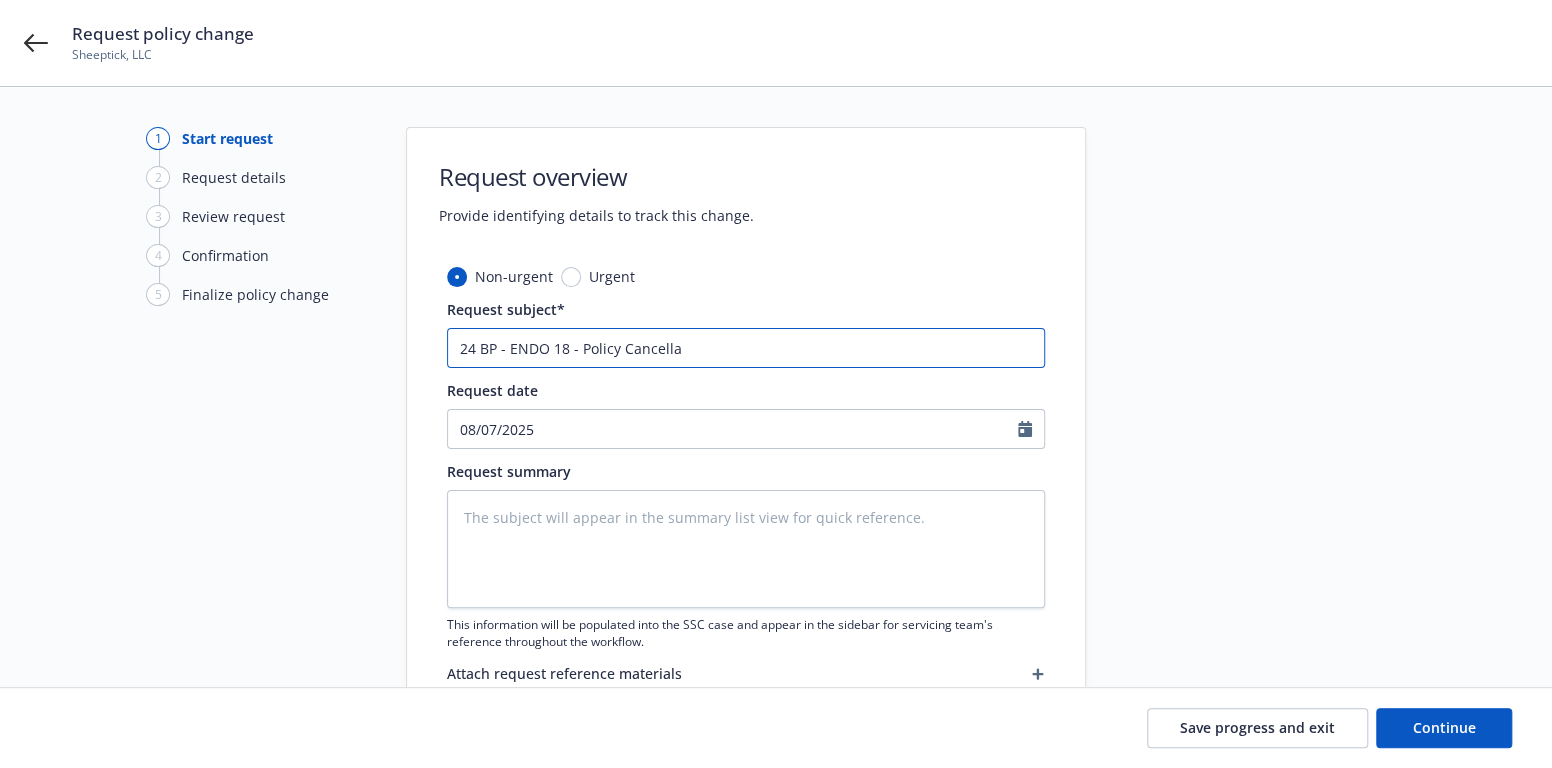 type on "x" 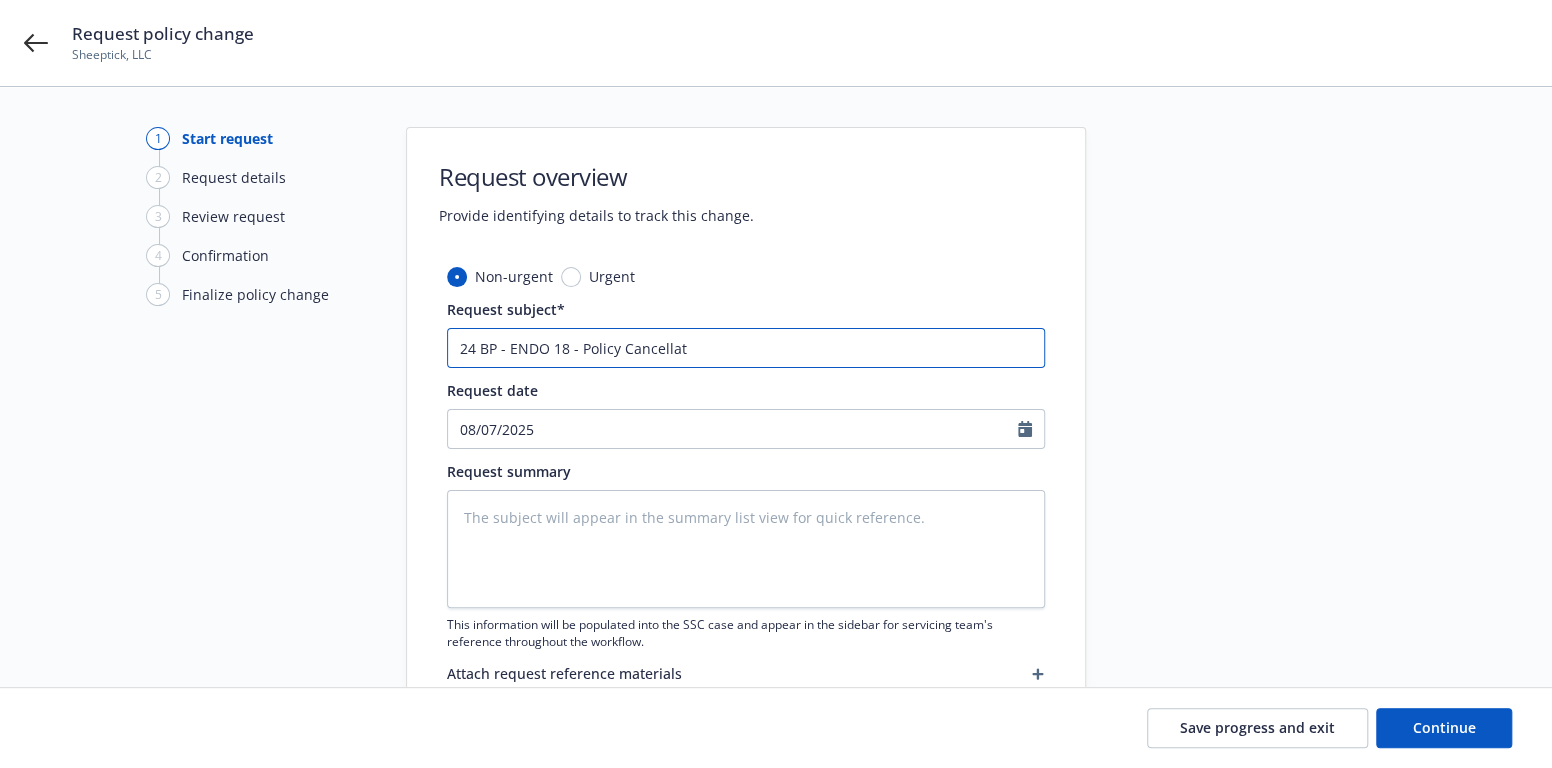 type on "x" 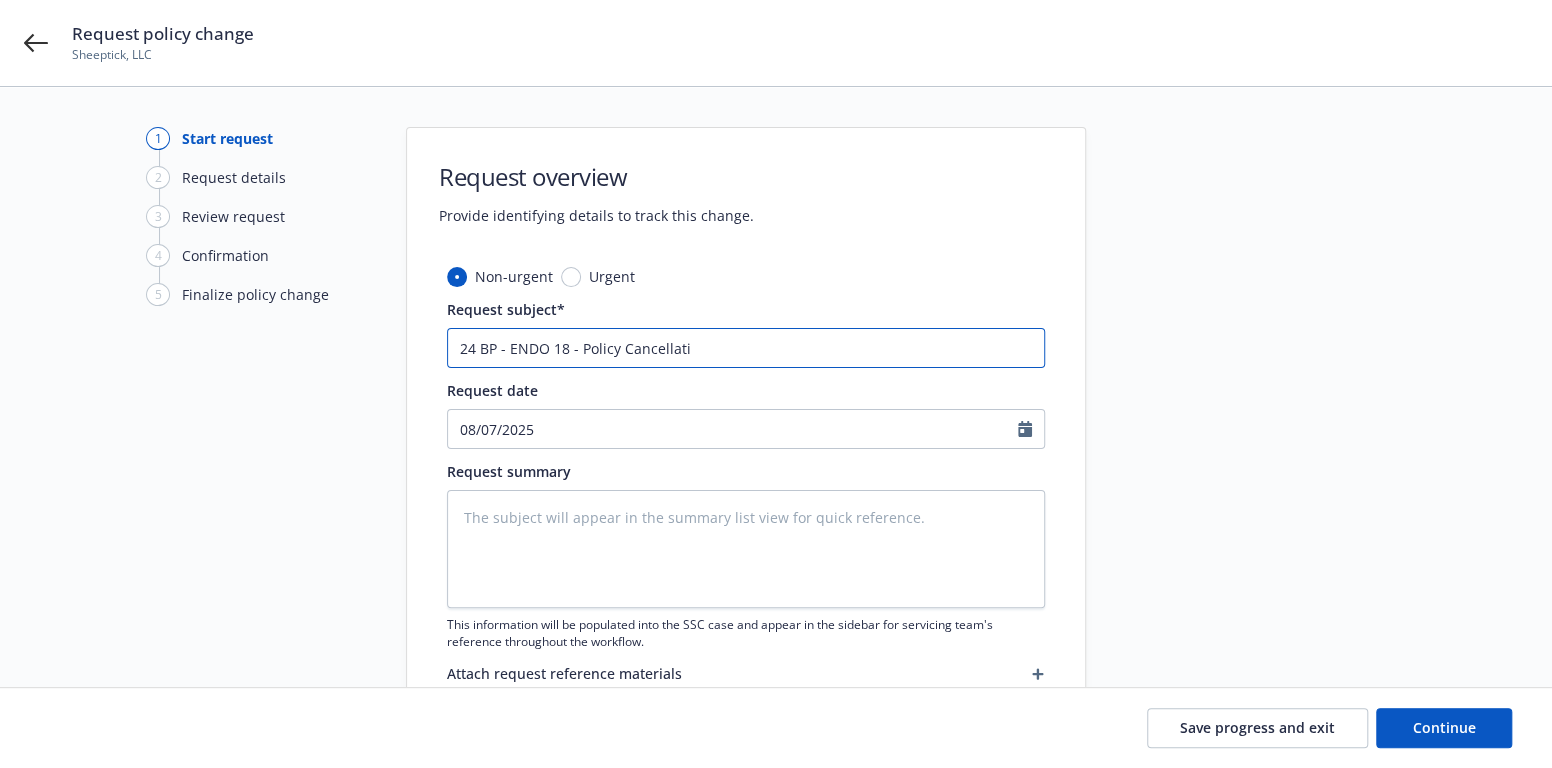 type on "x" 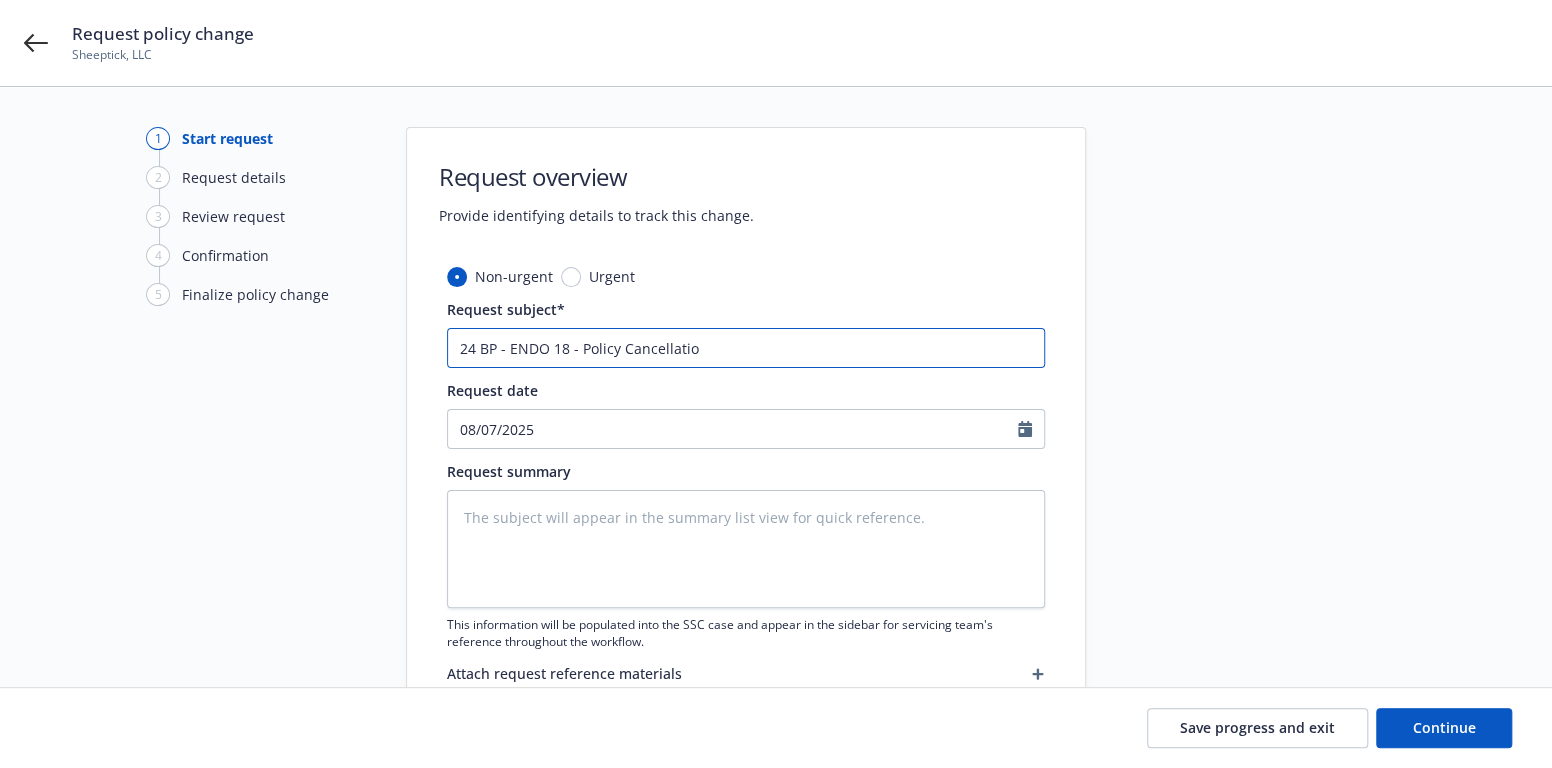 type on "x" 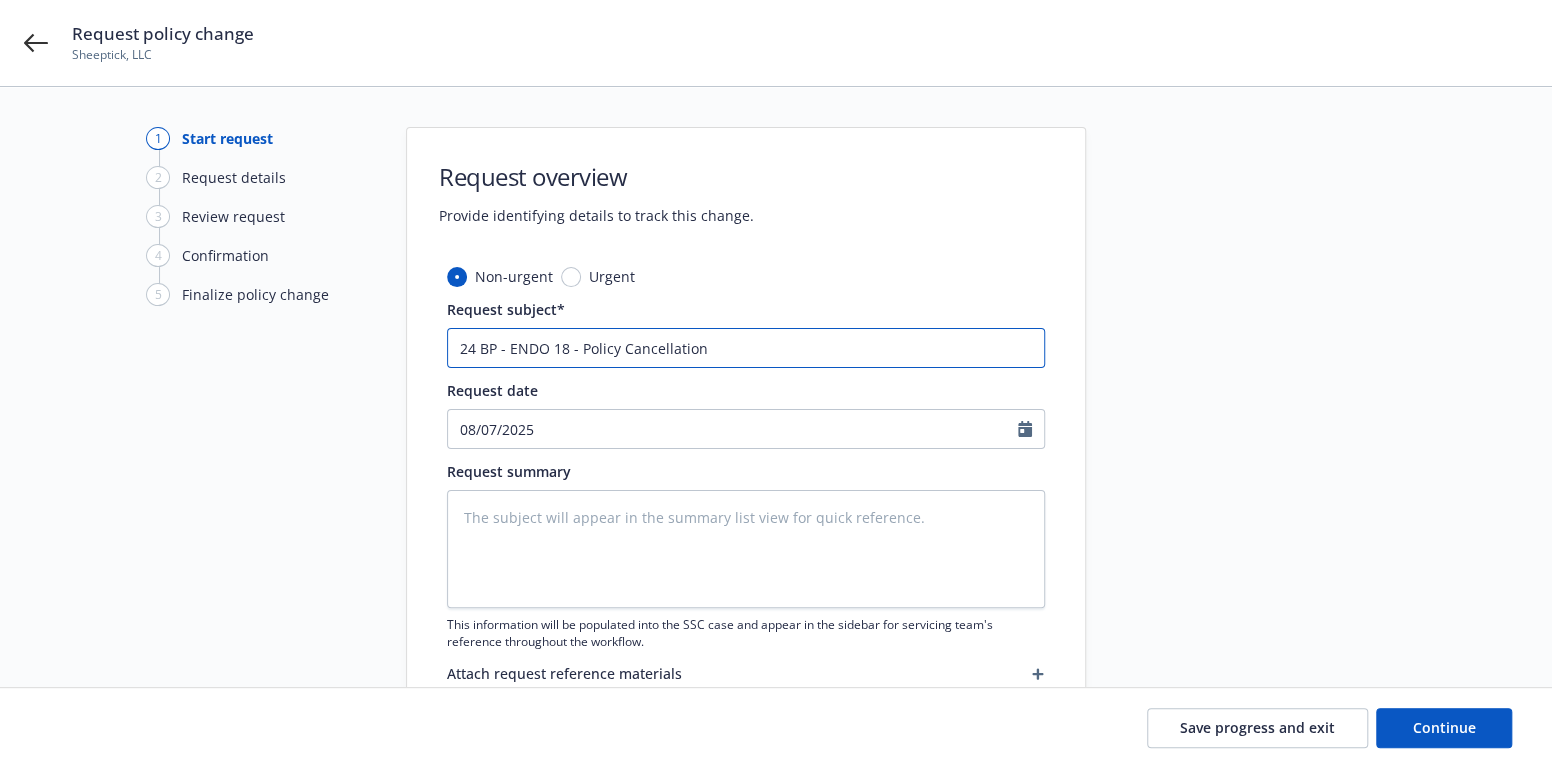 type on "x" 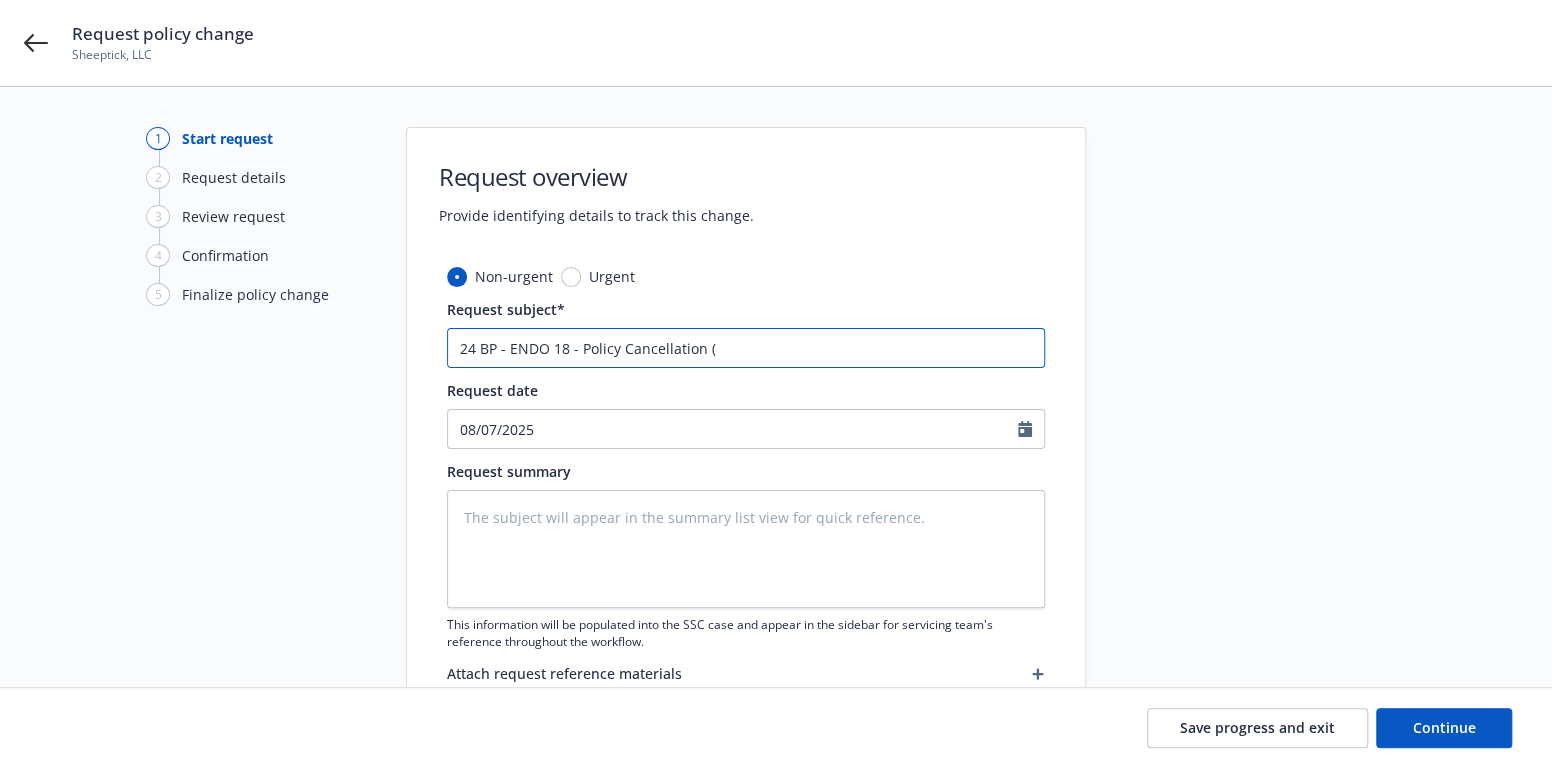 type on "x" 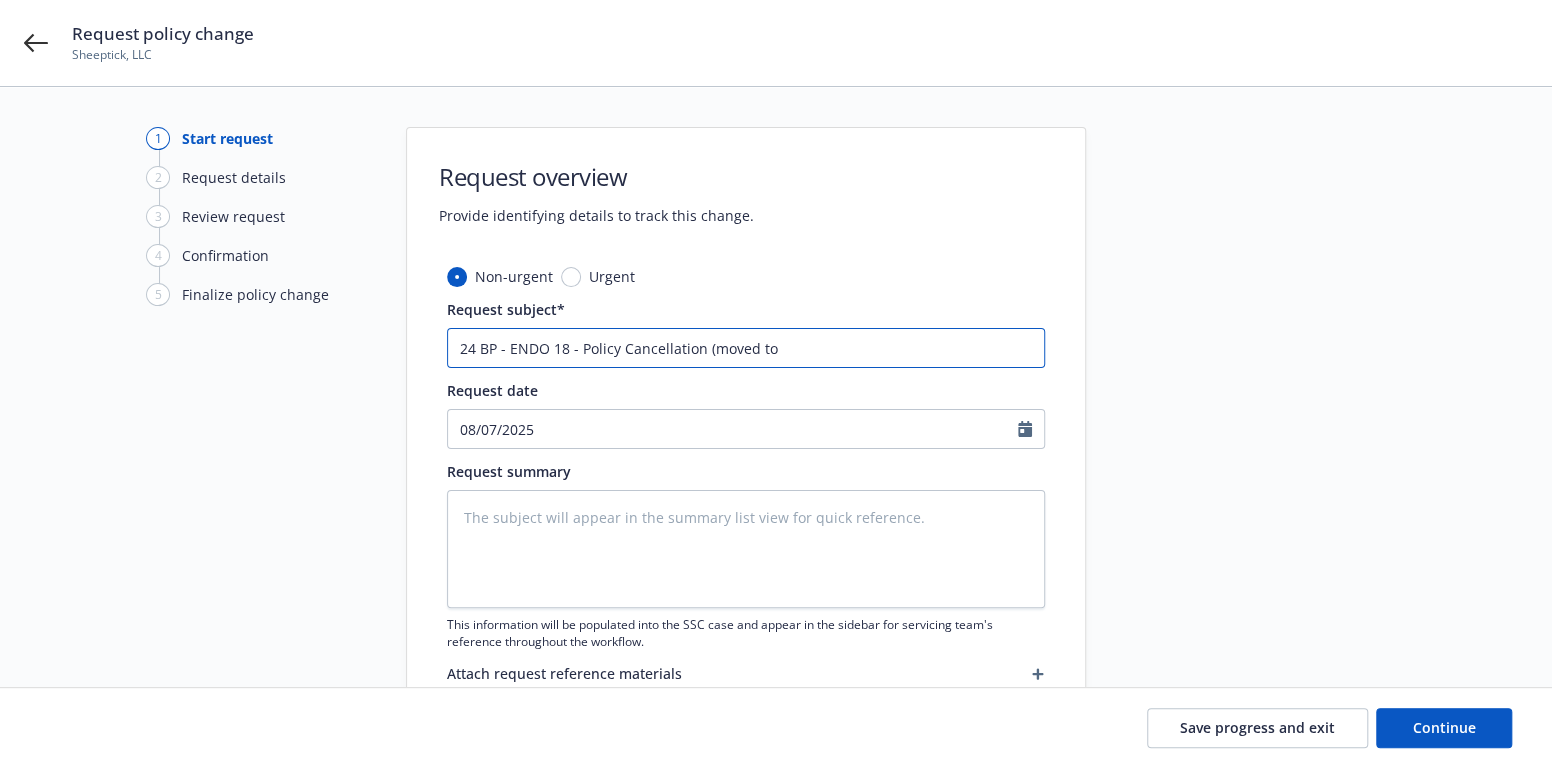 type on "x" 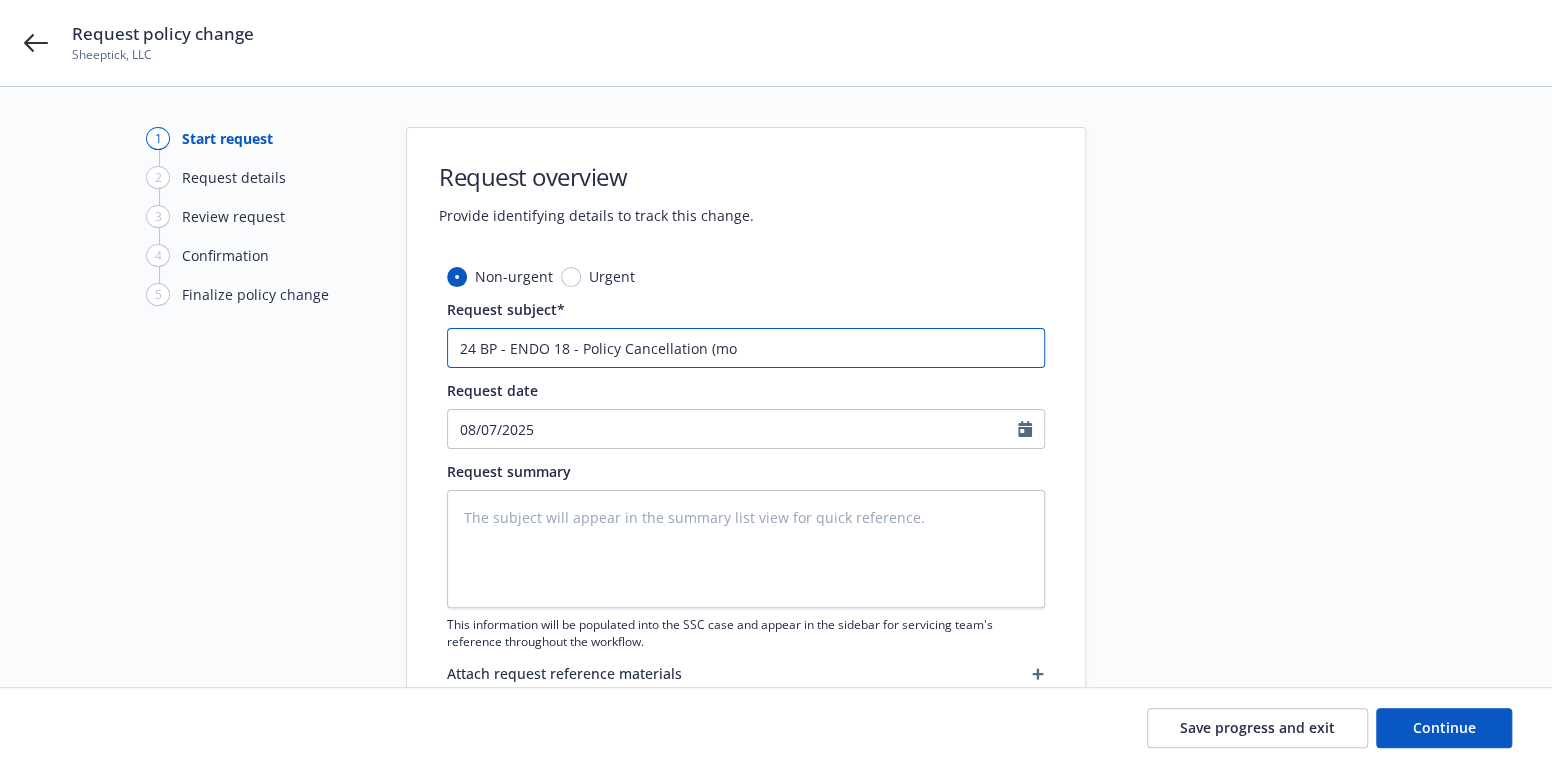 type on "x" 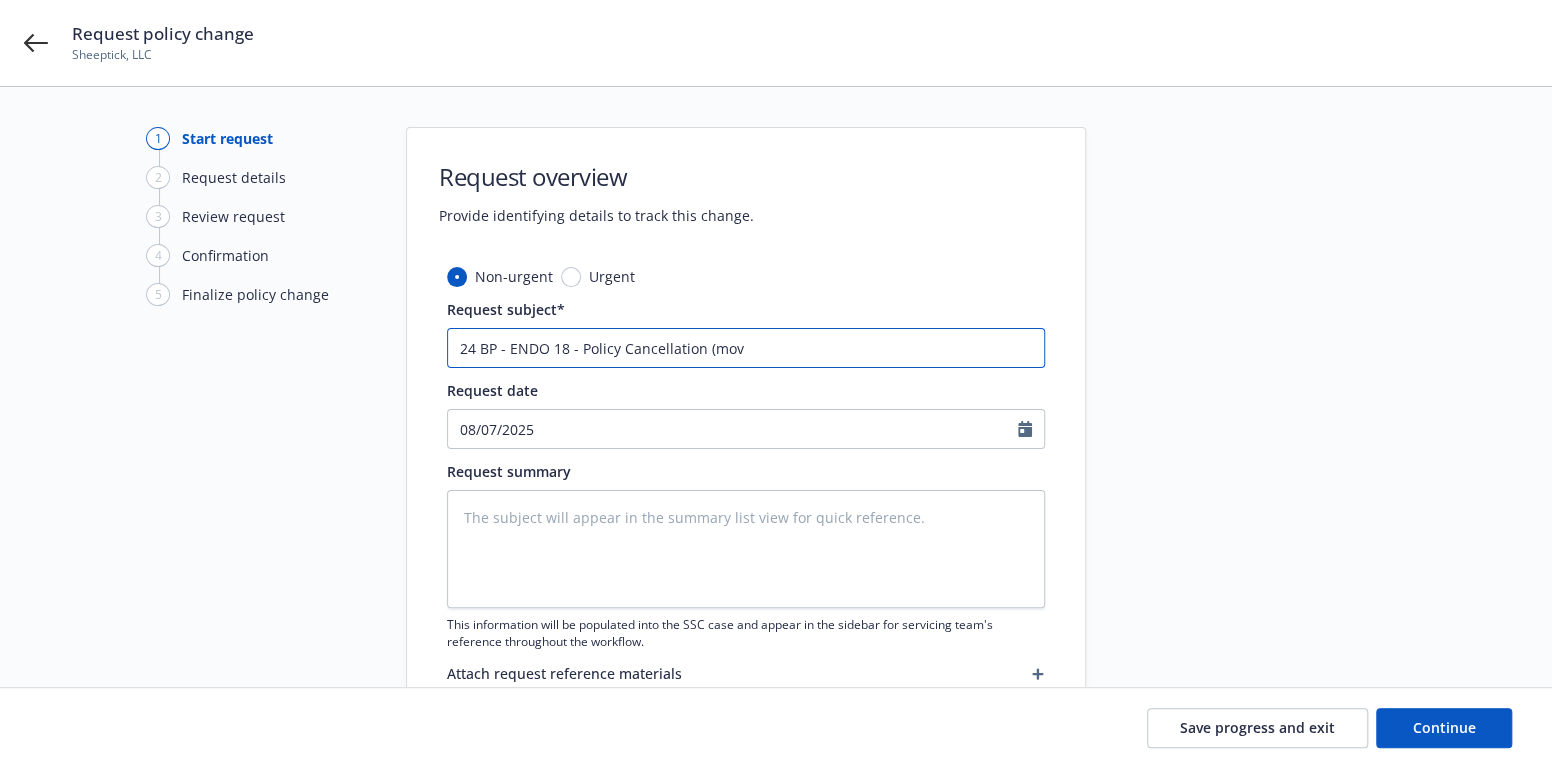 type on "x" 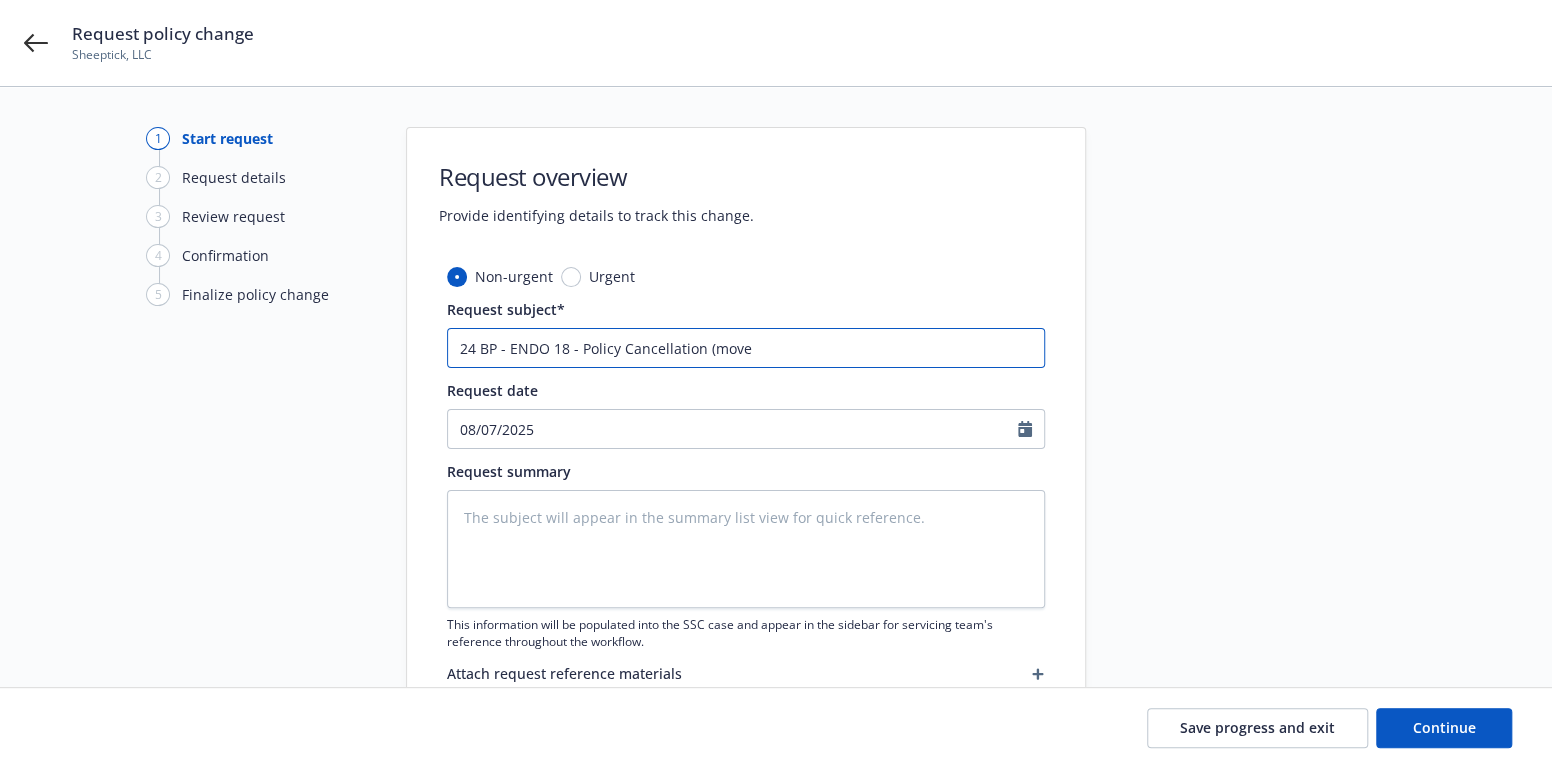 type on "x" 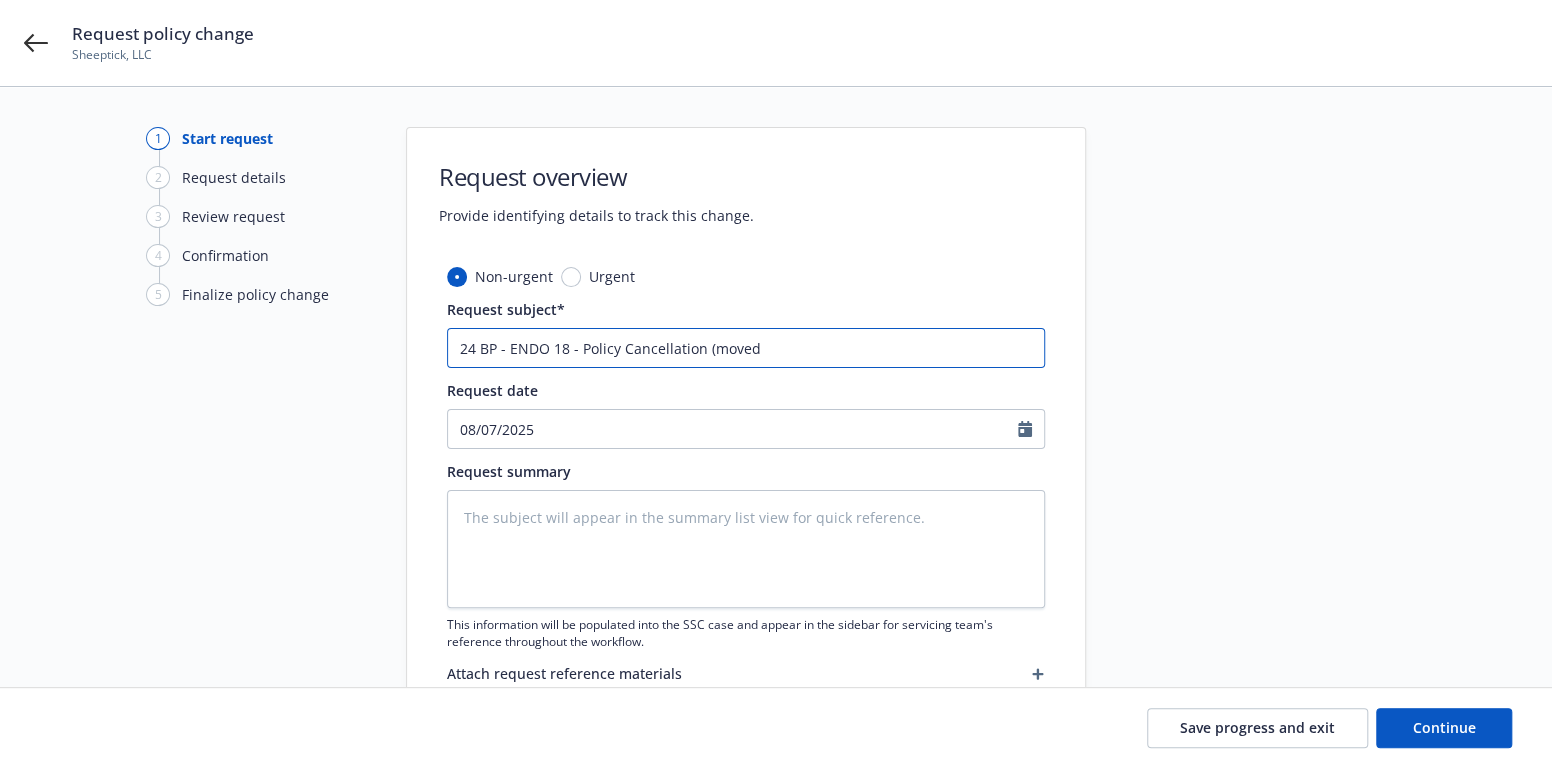 type on "x" 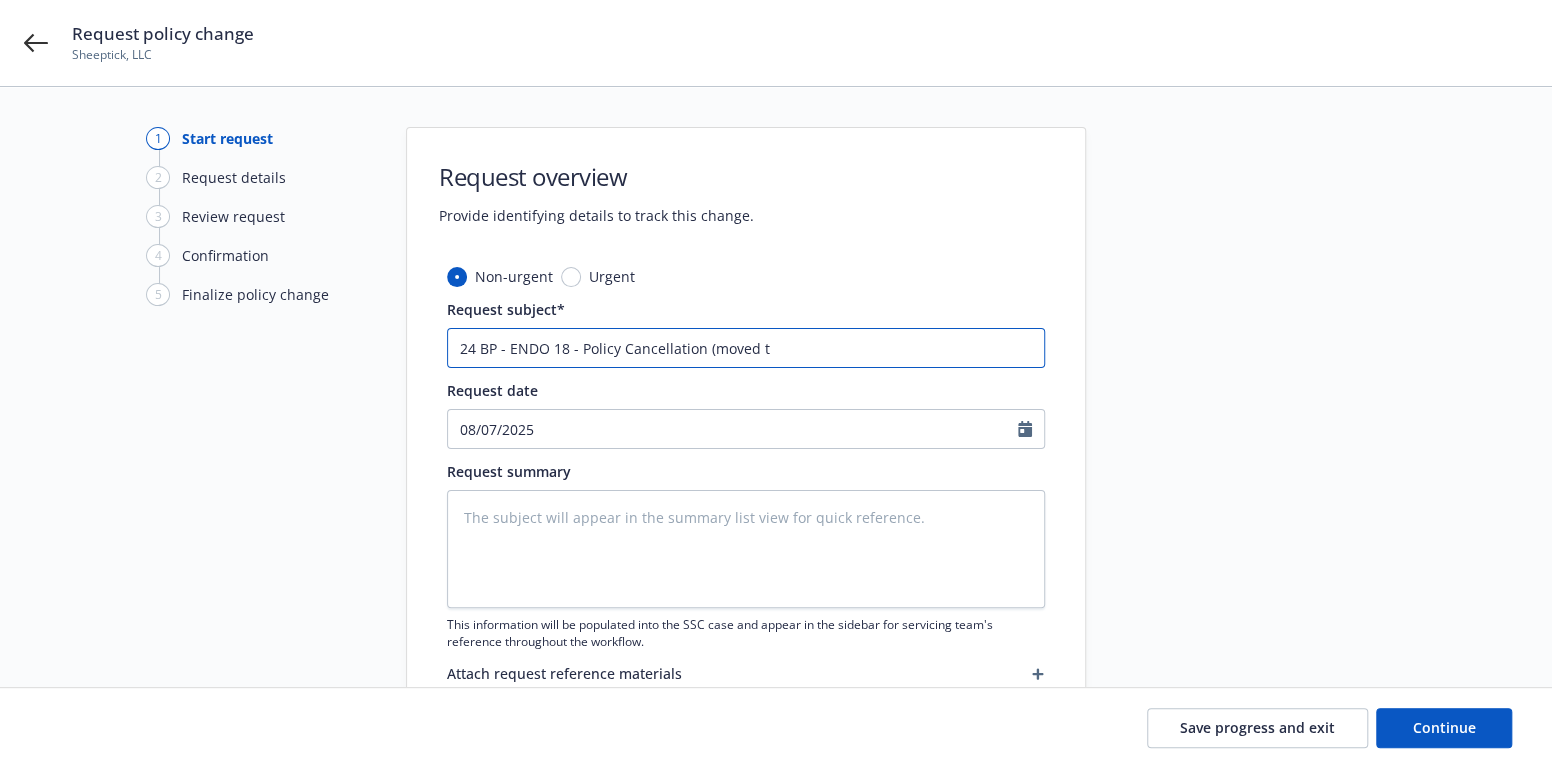 type on "x" 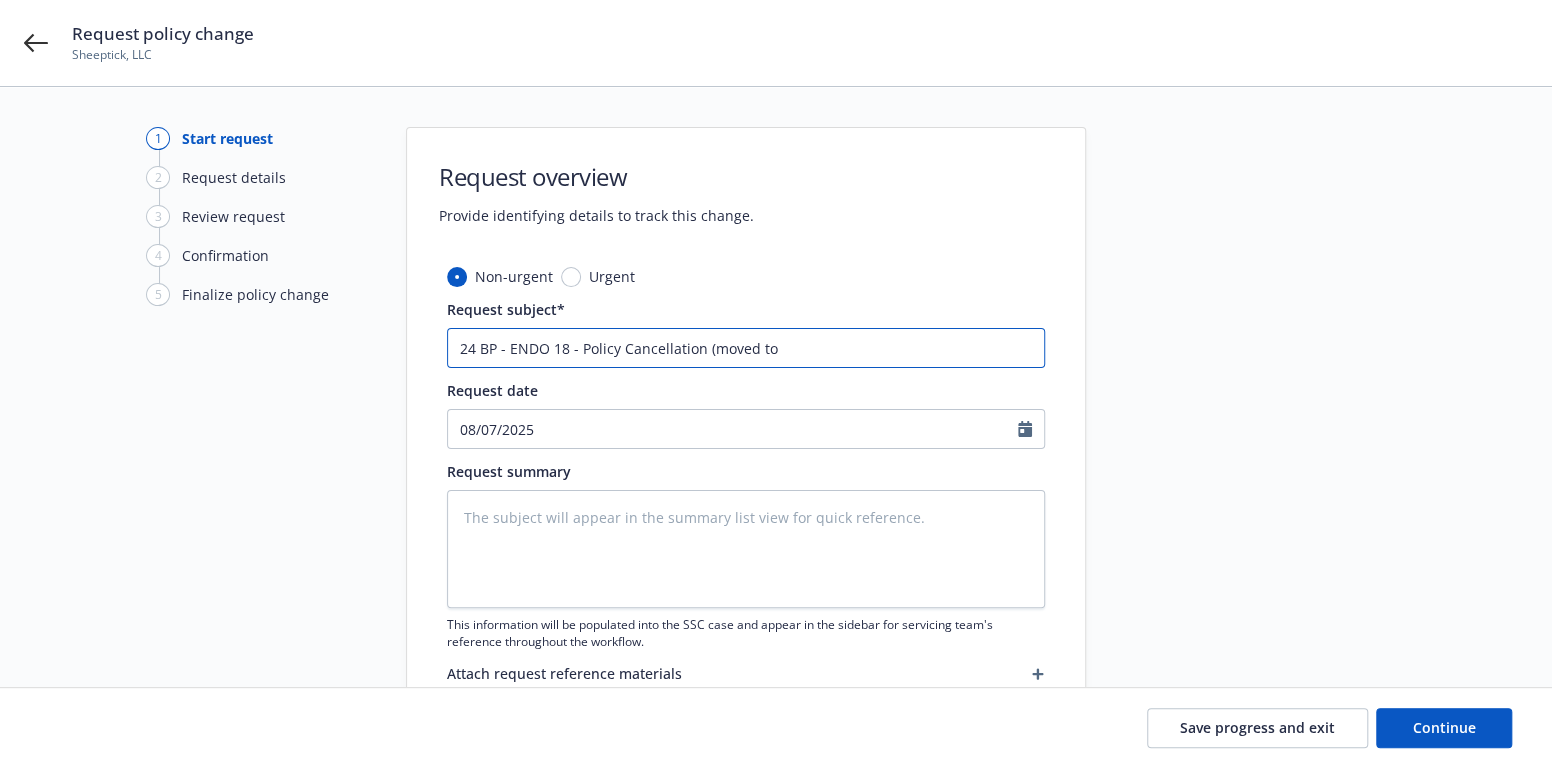 type on "x" 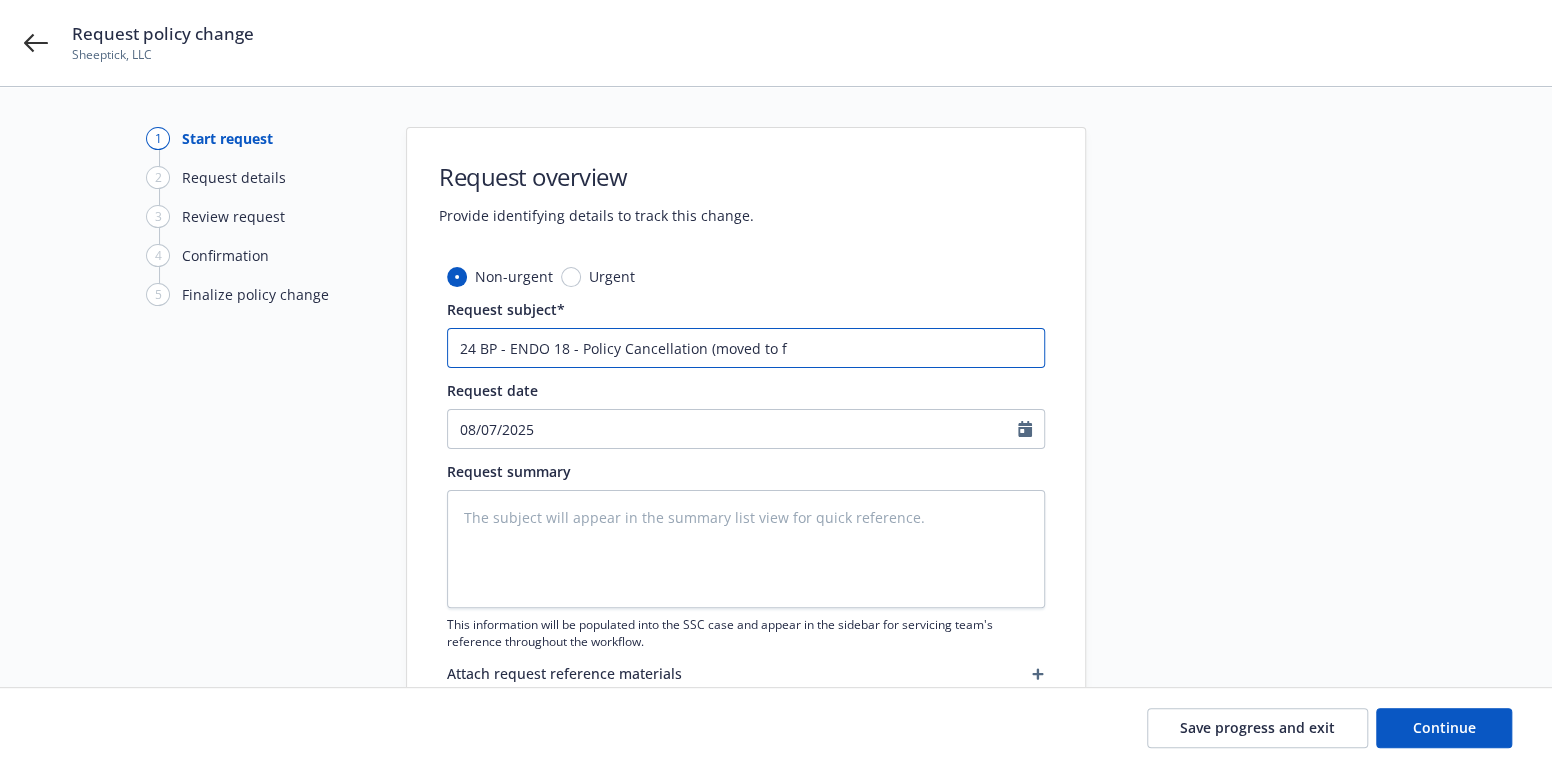 type on "x" 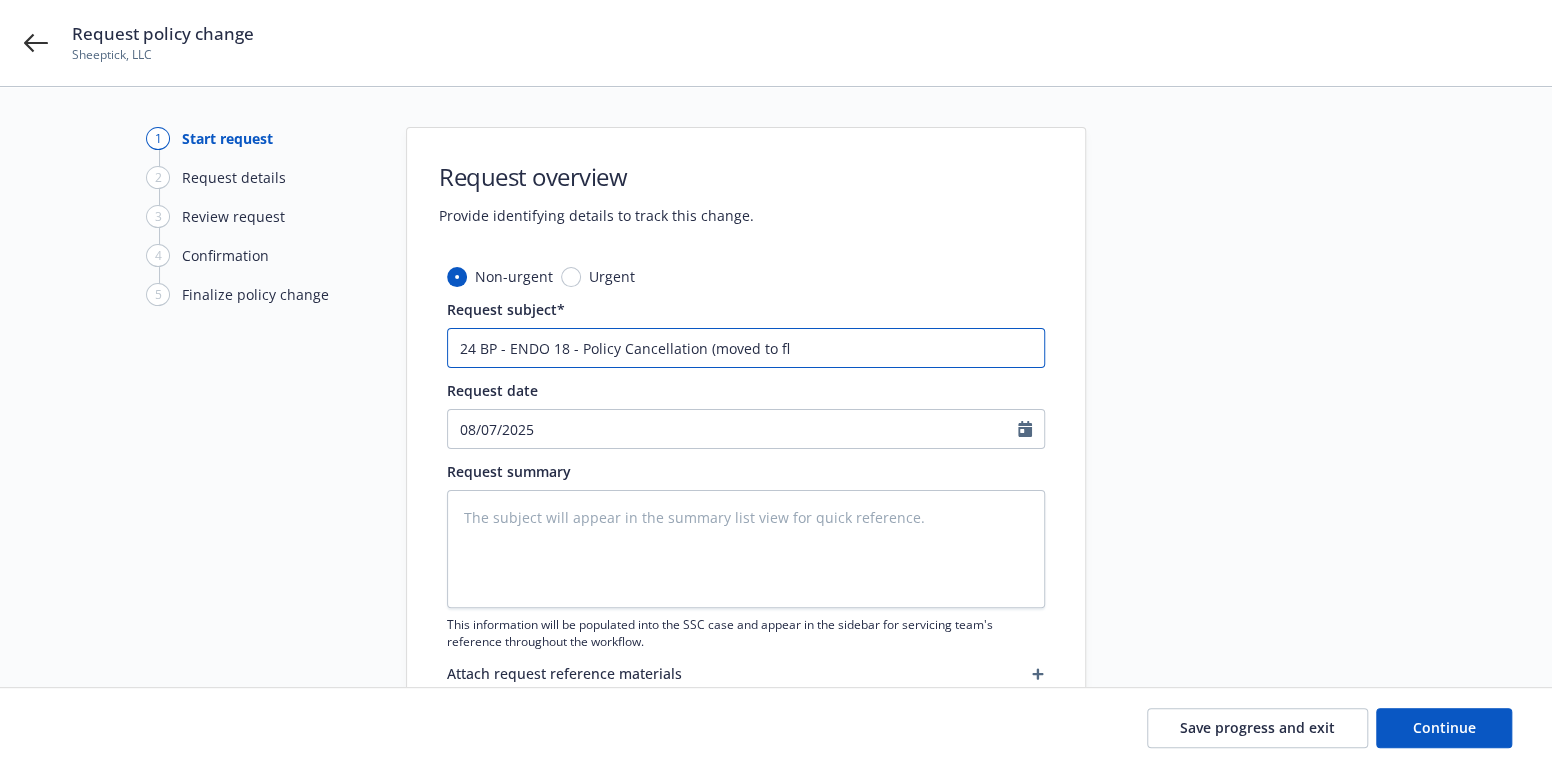 type on "x" 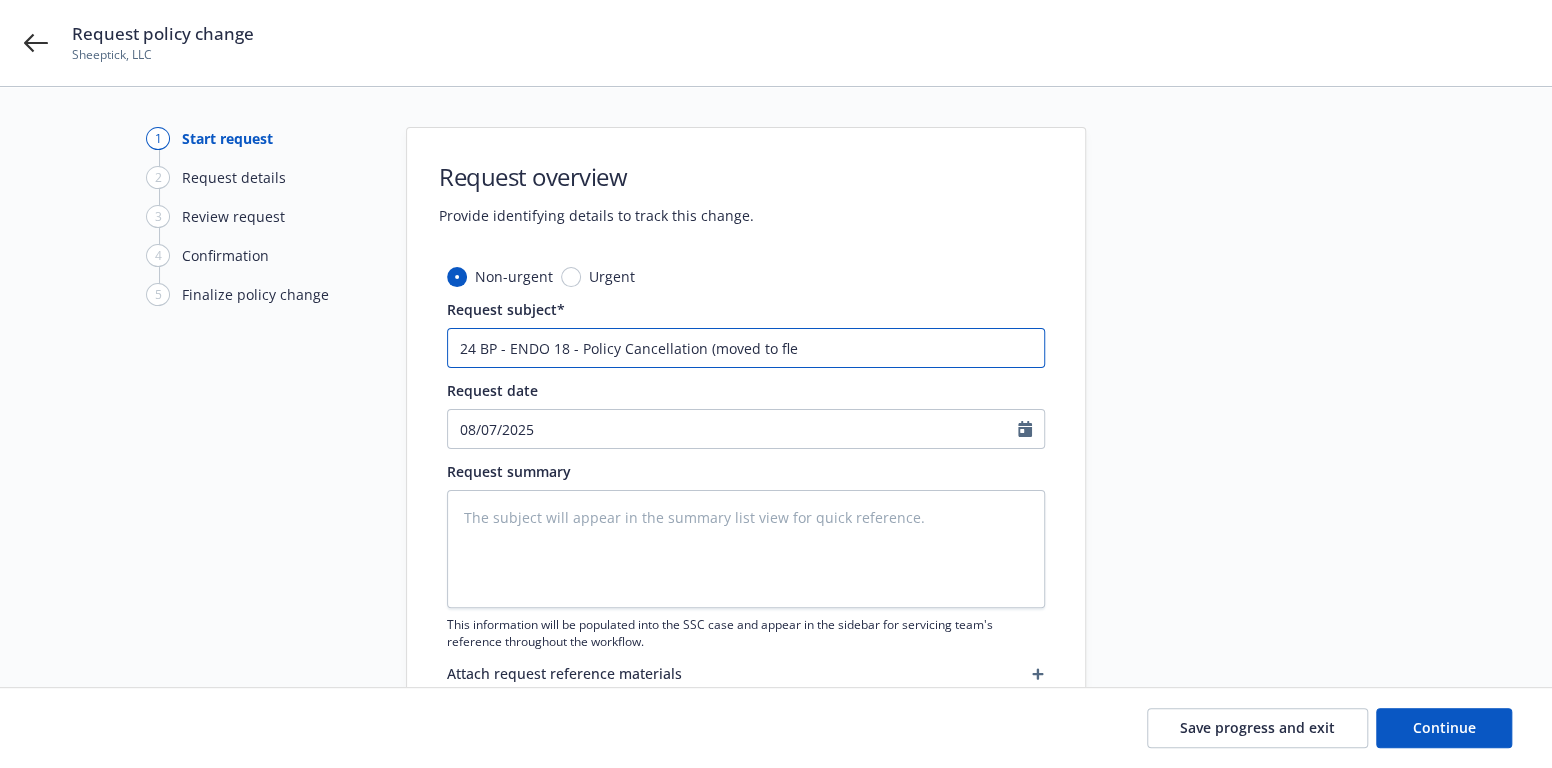 type on "x" 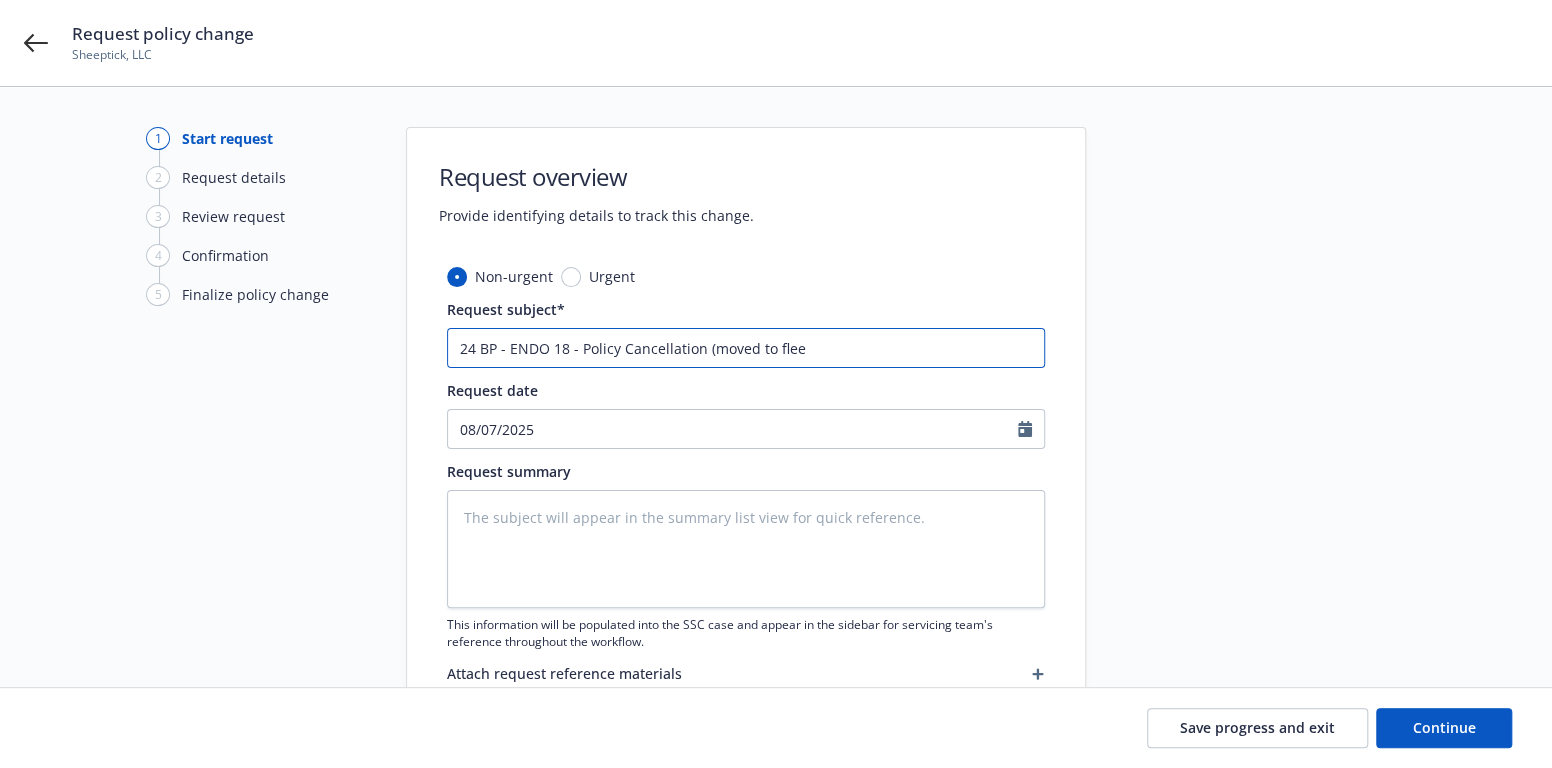 type on "x" 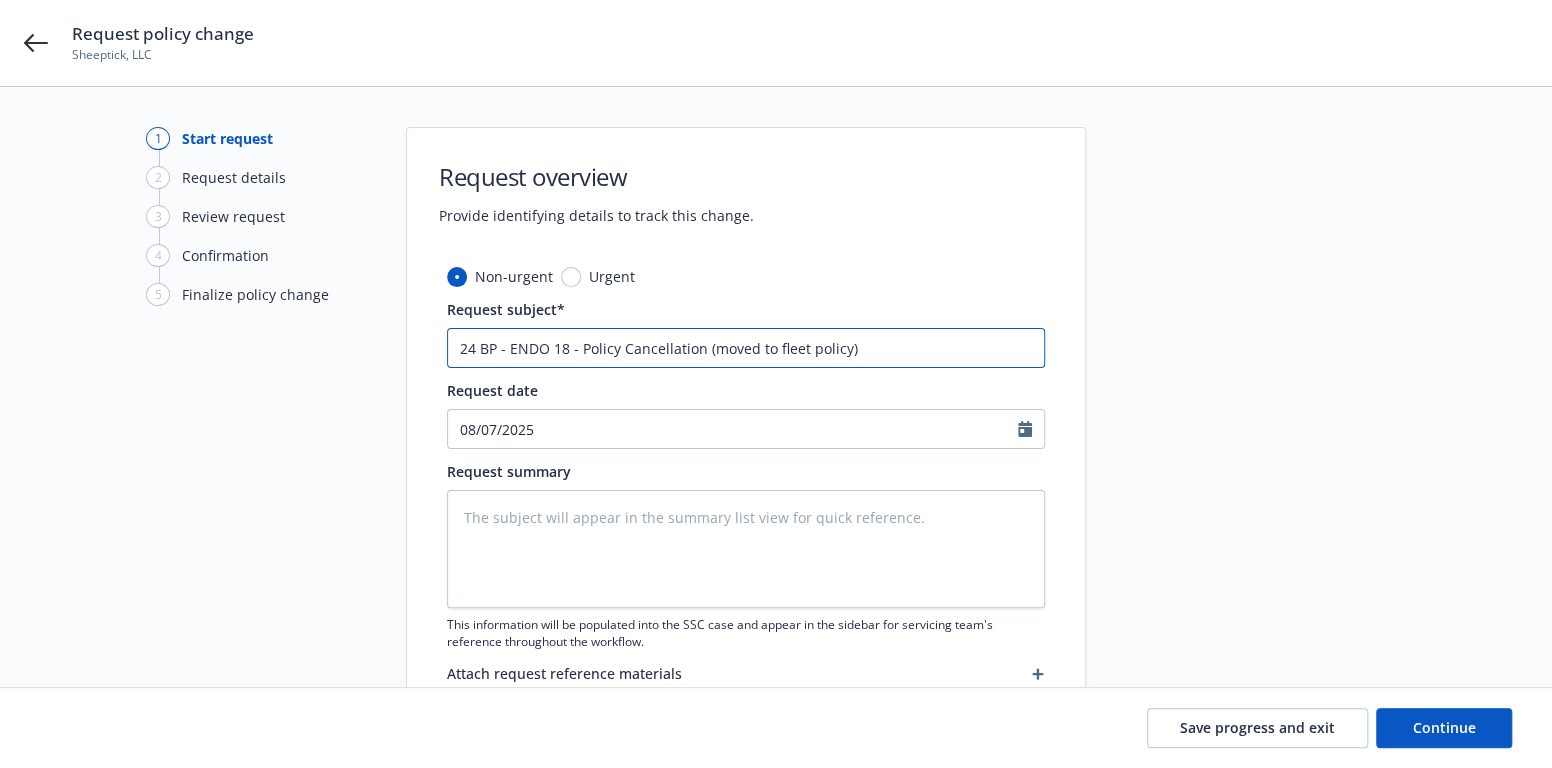 type on "x" 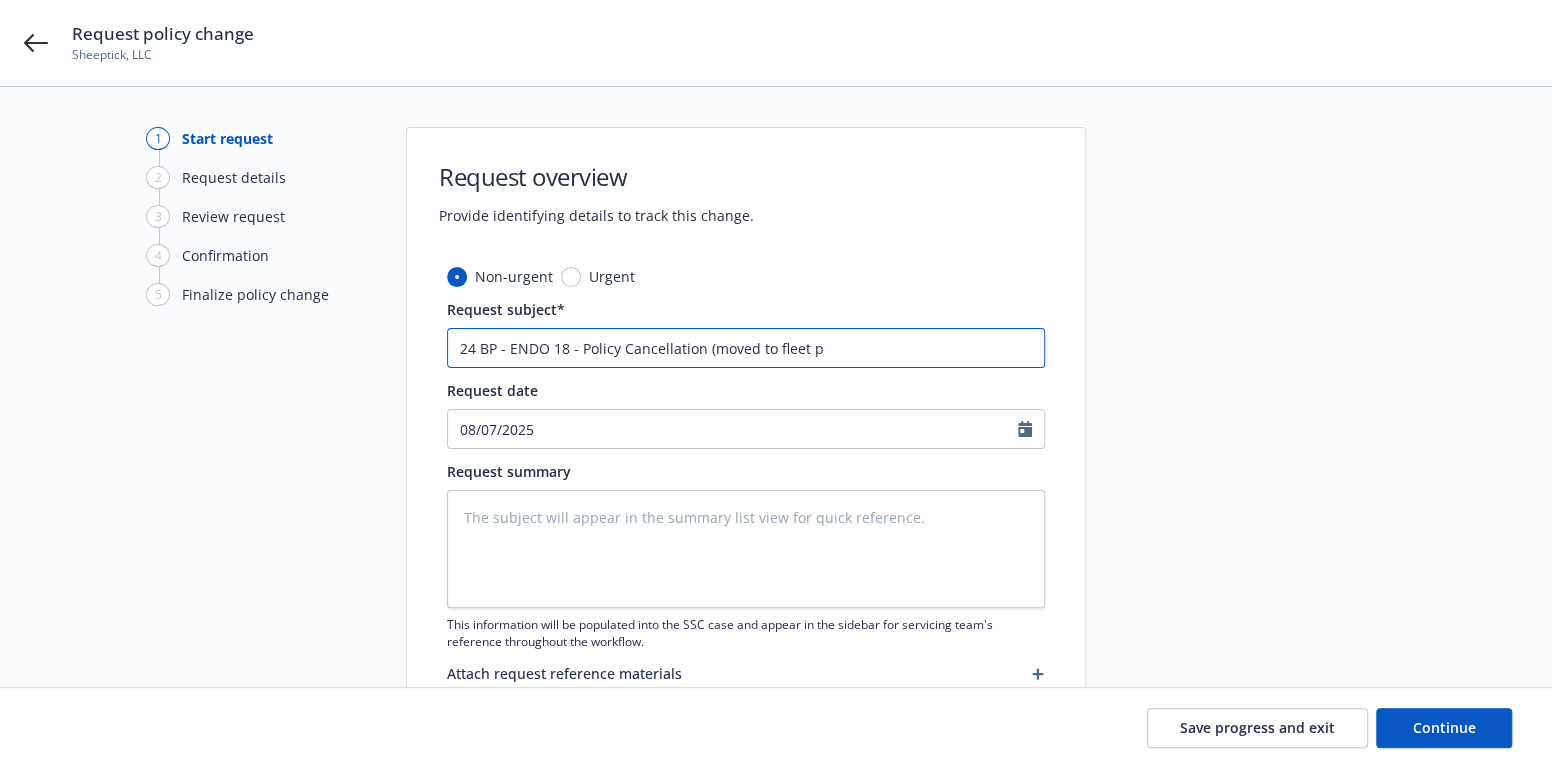 type on "x" 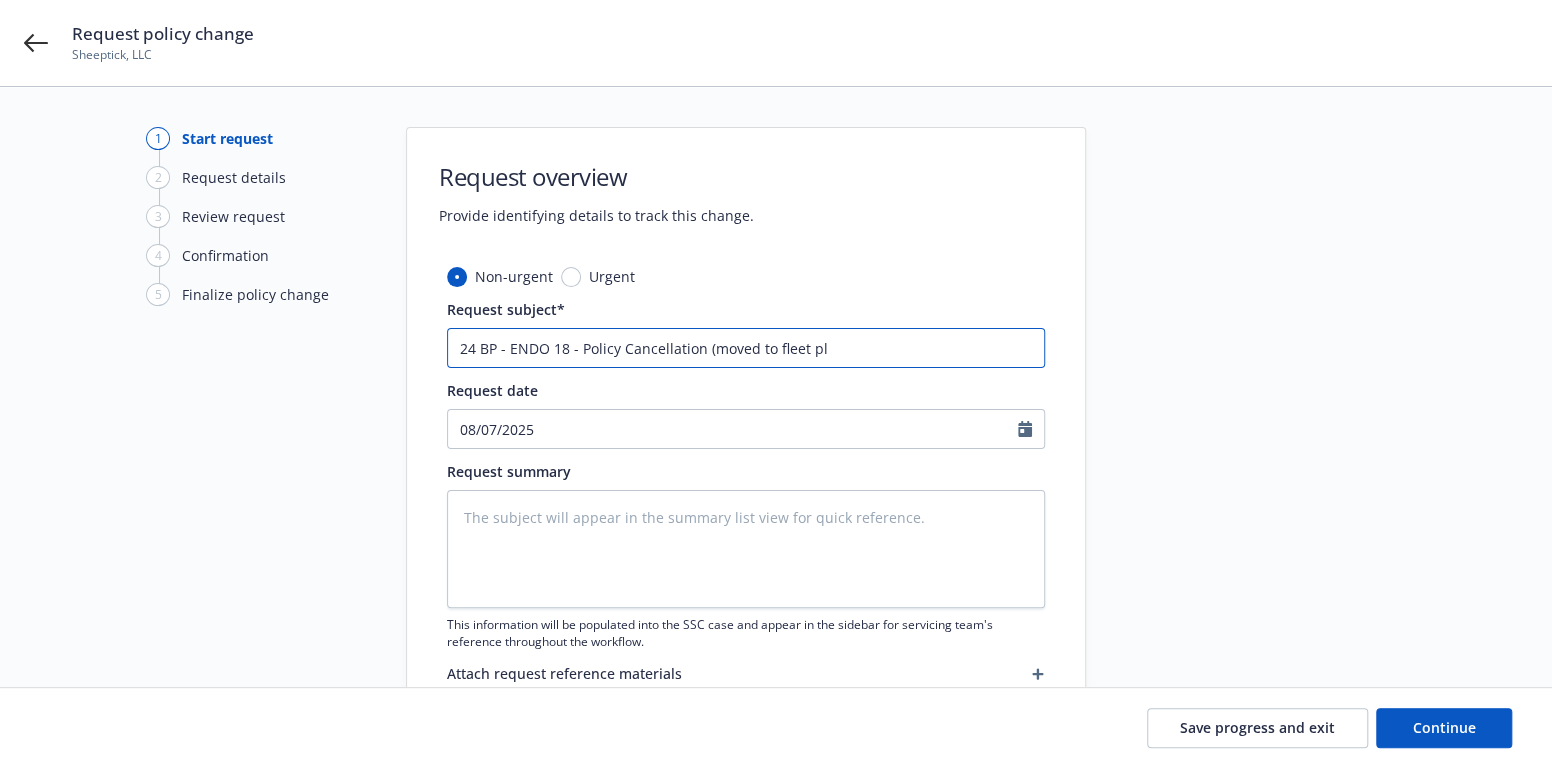 type on "x" 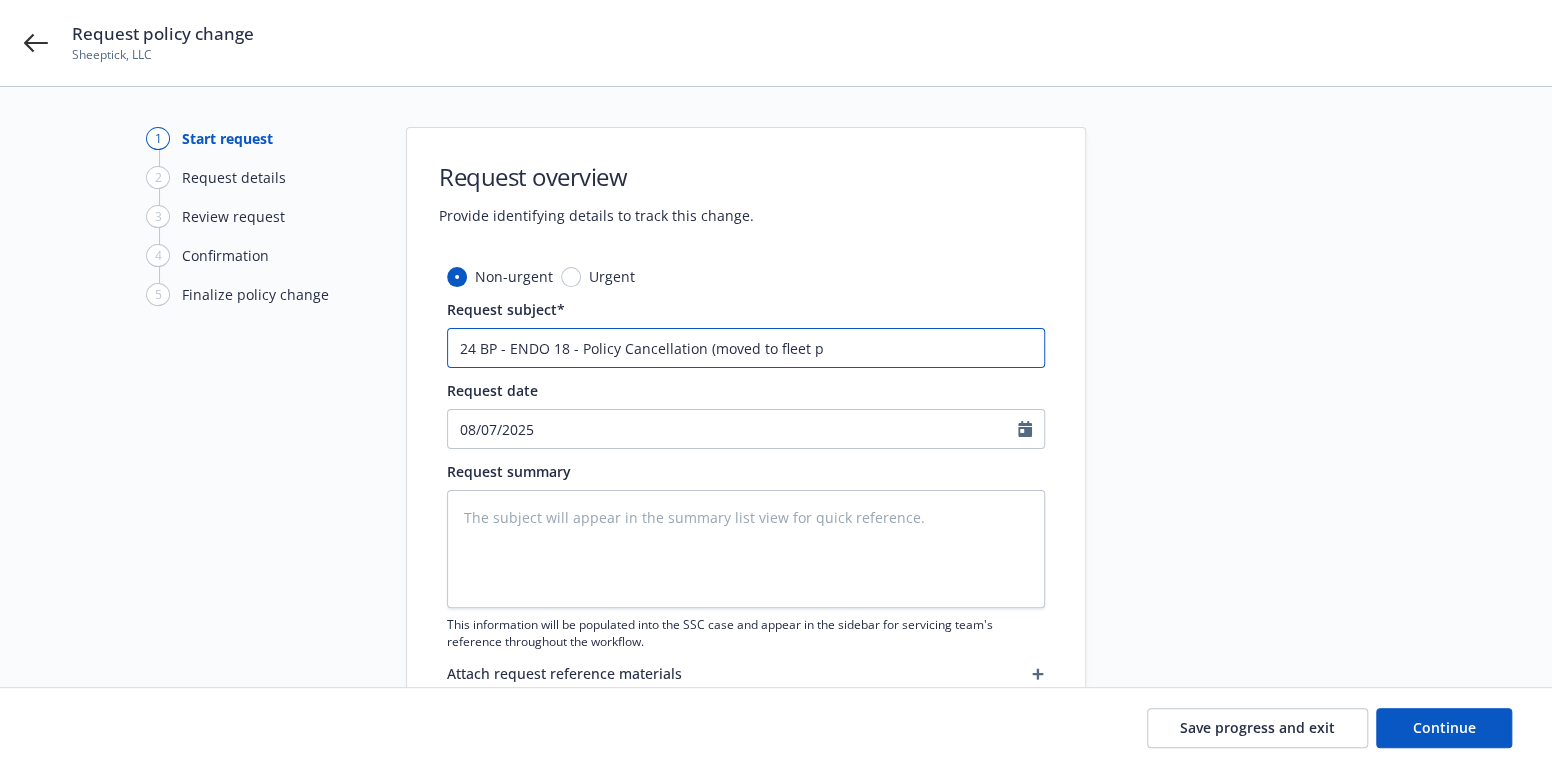 type on "x" 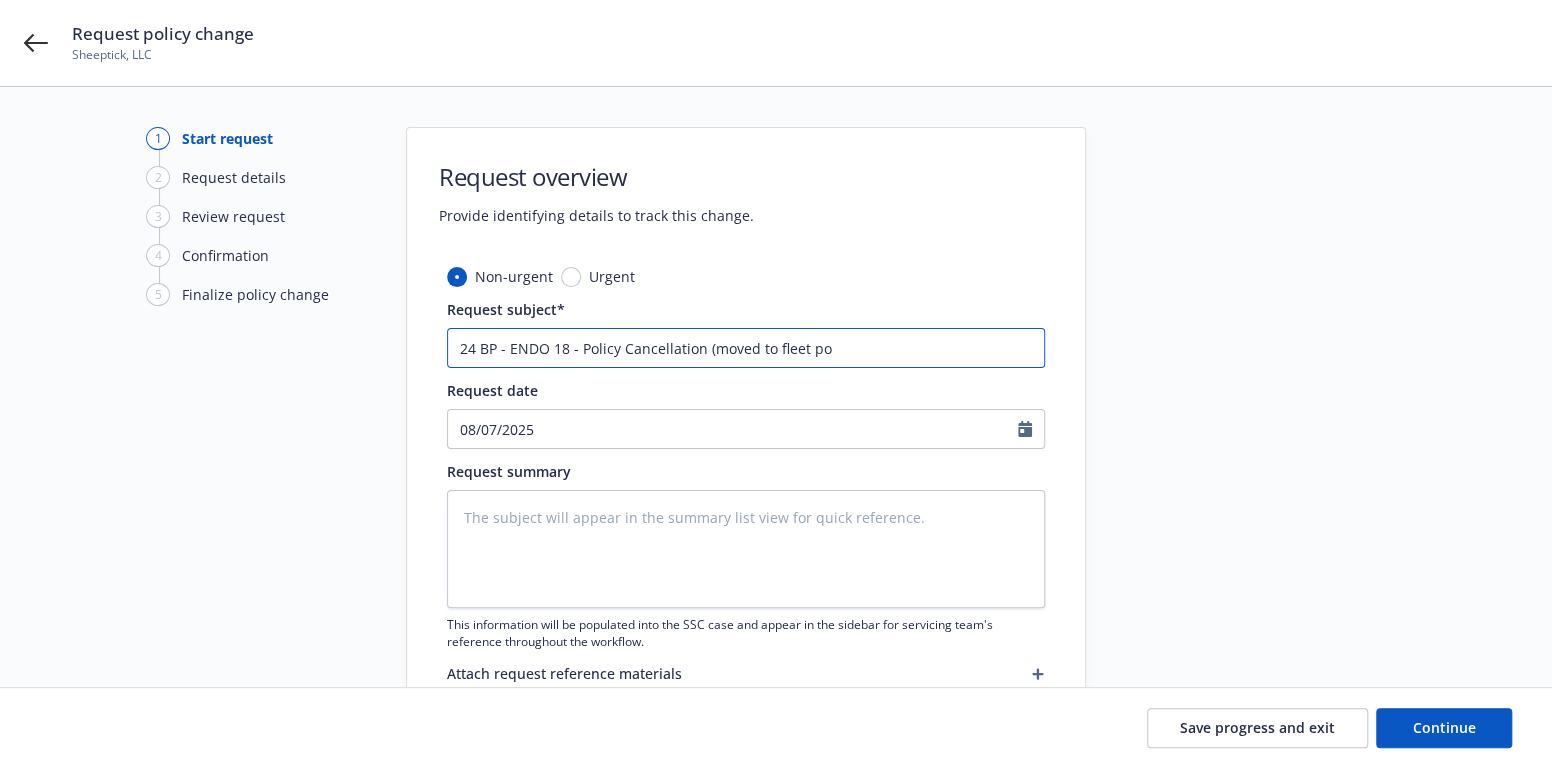 type on "x" 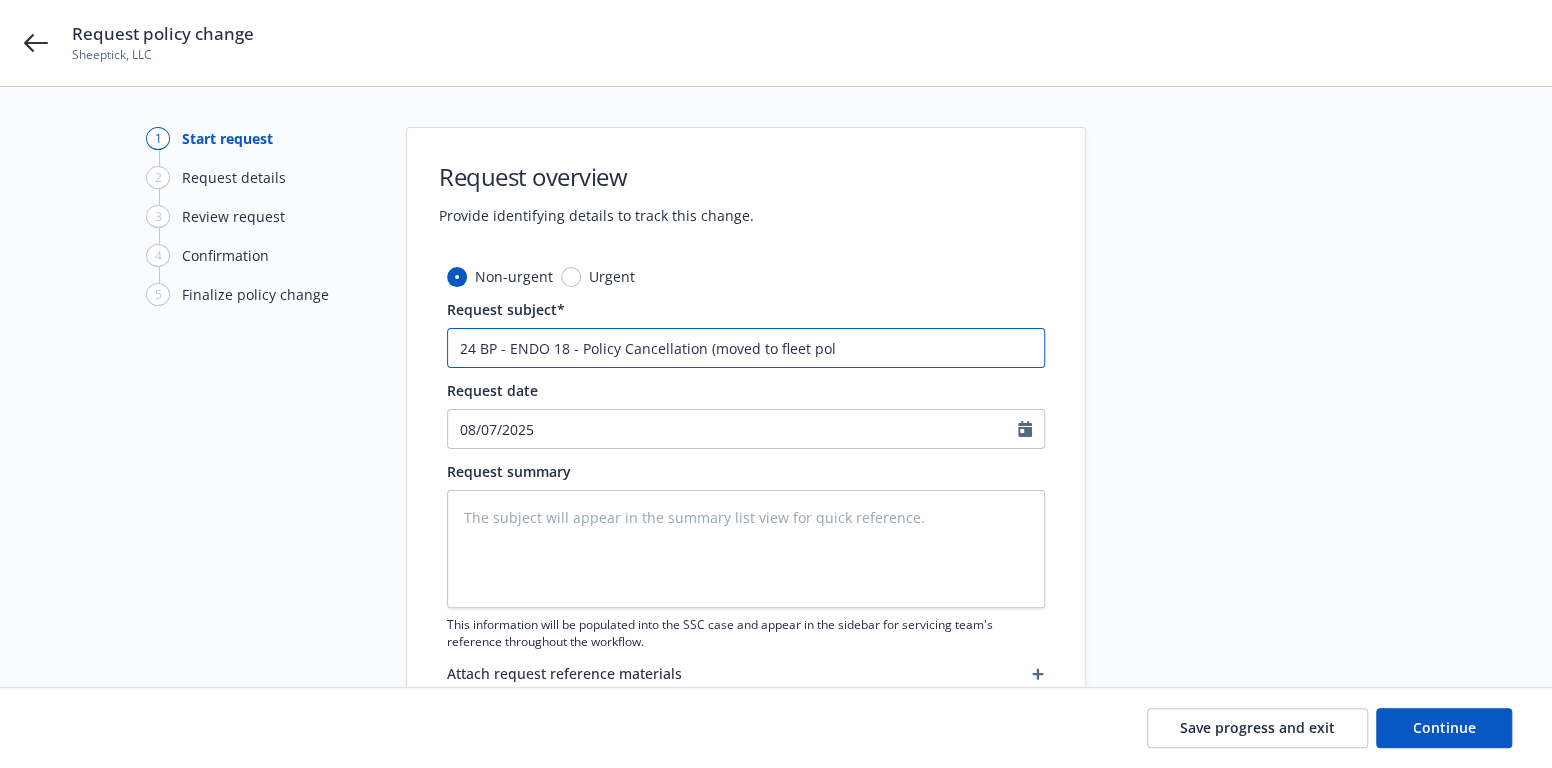 type on "x" 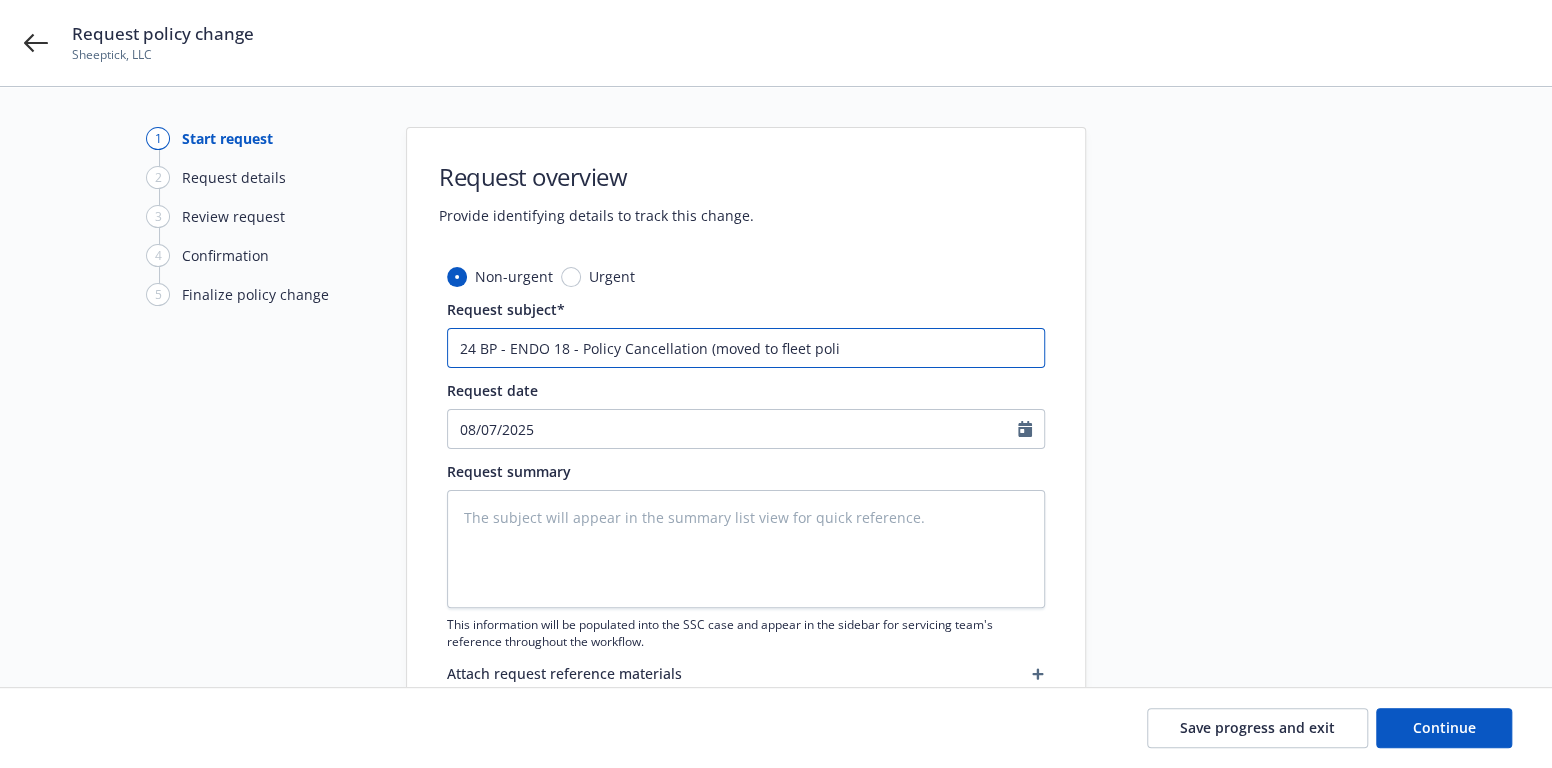type on "x" 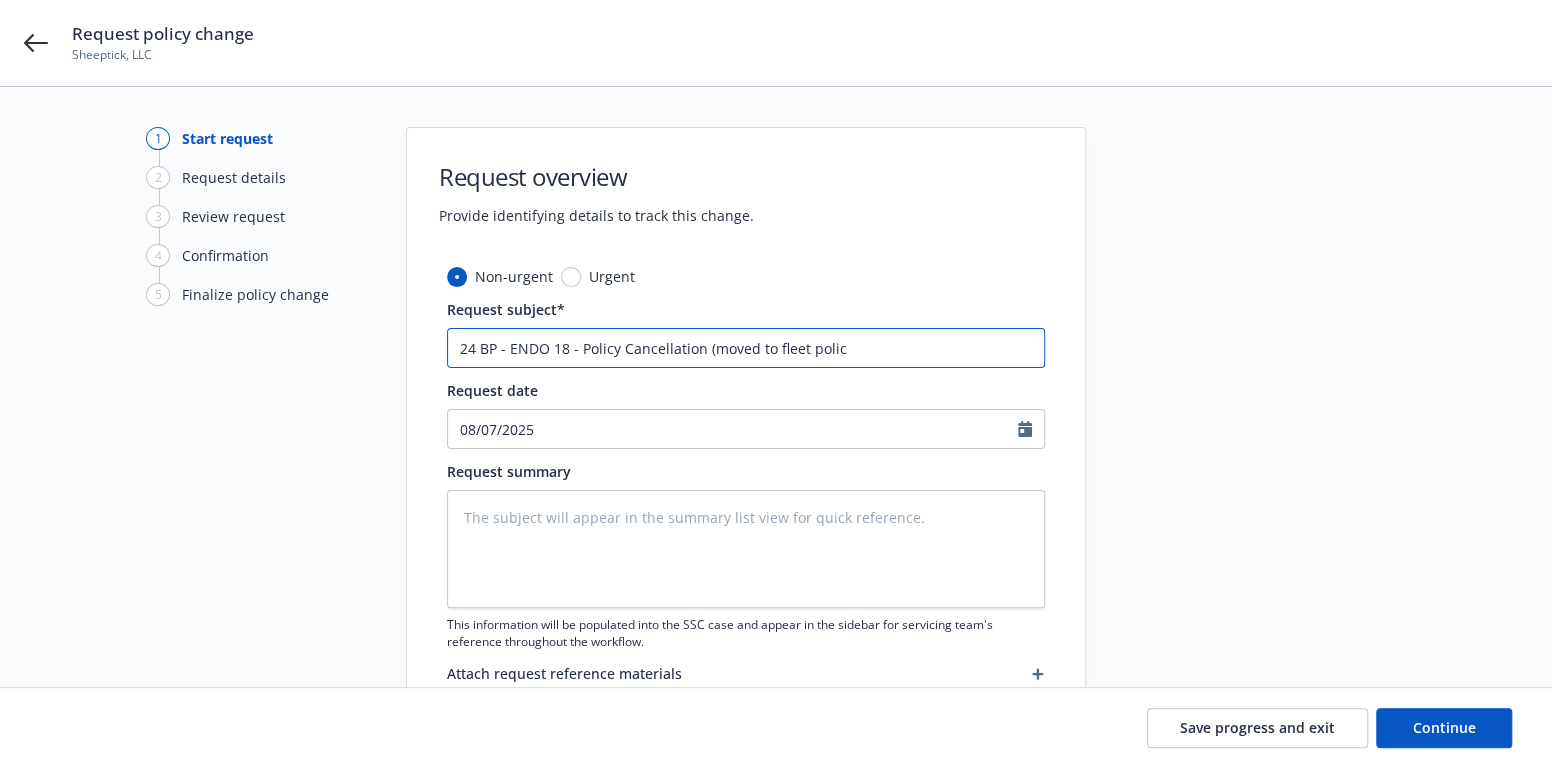 type on "x" 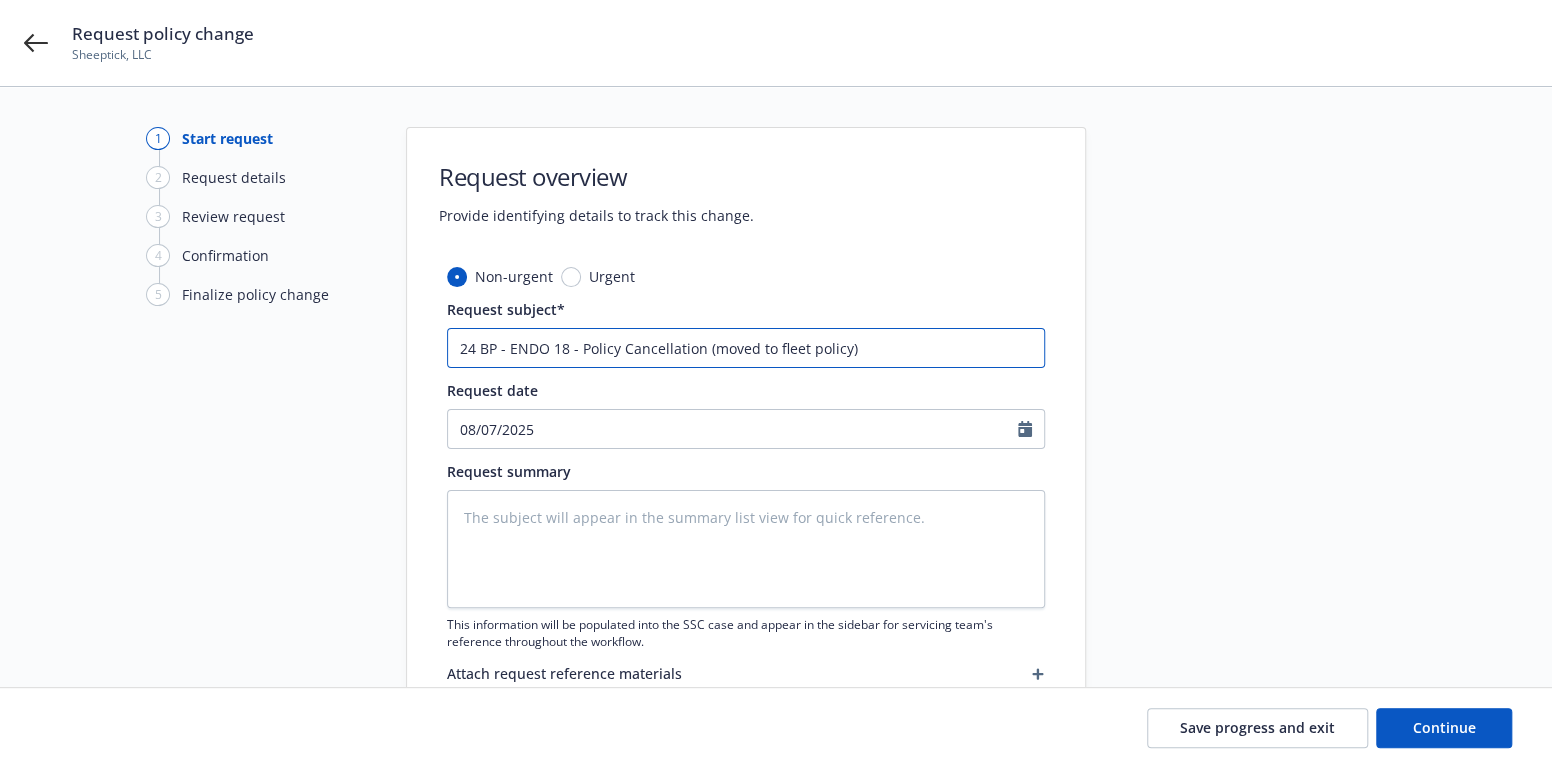 type on "x" 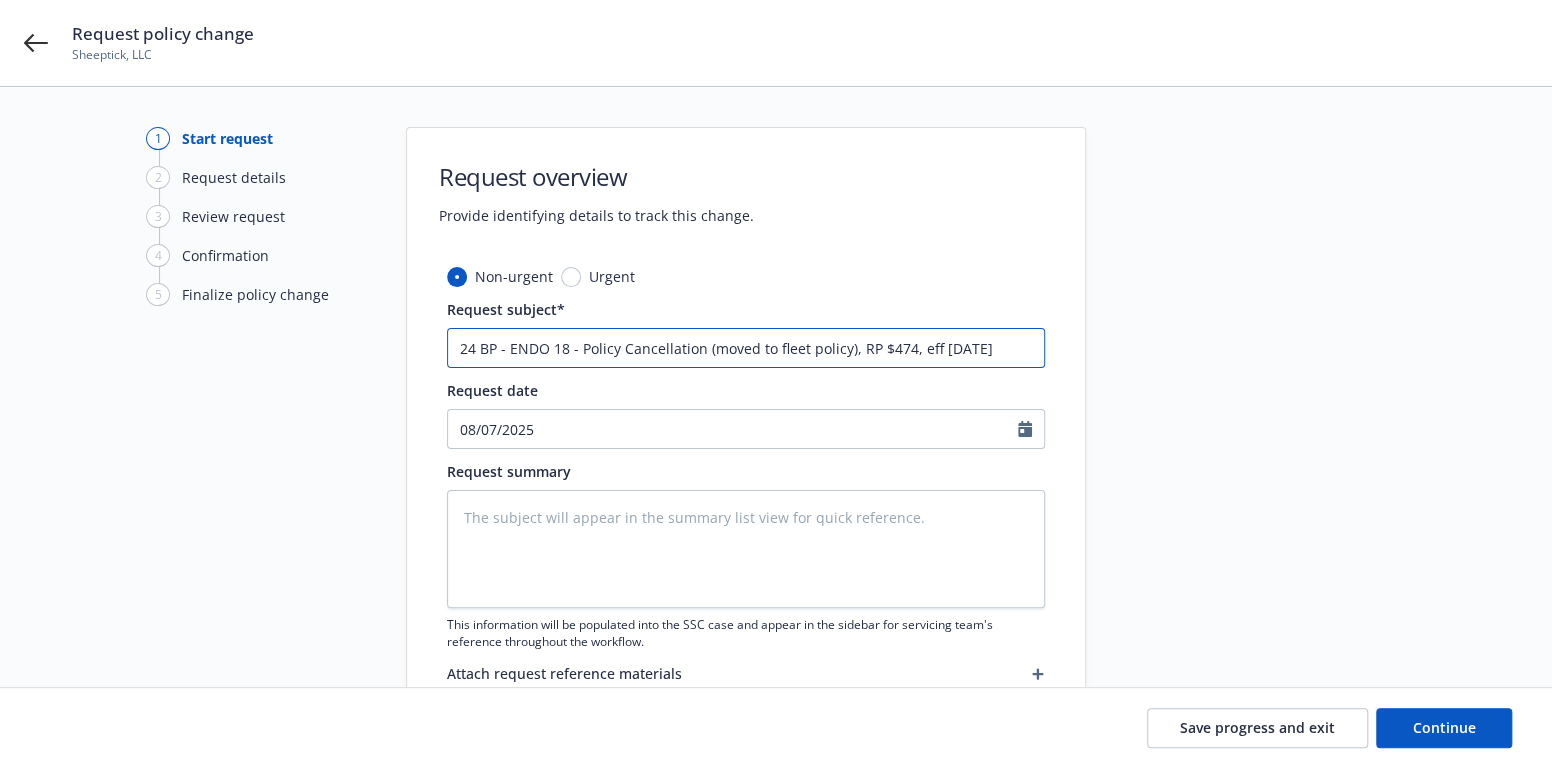 drag, startPoint x: 1015, startPoint y: 345, endPoint x: 447, endPoint y: 352, distance: 568.04315 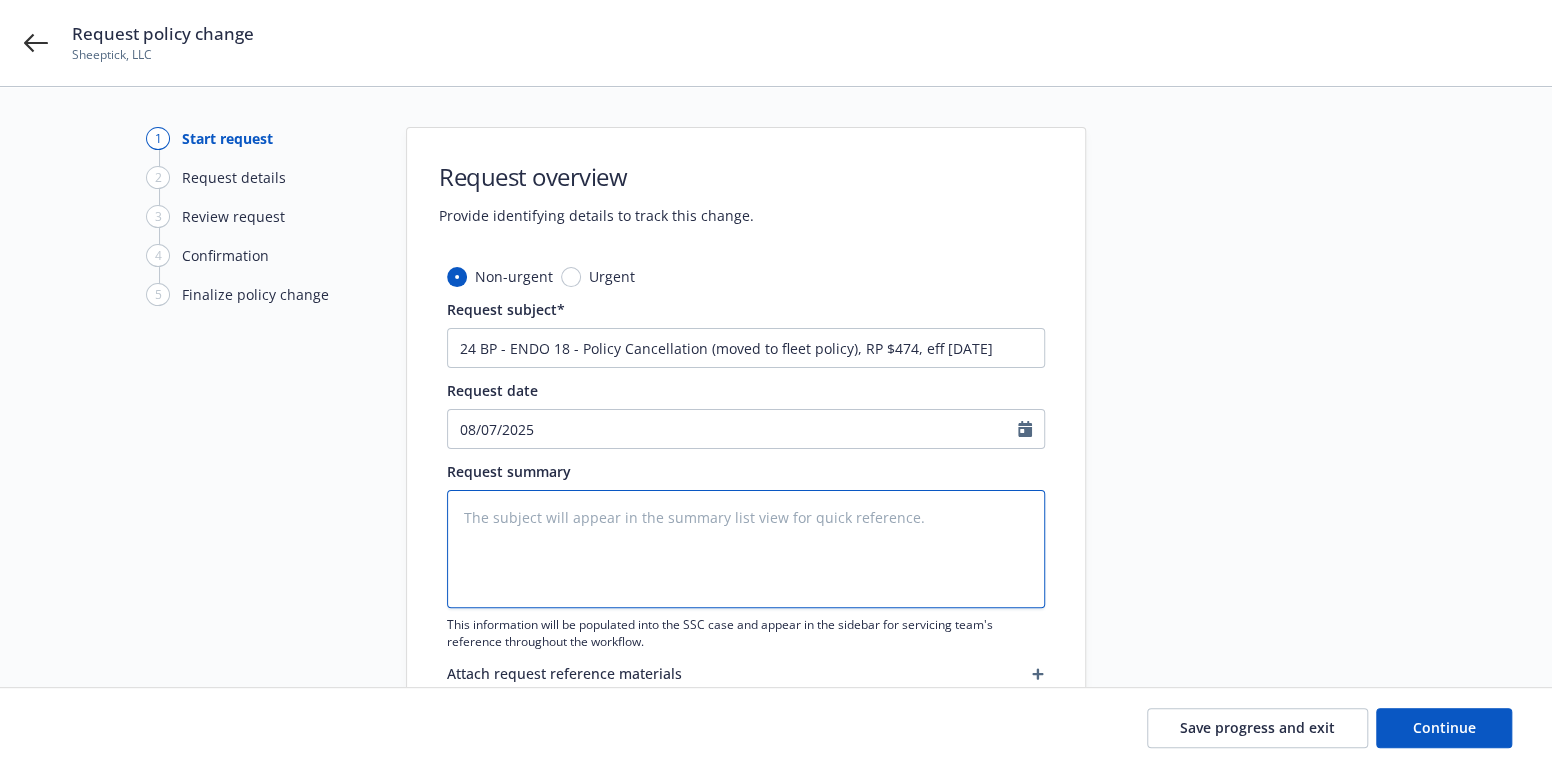 click at bounding box center (746, 549) 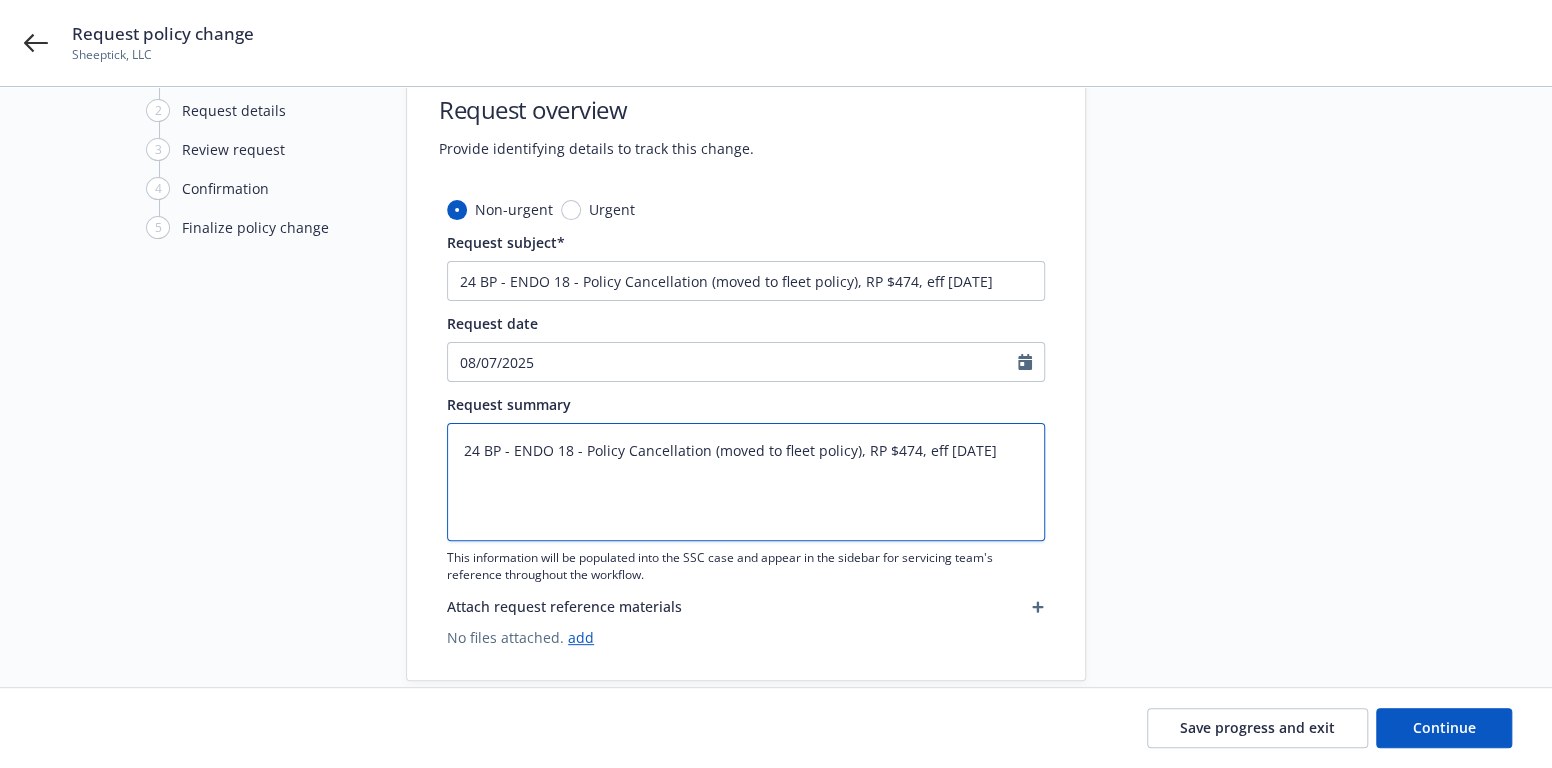 scroll, scrollTop: 100, scrollLeft: 0, axis: vertical 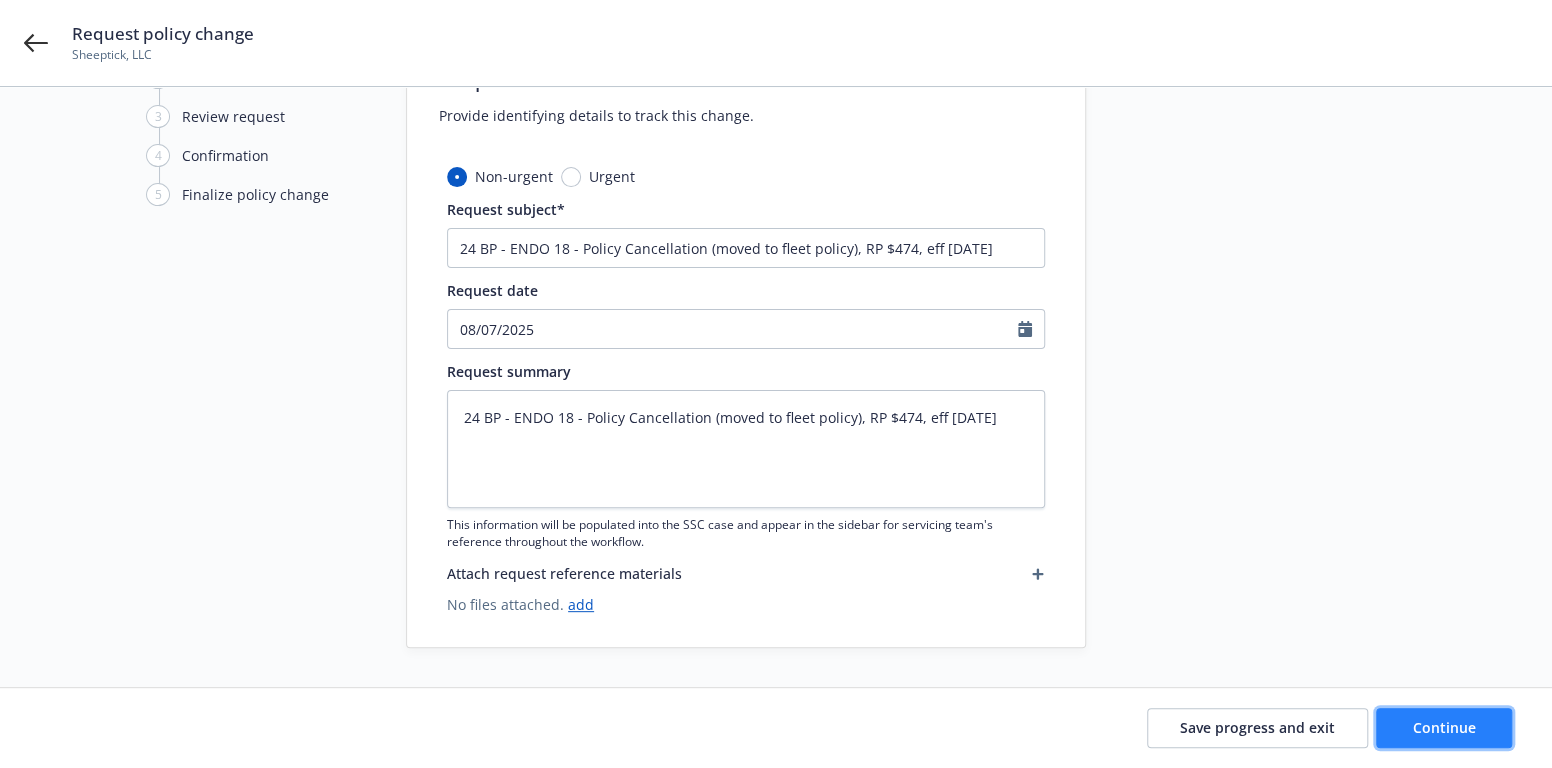 click on "Continue" at bounding box center (1444, 727) 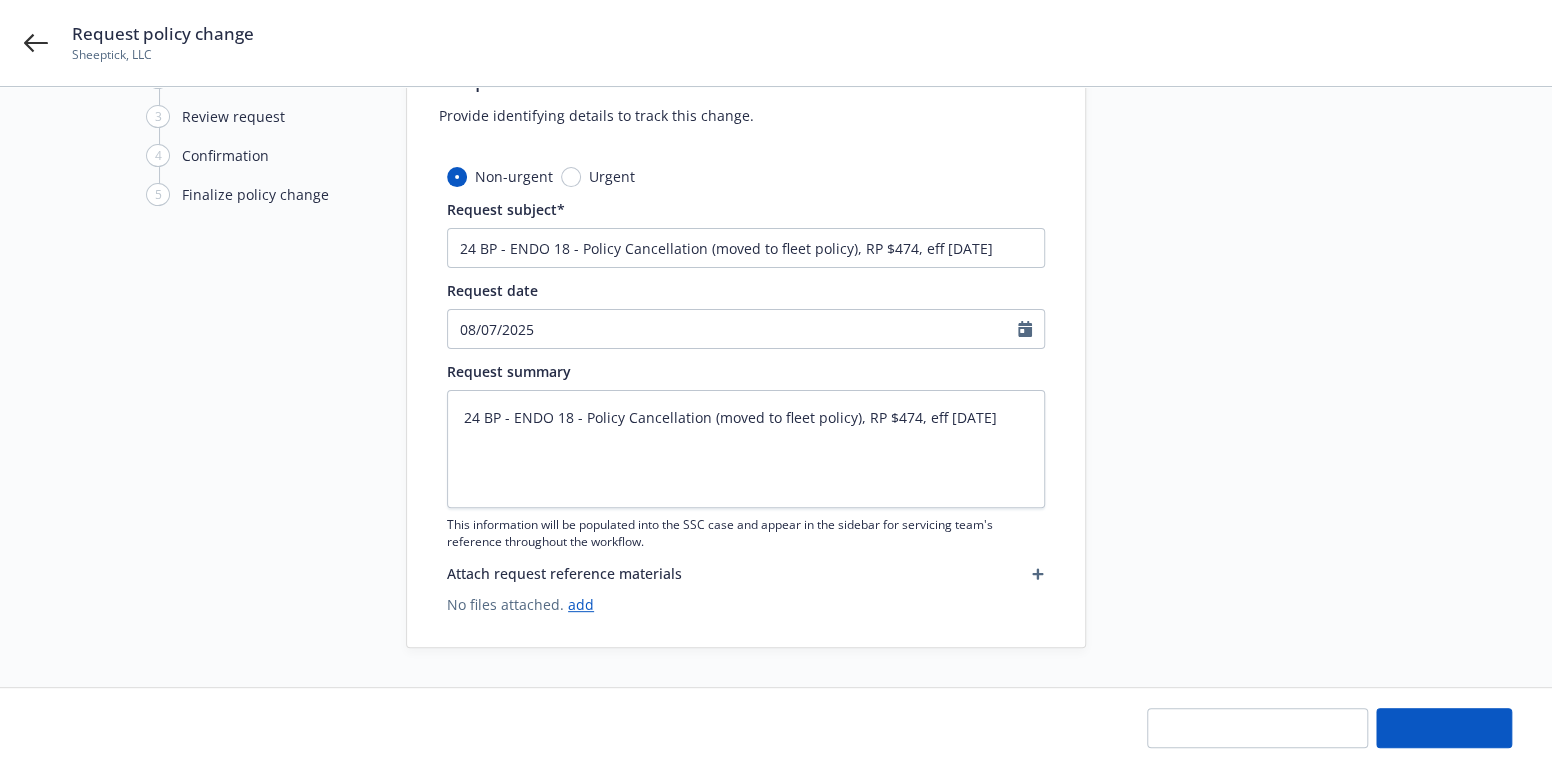 scroll, scrollTop: 0, scrollLeft: 0, axis: both 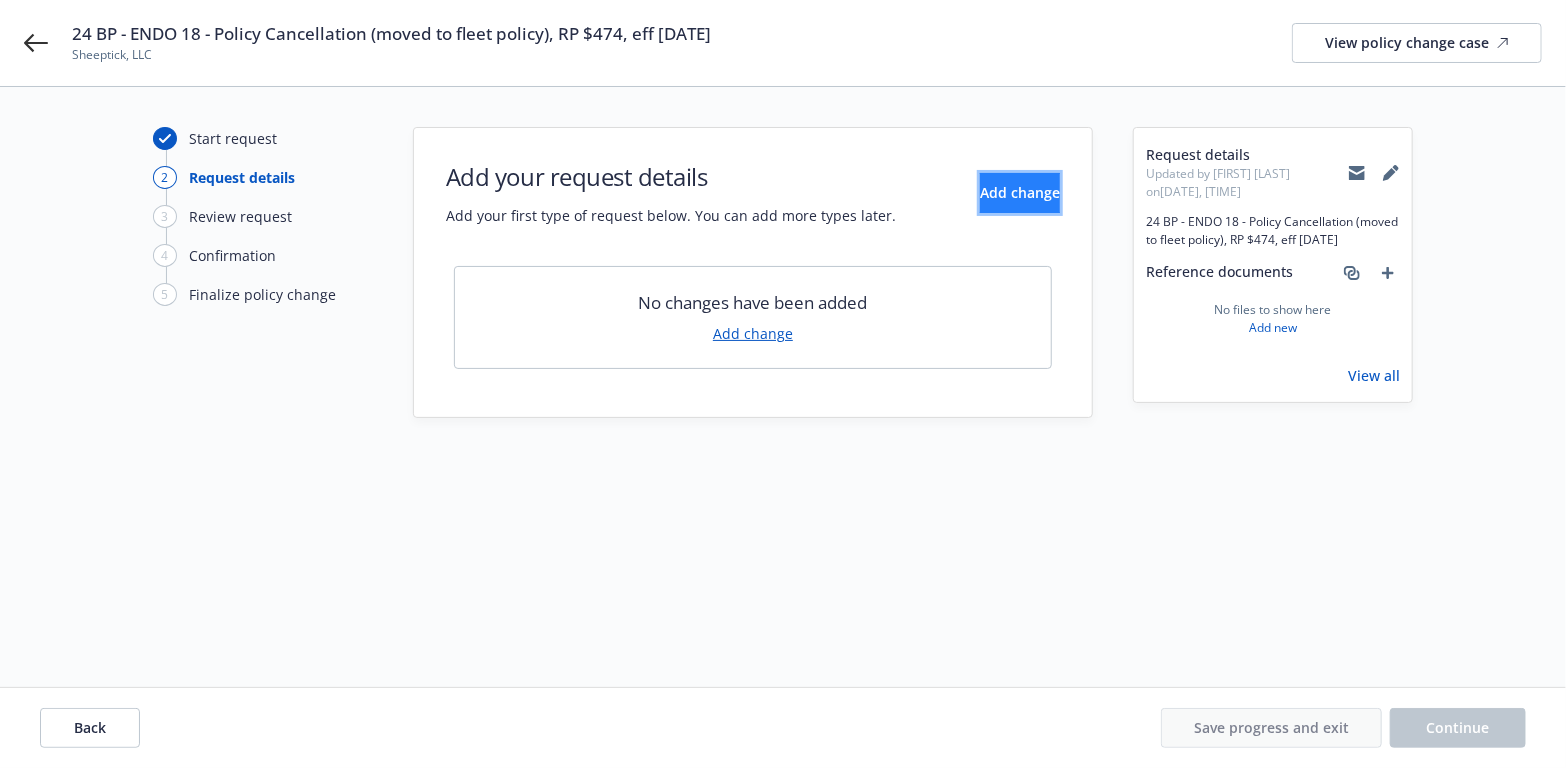 click on "Add change" at bounding box center [1020, 192] 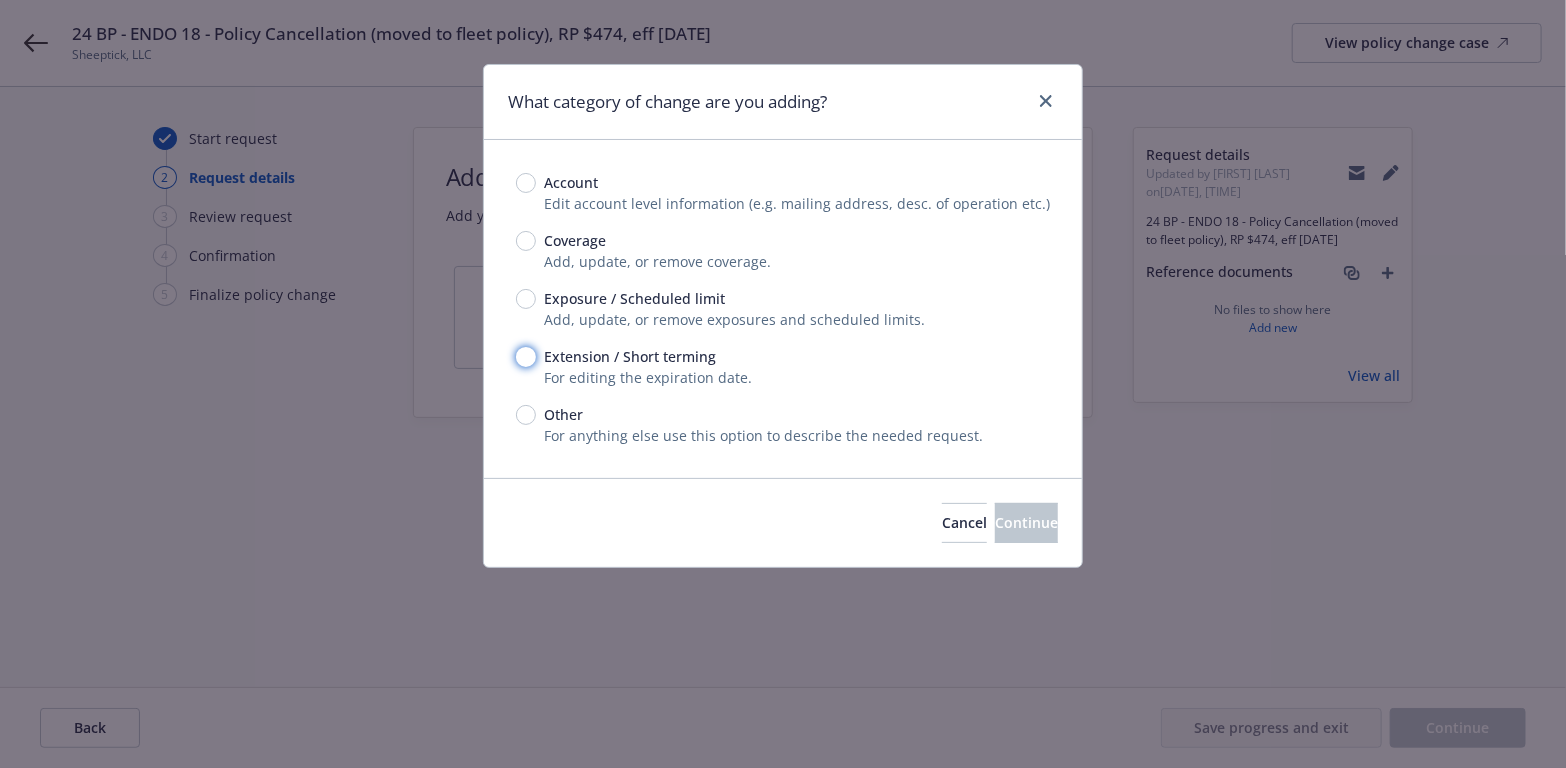 click on "Extension / Short terming" at bounding box center (526, 357) 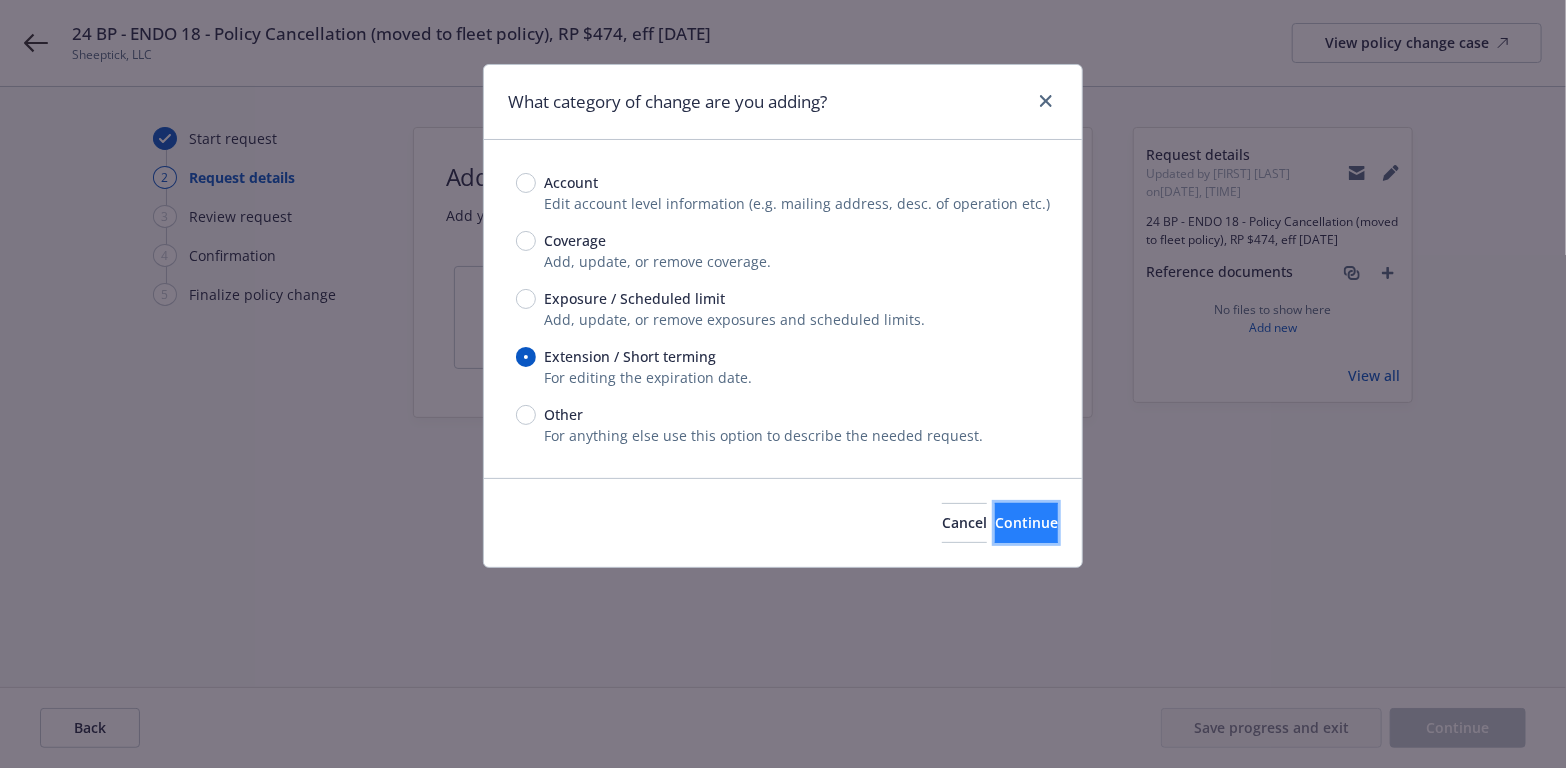 click on "Continue" at bounding box center (1026, 522) 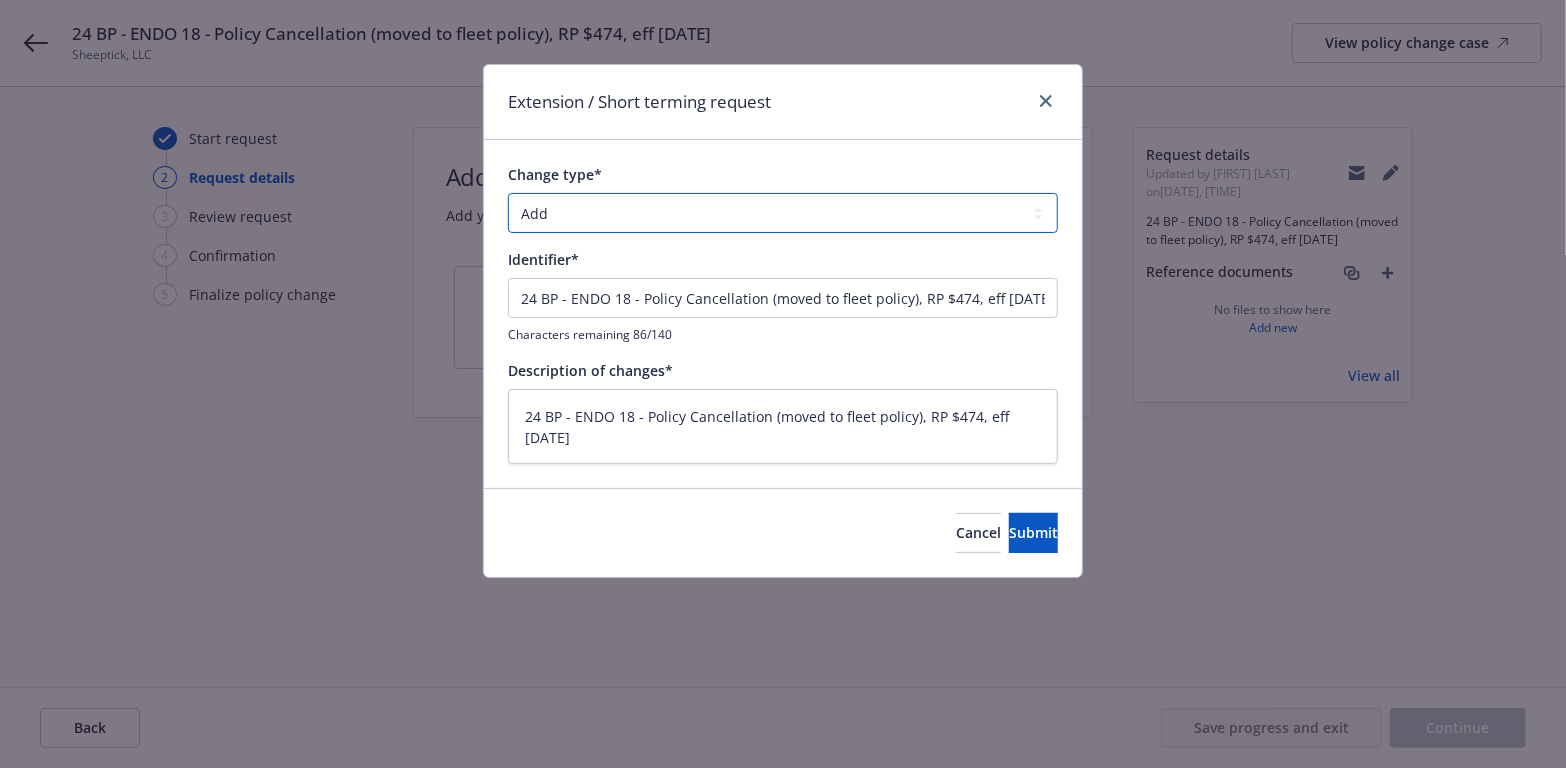 click on "Add Audit Change Remove" at bounding box center [783, 213] 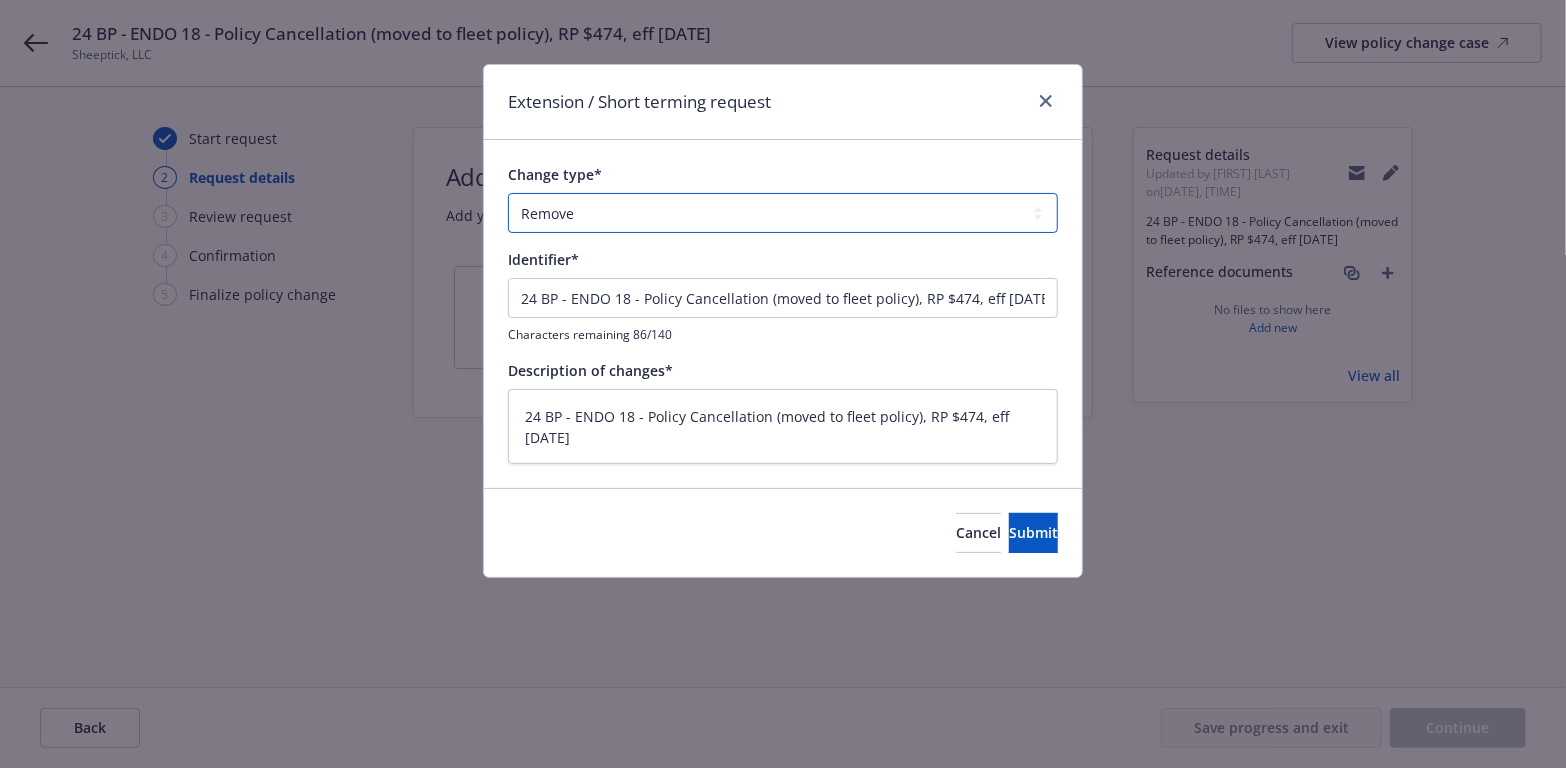 click on "Add Audit Change Remove" at bounding box center (783, 213) 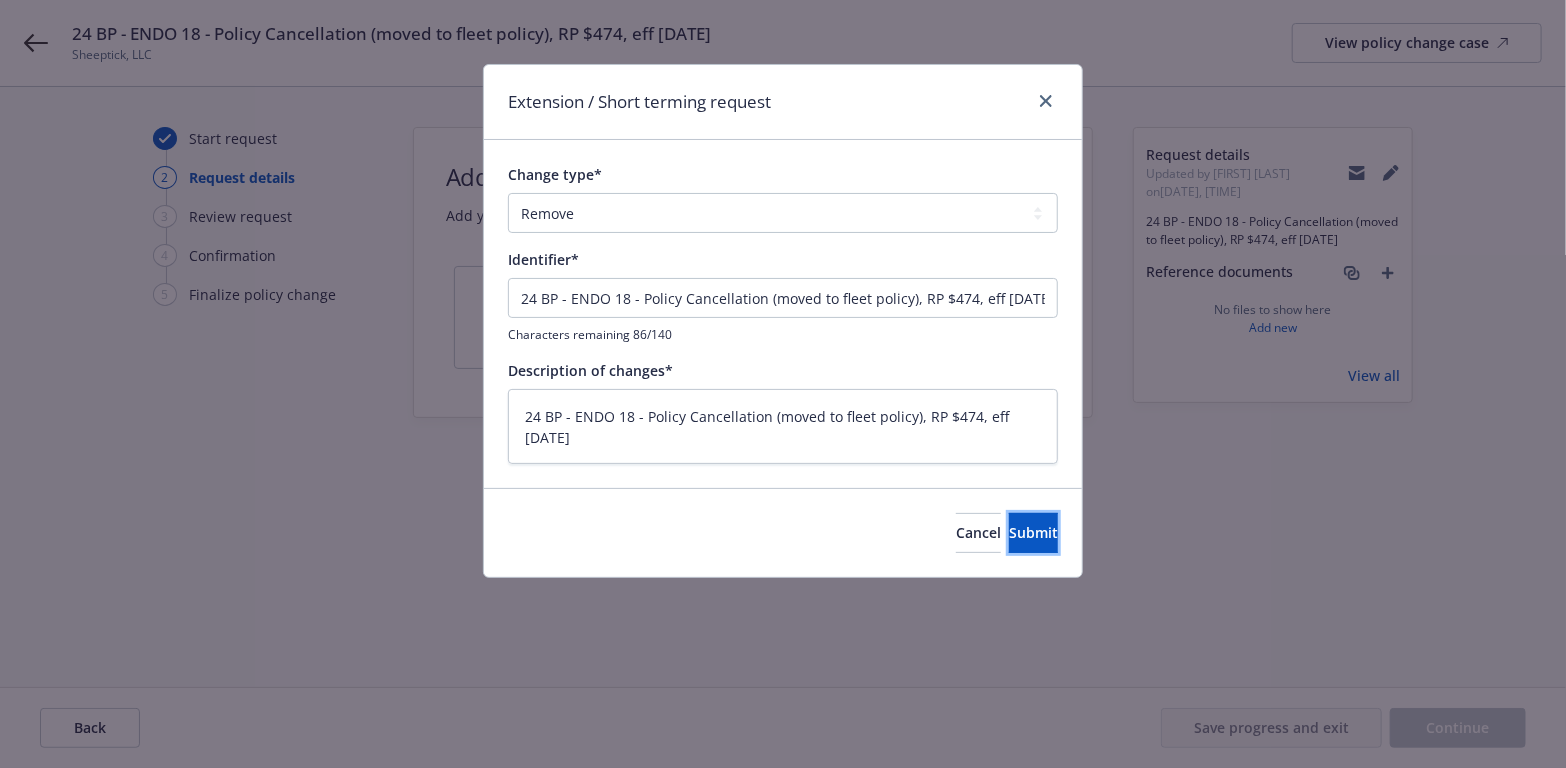drag, startPoint x: 1023, startPoint y: 524, endPoint x: 741, endPoint y: 578, distance: 287.12366 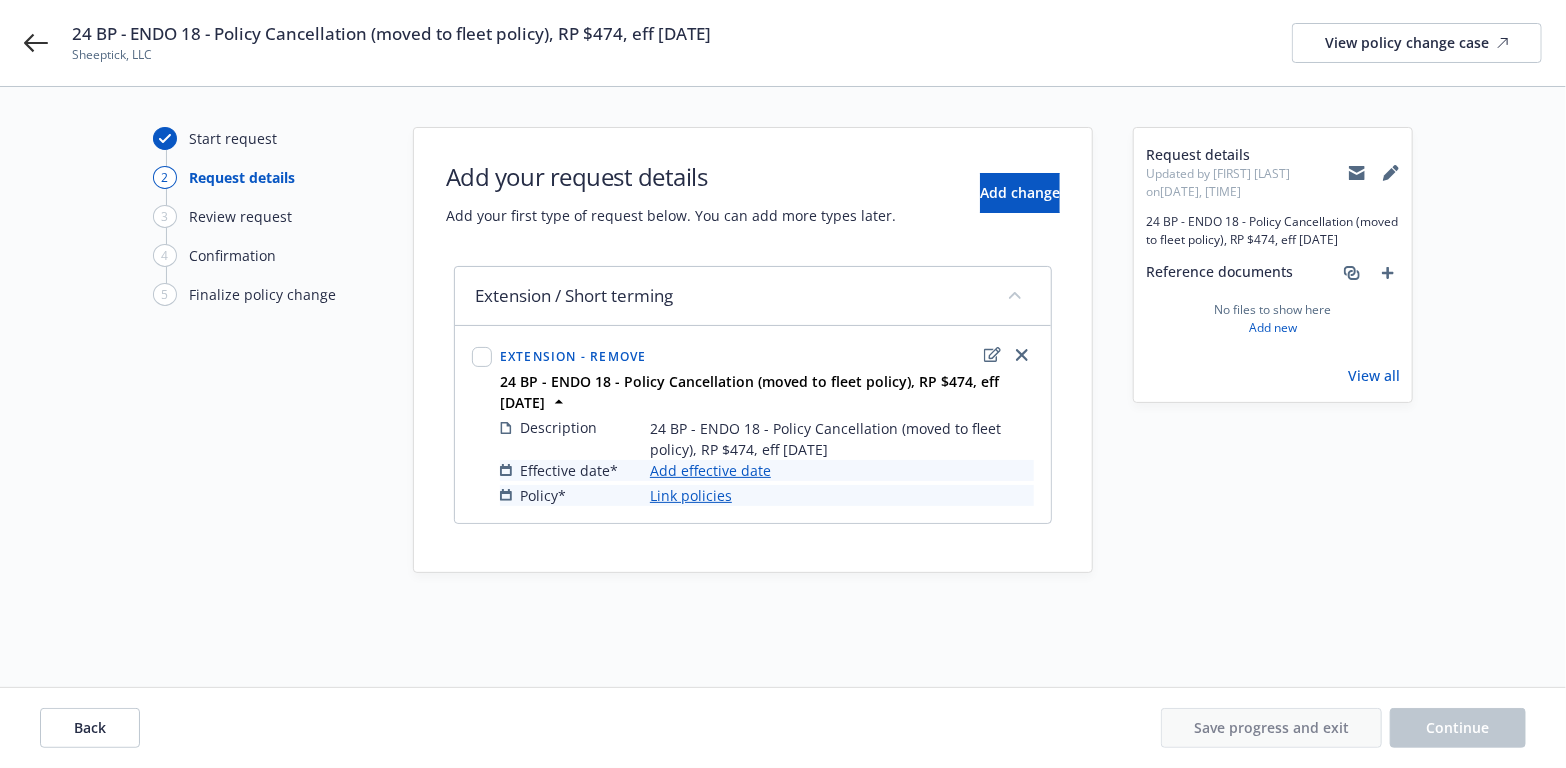 click on "Add effective date" at bounding box center (710, 470) 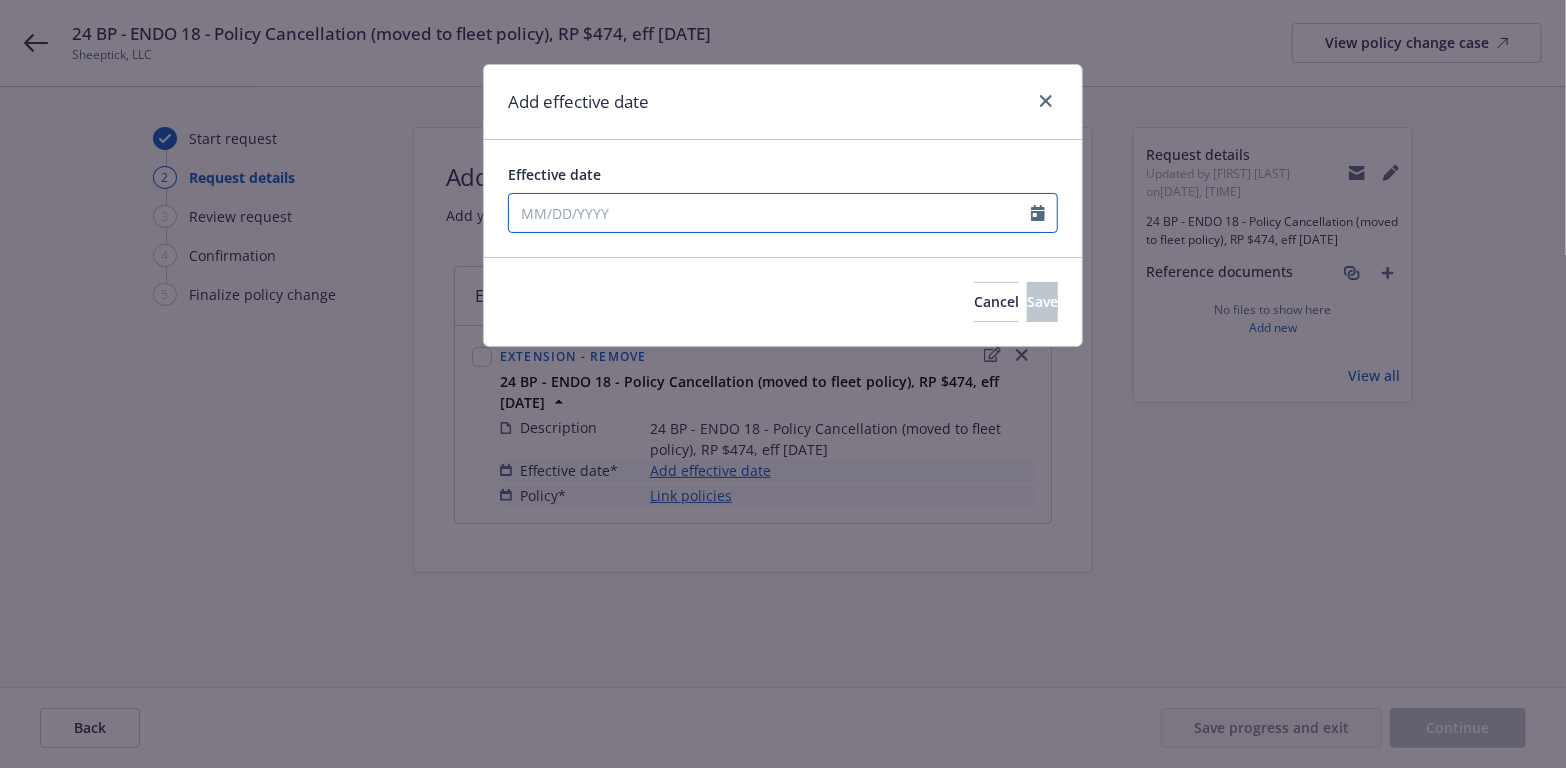 click 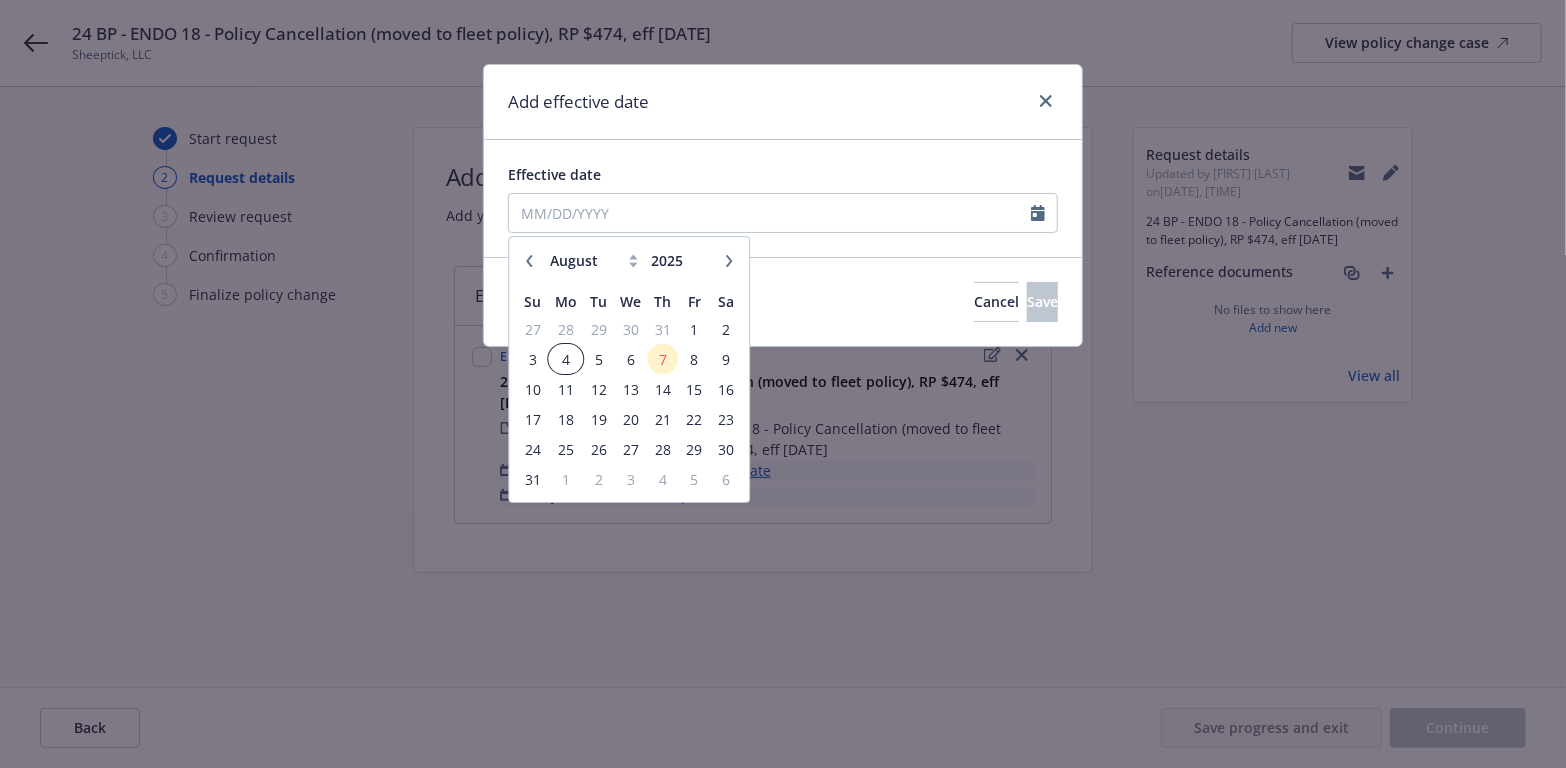 click on "4" at bounding box center [566, 359] 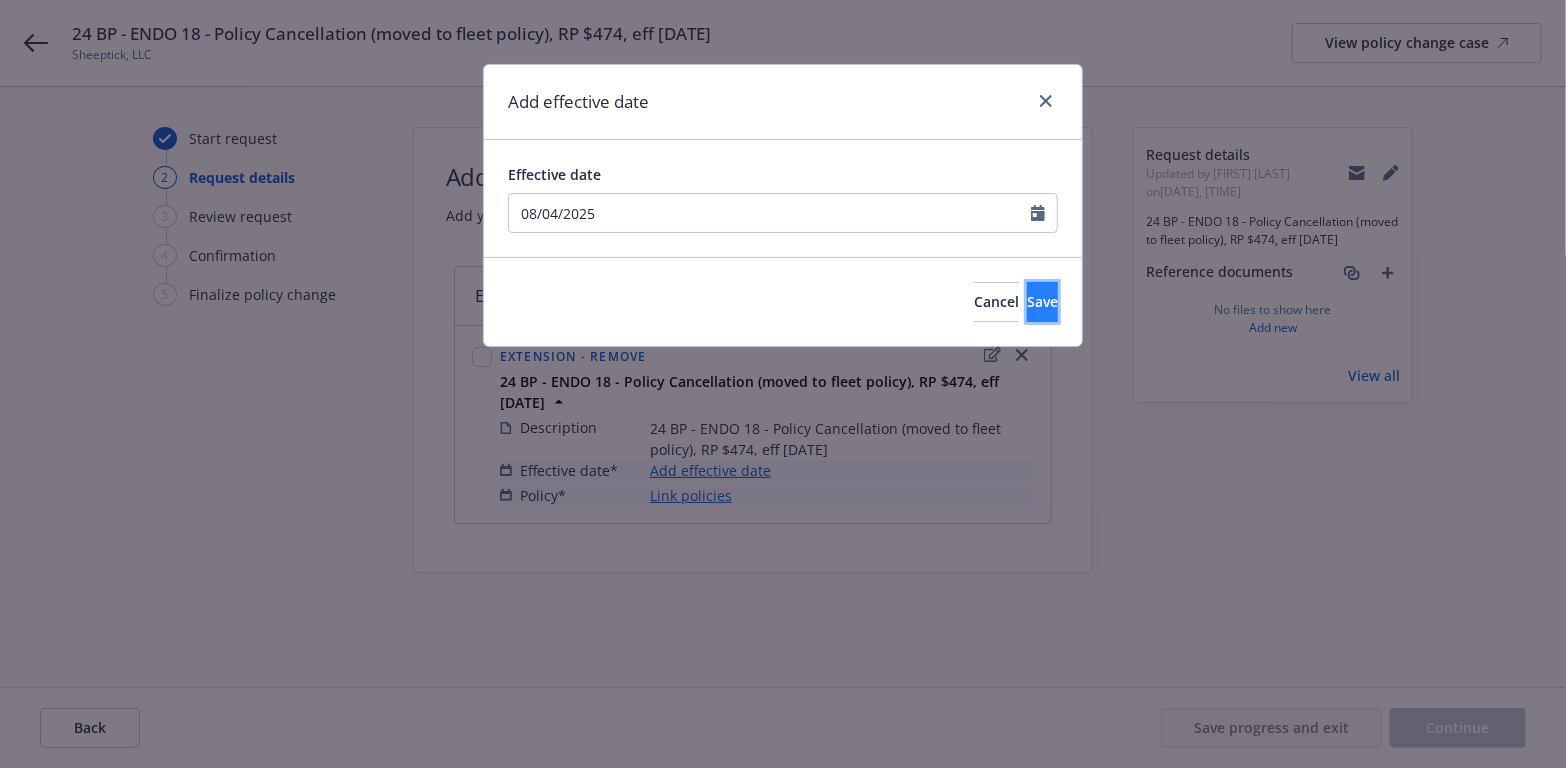 click on "Save" at bounding box center [1042, 301] 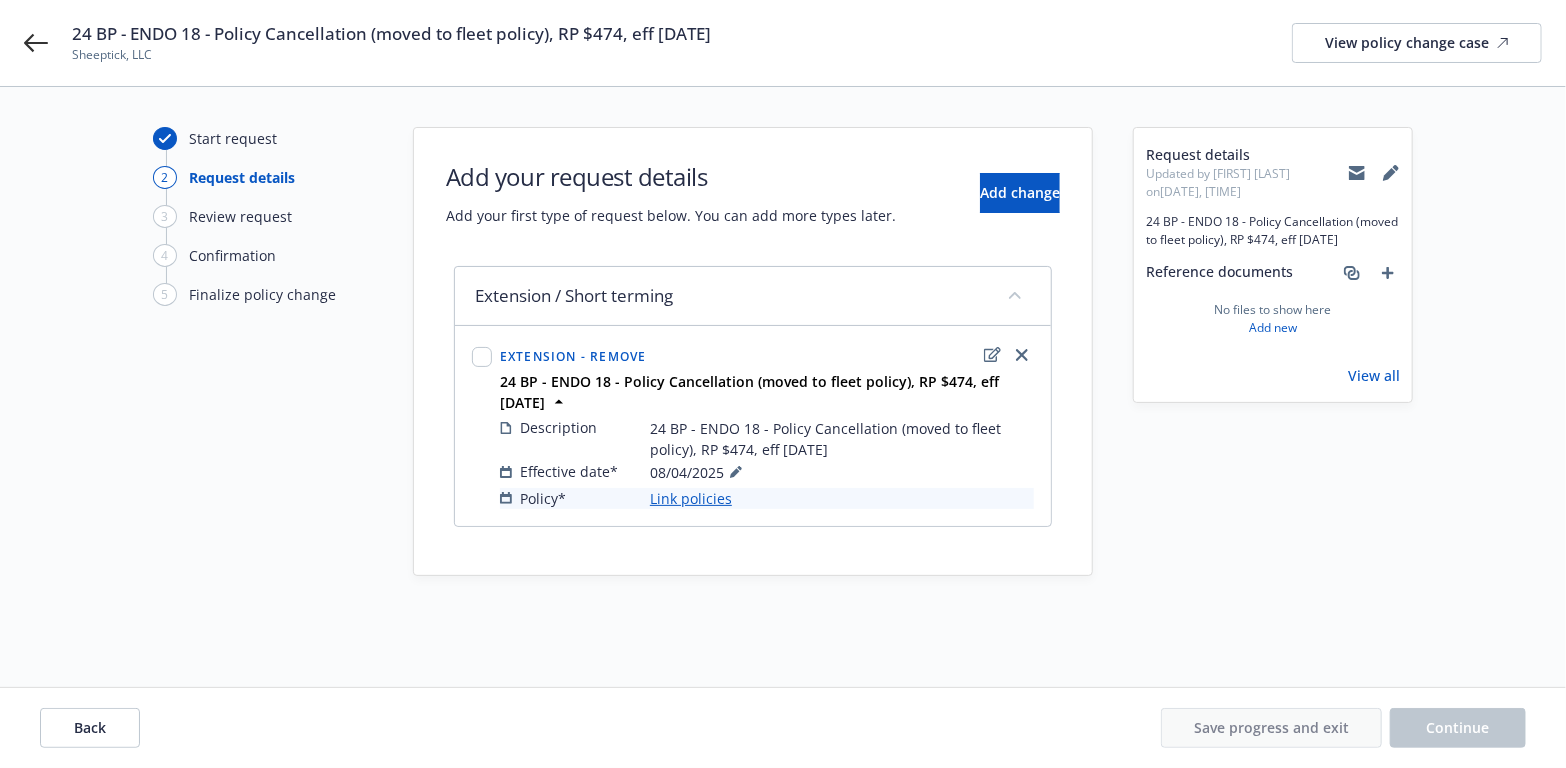 click on "Link policies" at bounding box center [691, 498] 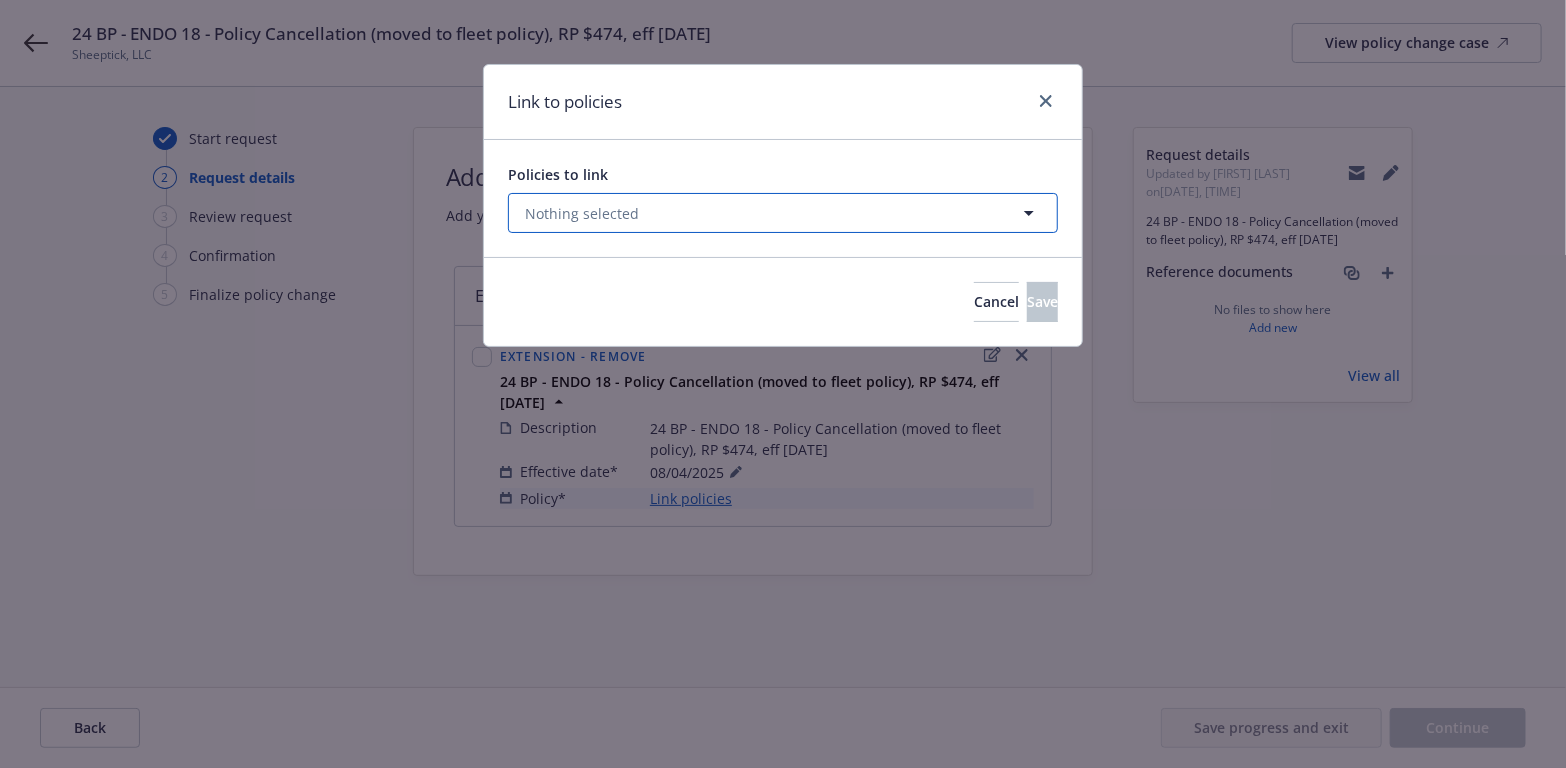 click 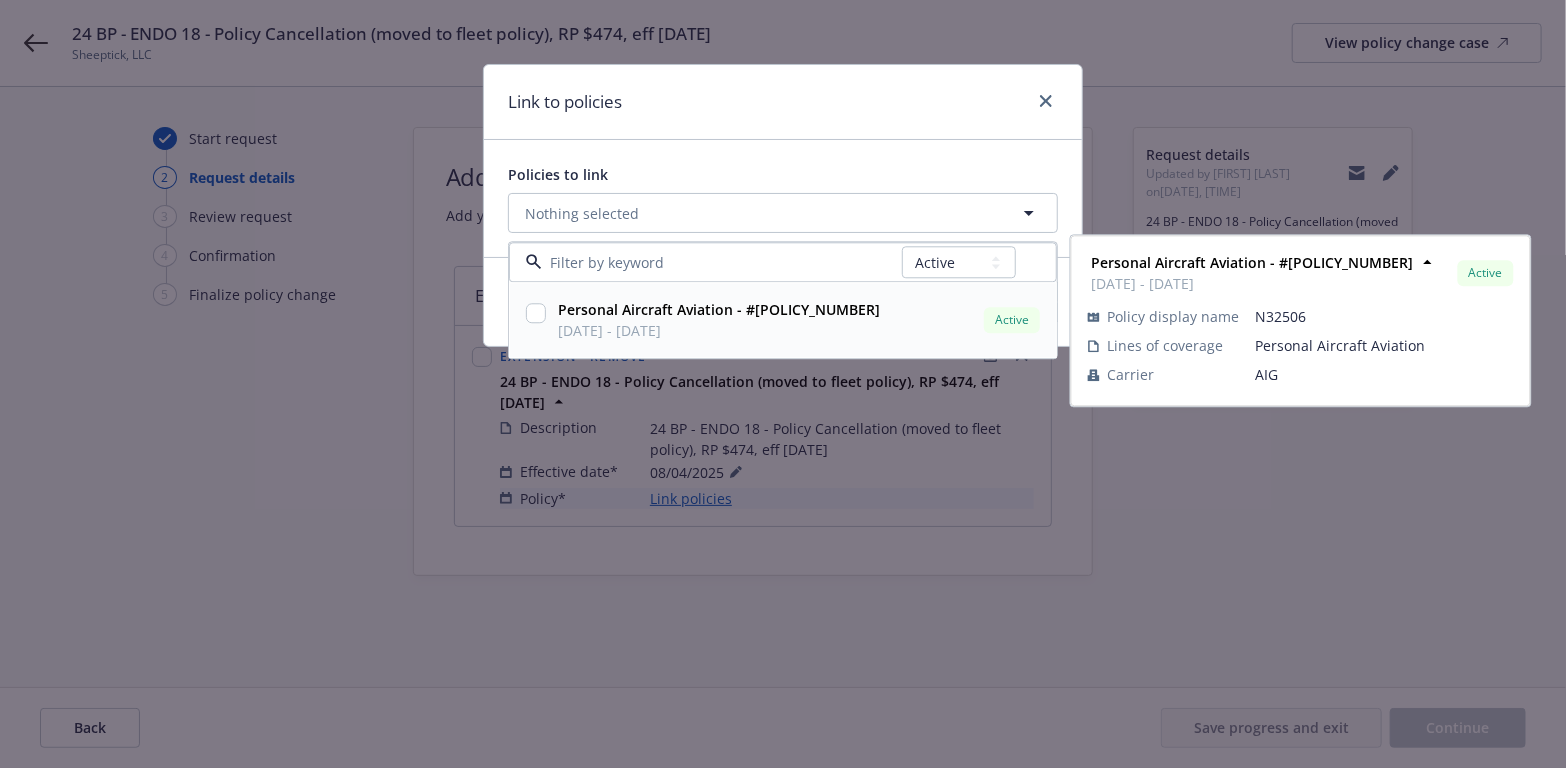 click at bounding box center [536, 314] 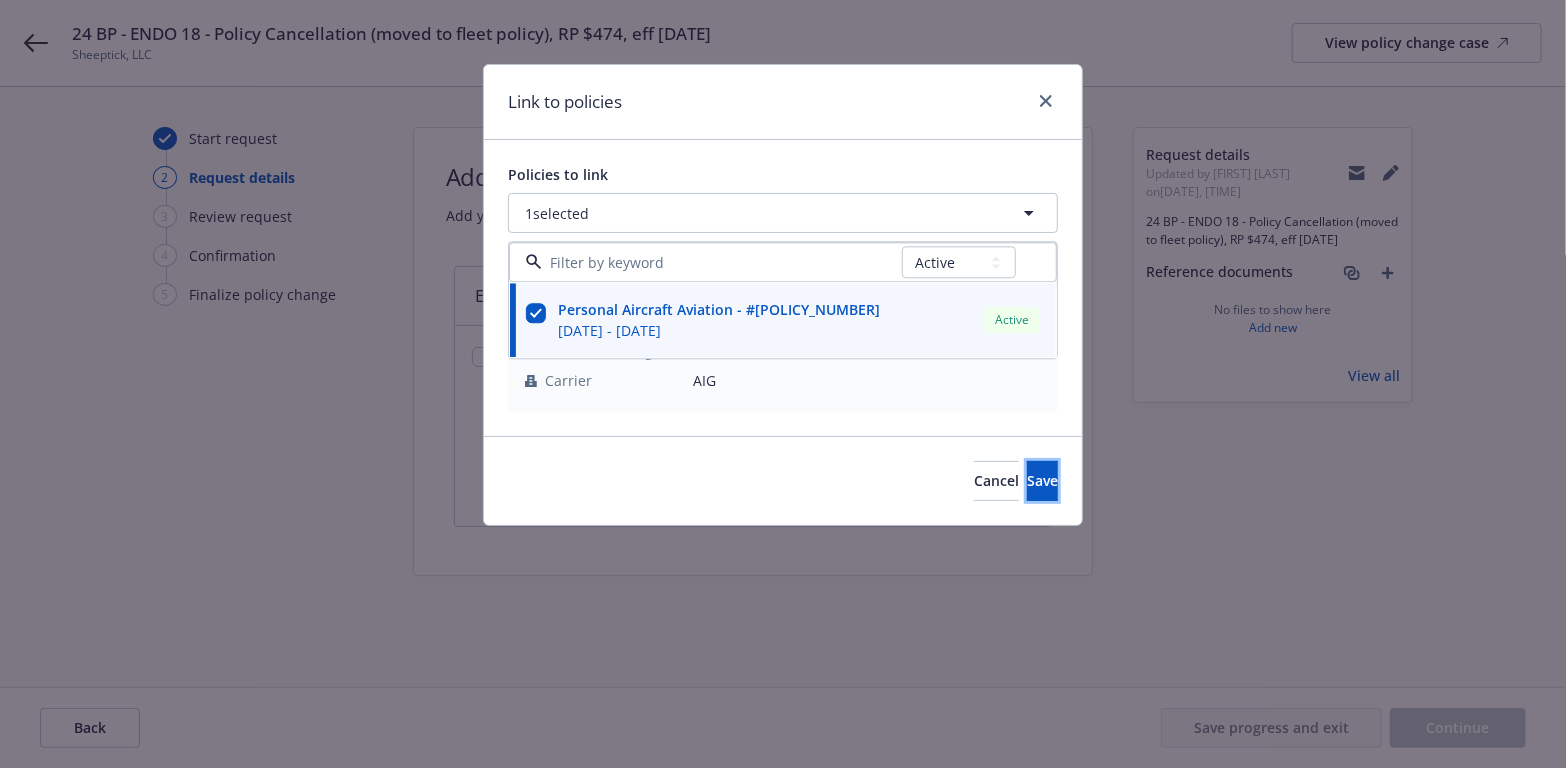drag, startPoint x: 1027, startPoint y: 480, endPoint x: 984, endPoint y: 503, distance: 48.76474 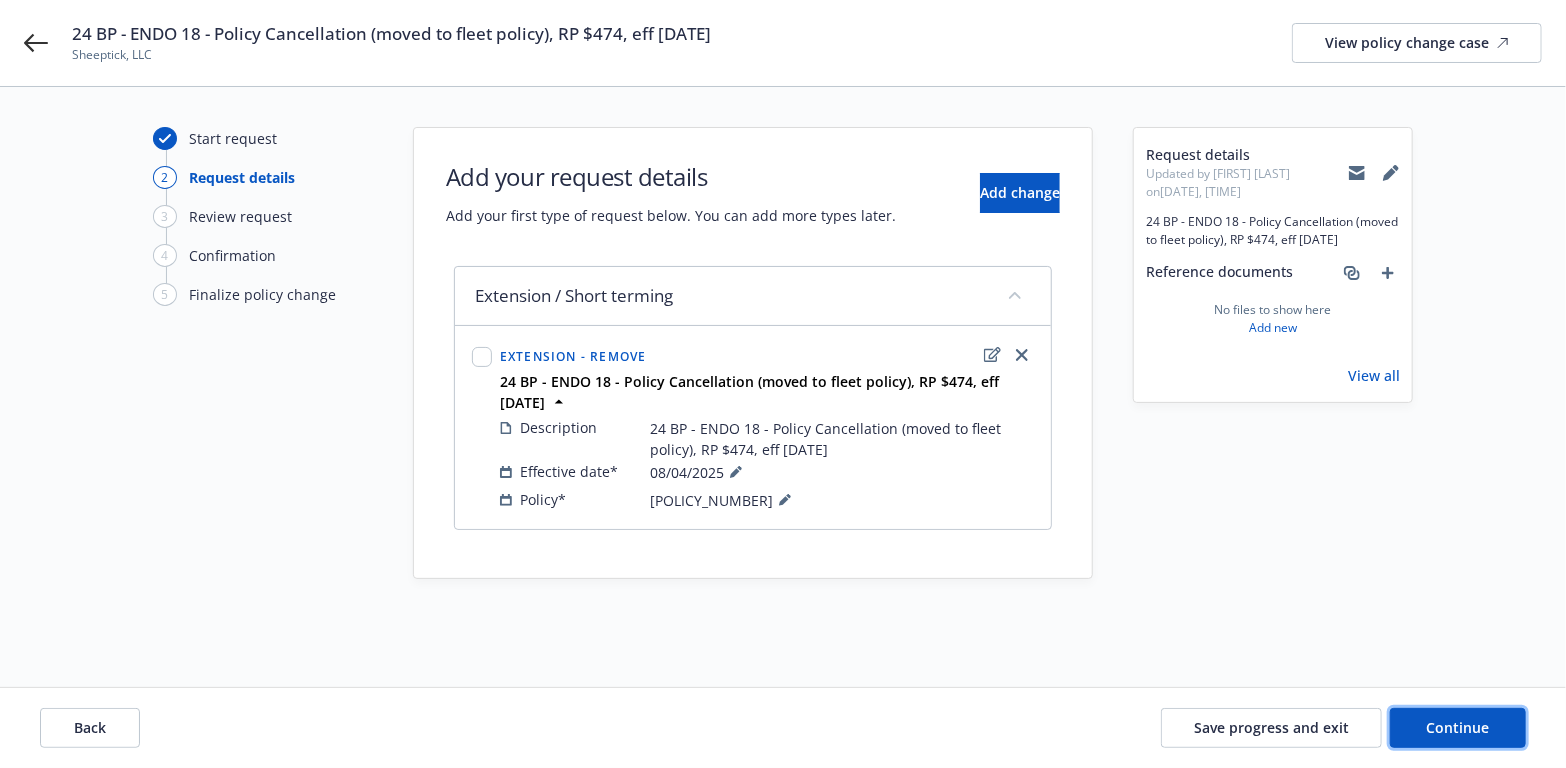 drag, startPoint x: 1431, startPoint y: 722, endPoint x: 920, endPoint y: 620, distance: 521.0806 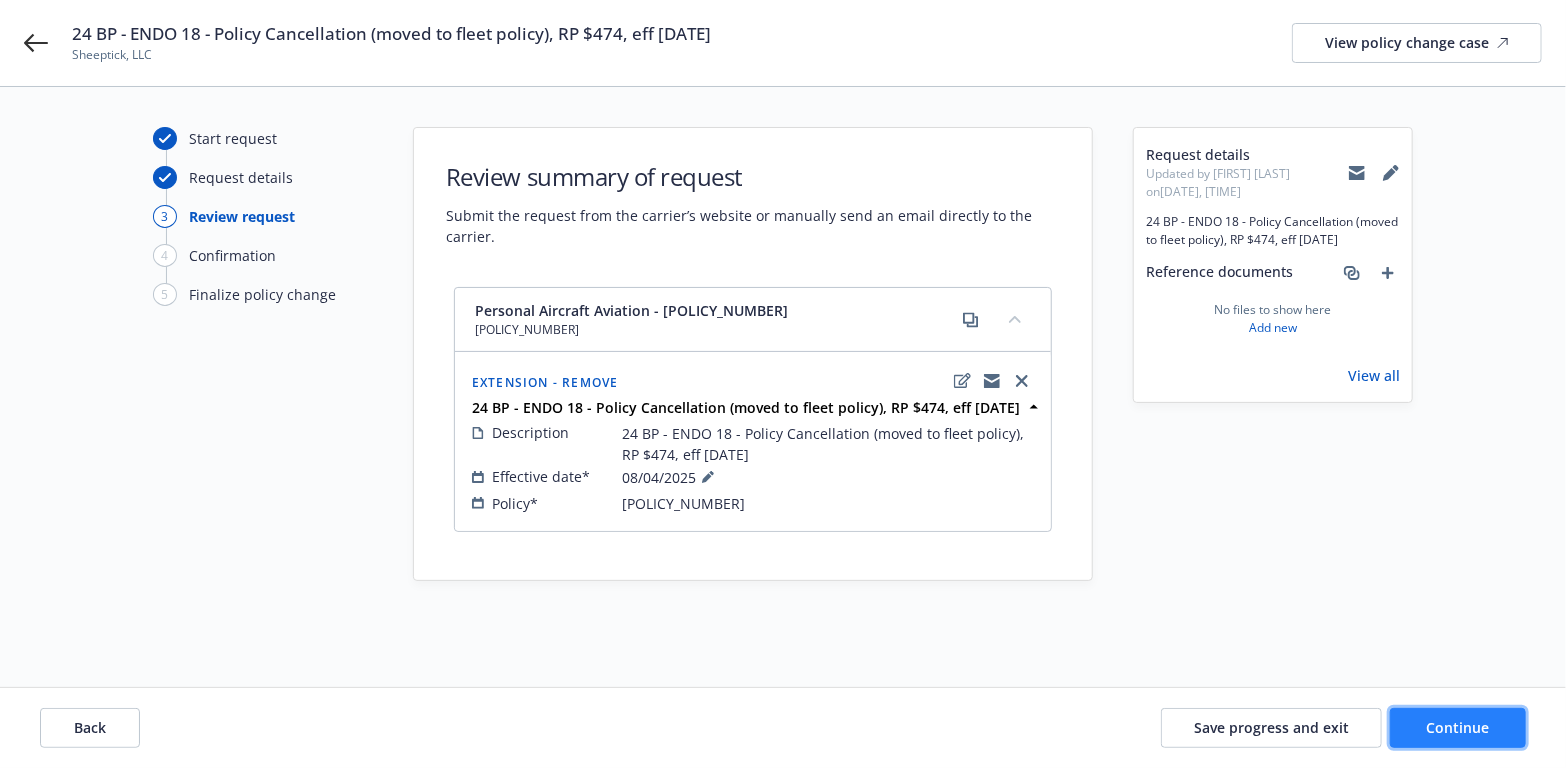 click on "Continue" at bounding box center [1458, 728] 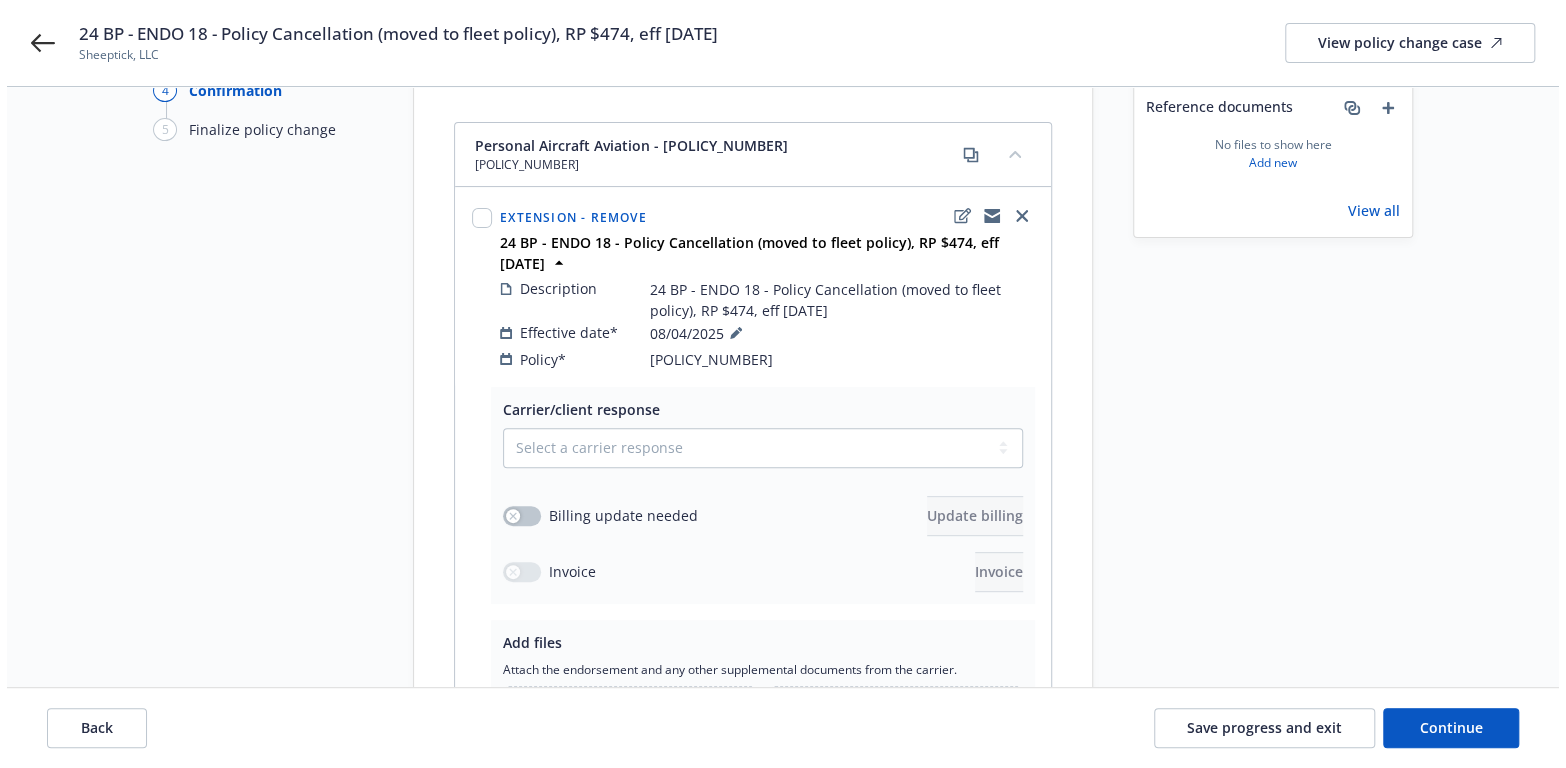 scroll, scrollTop: 200, scrollLeft: 0, axis: vertical 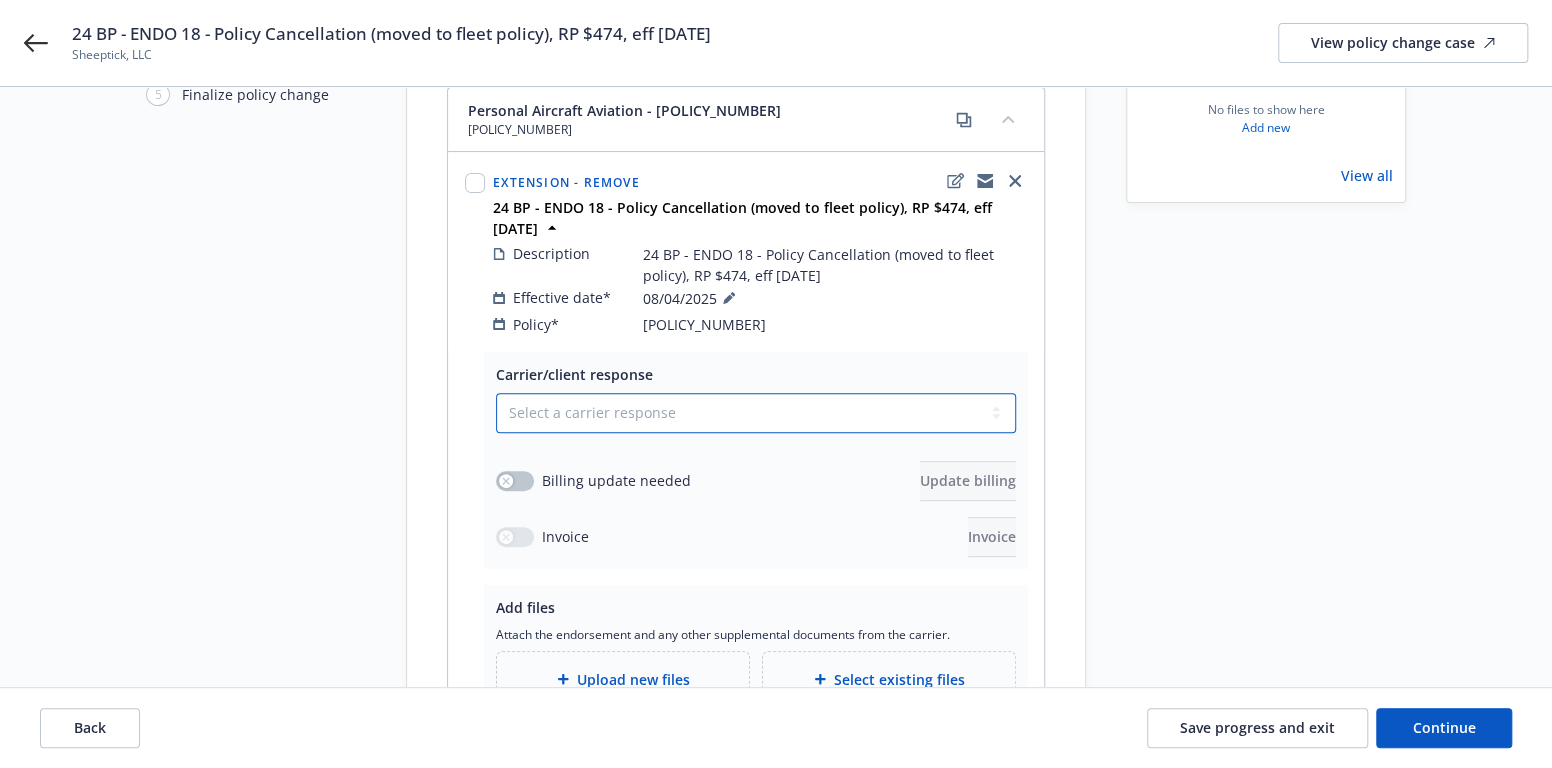 click on "Select a carrier response Accepted Accepted with revision No endorsement needed Declined by carrier Rejected by client" at bounding box center (756, 413) 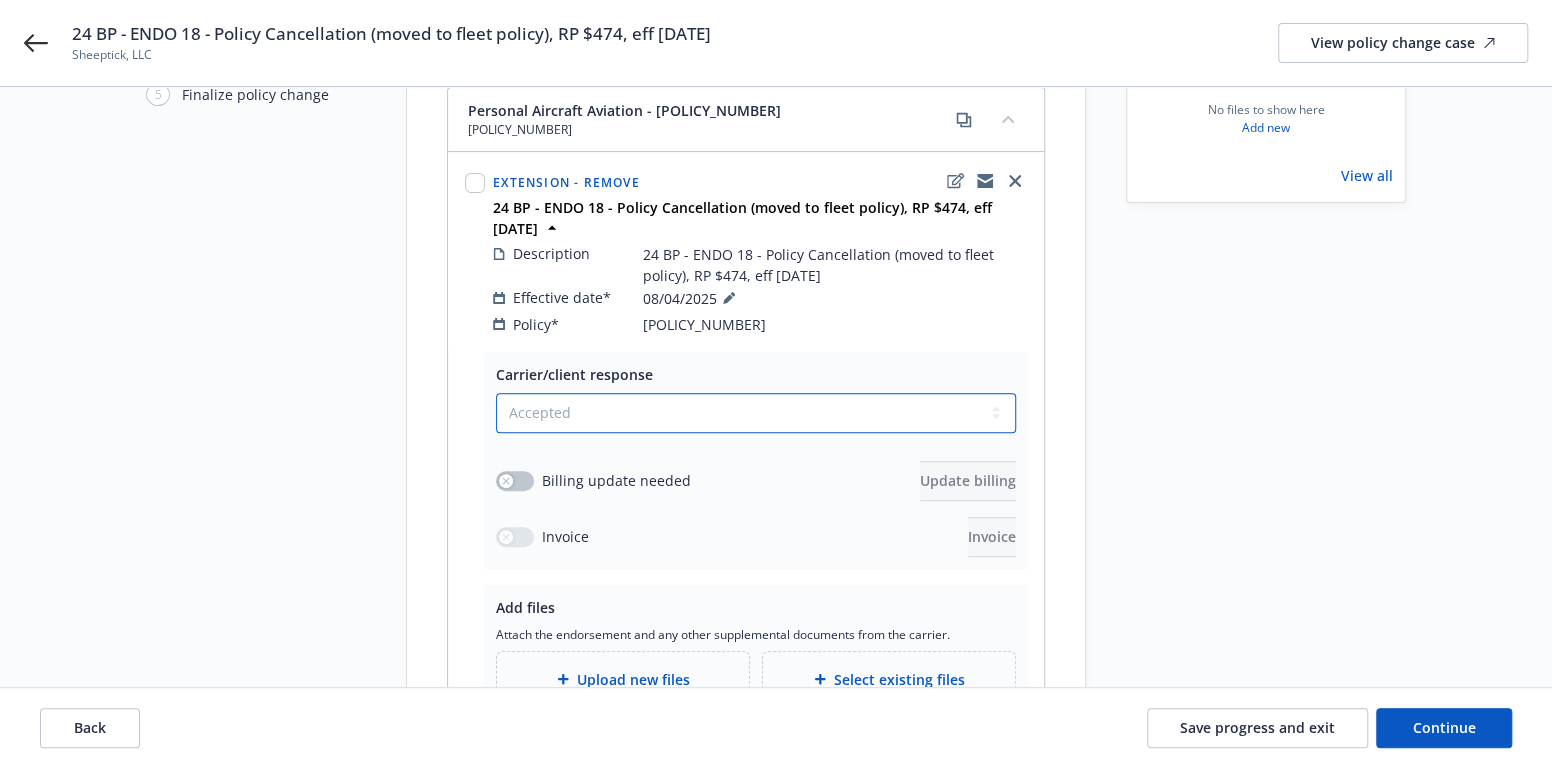 click on "Select a carrier response Accepted Accepted with revision No endorsement needed Declined by carrier Rejected by client" at bounding box center (756, 413) 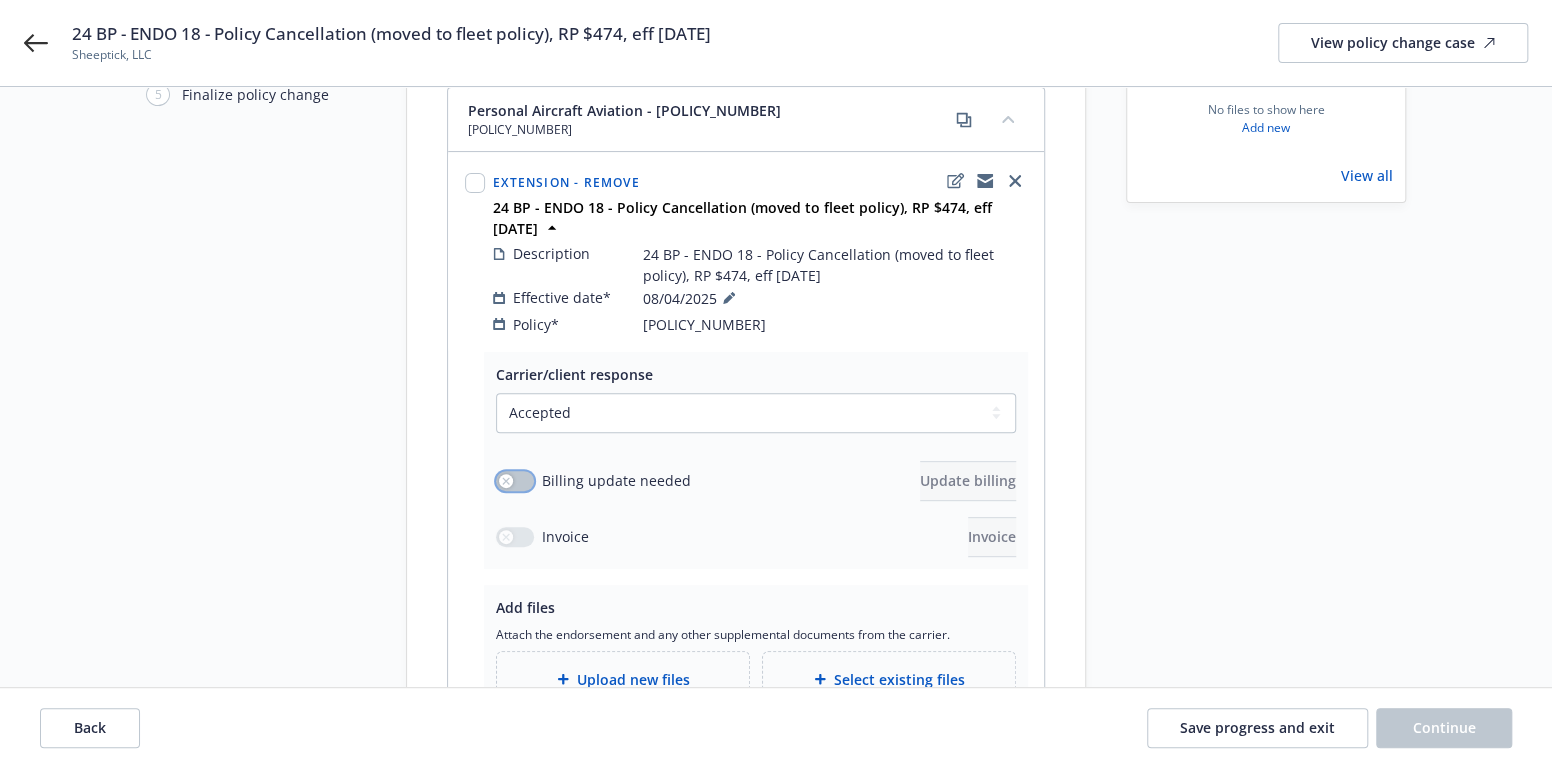 click 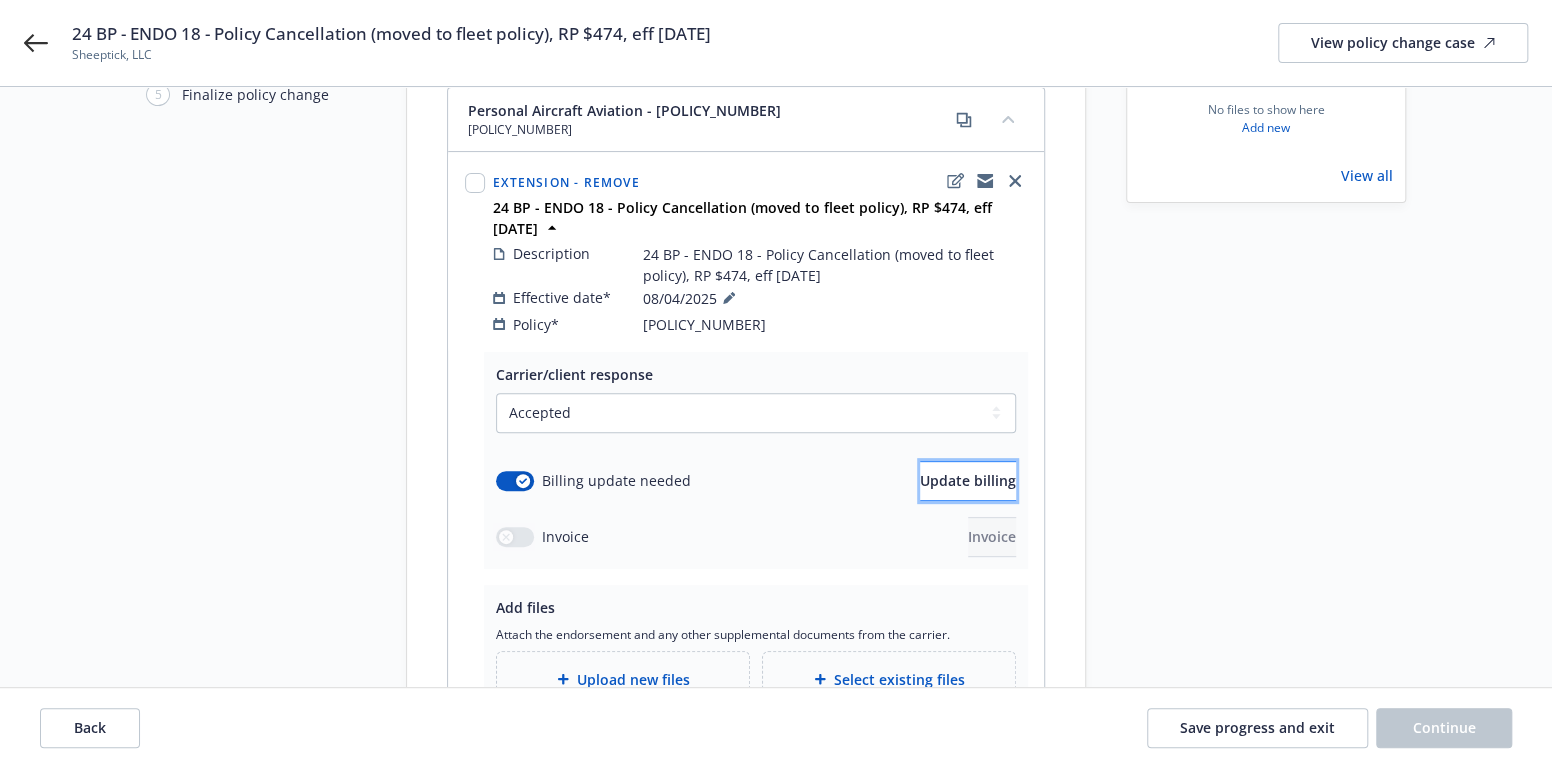 click on "Update billing" at bounding box center [968, 480] 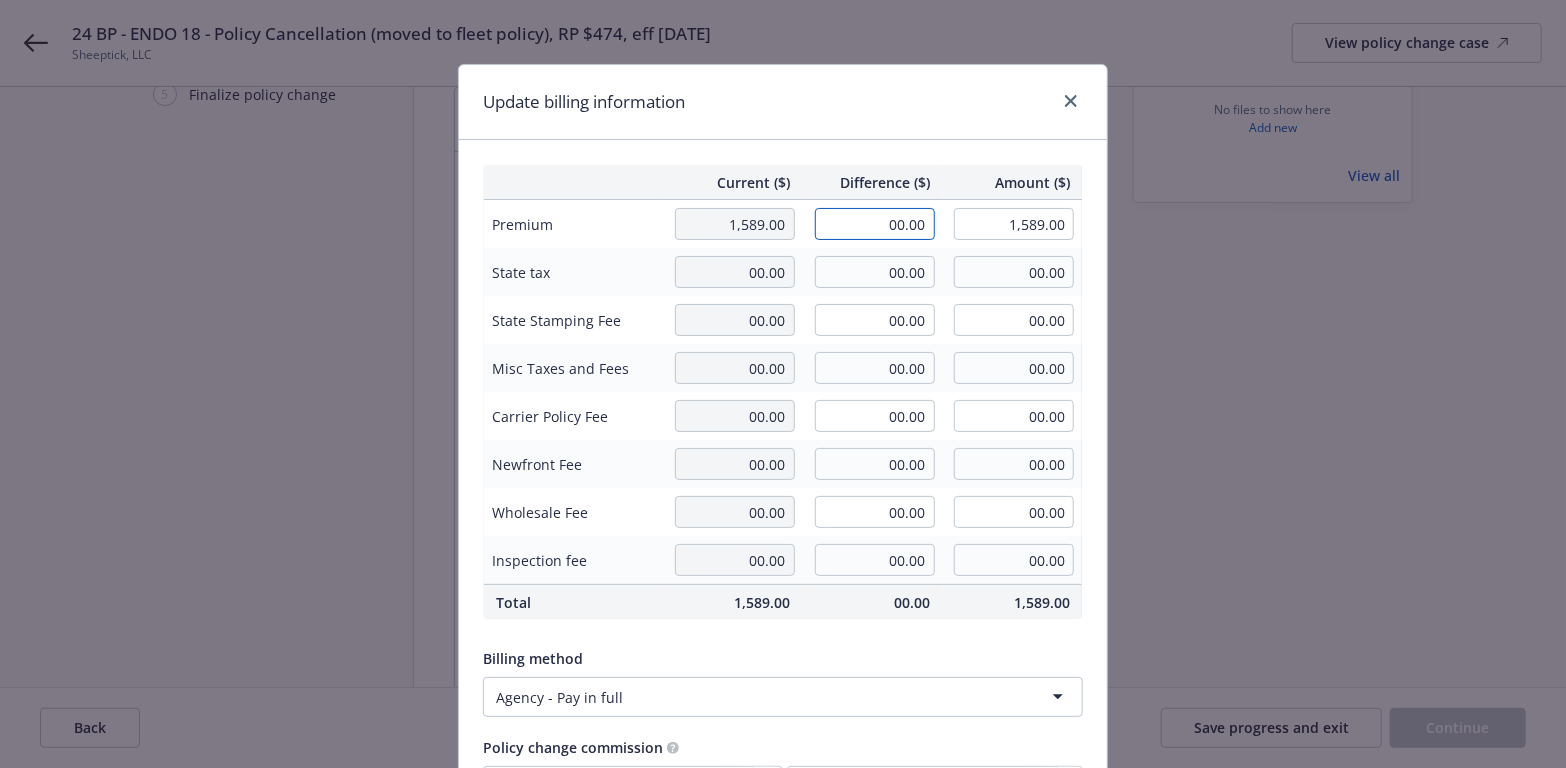 click on "00.00" at bounding box center [875, 224] 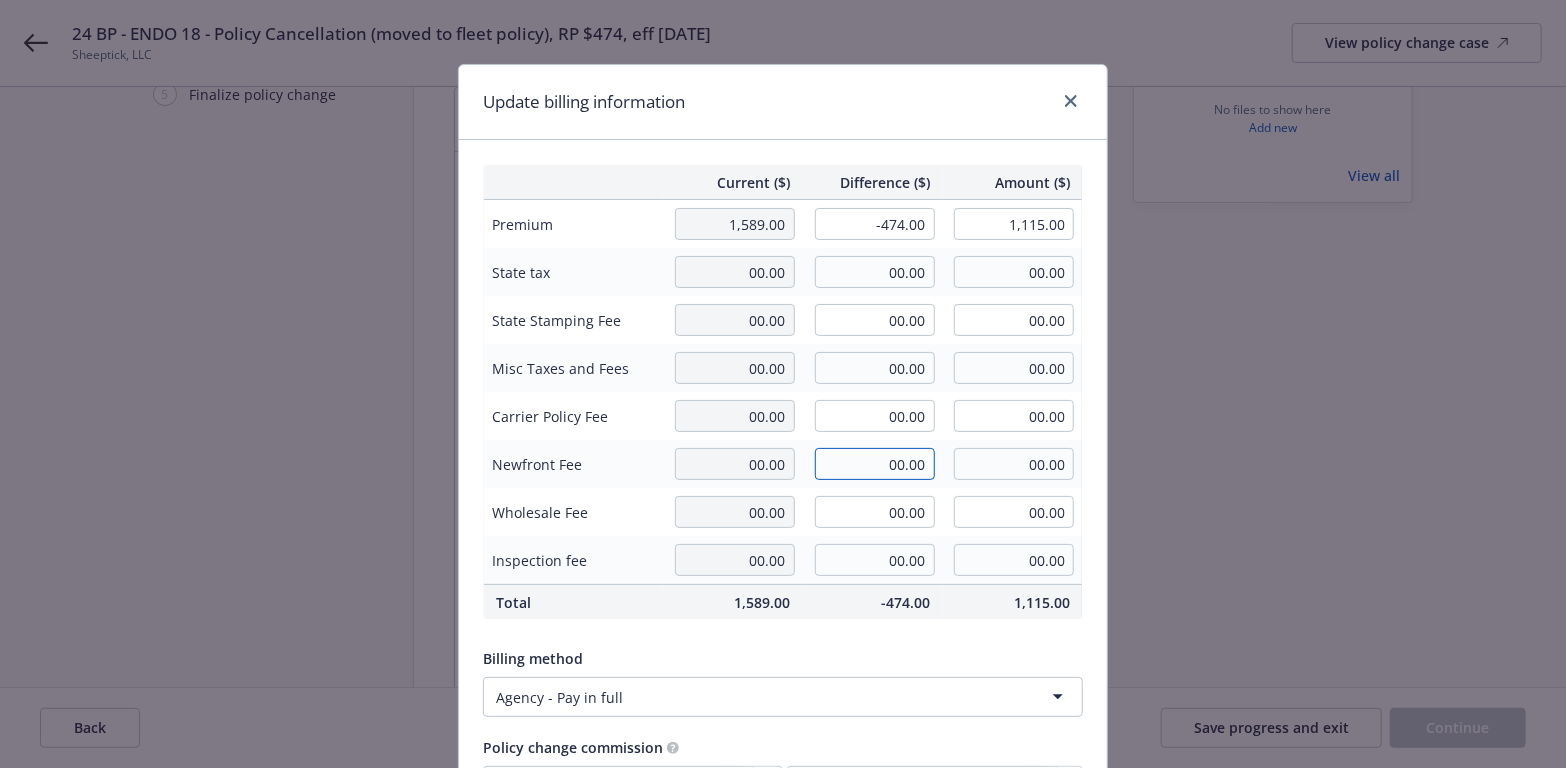 click on "00.00" at bounding box center (875, 464) 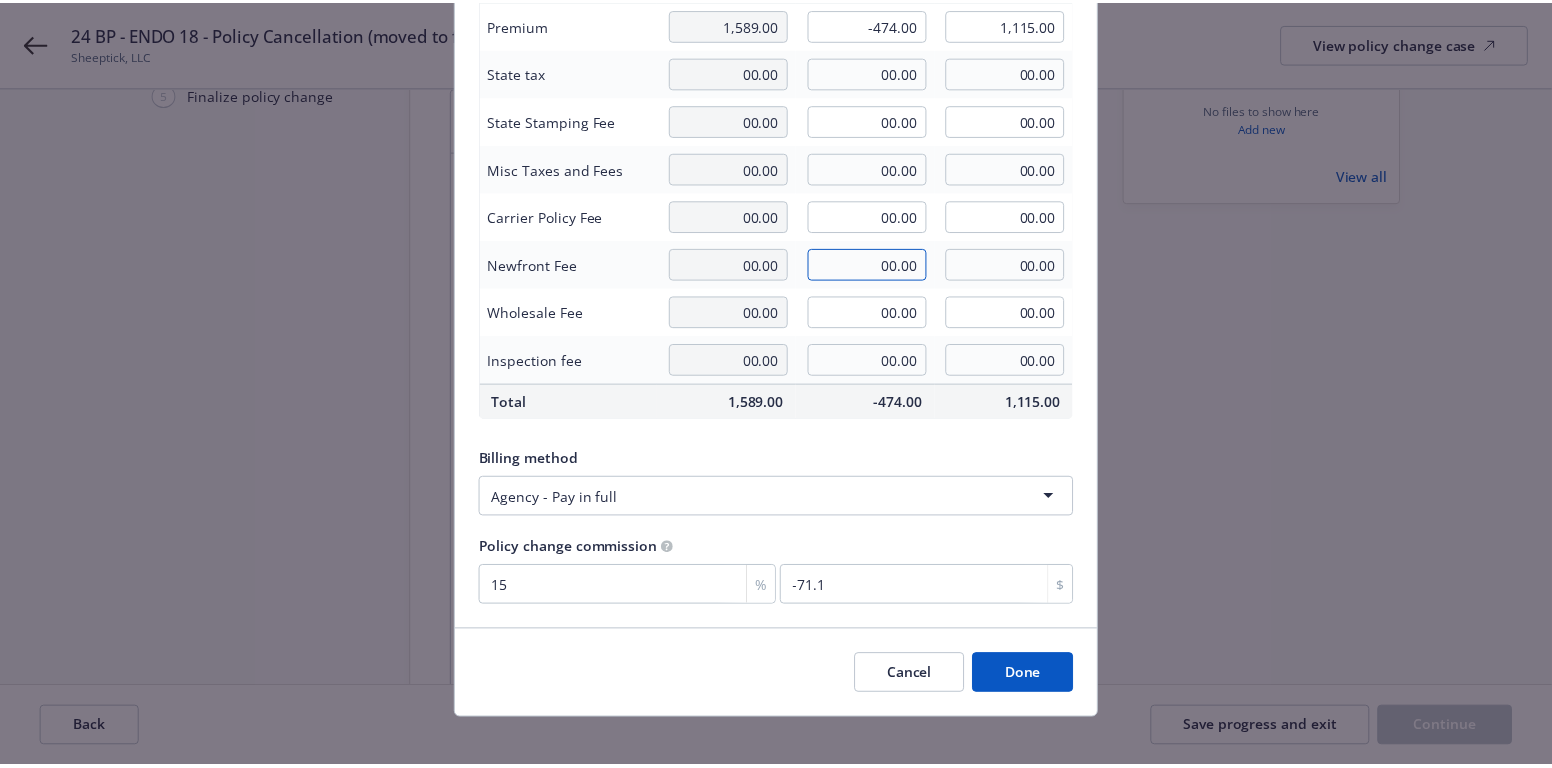 scroll, scrollTop: 214, scrollLeft: 0, axis: vertical 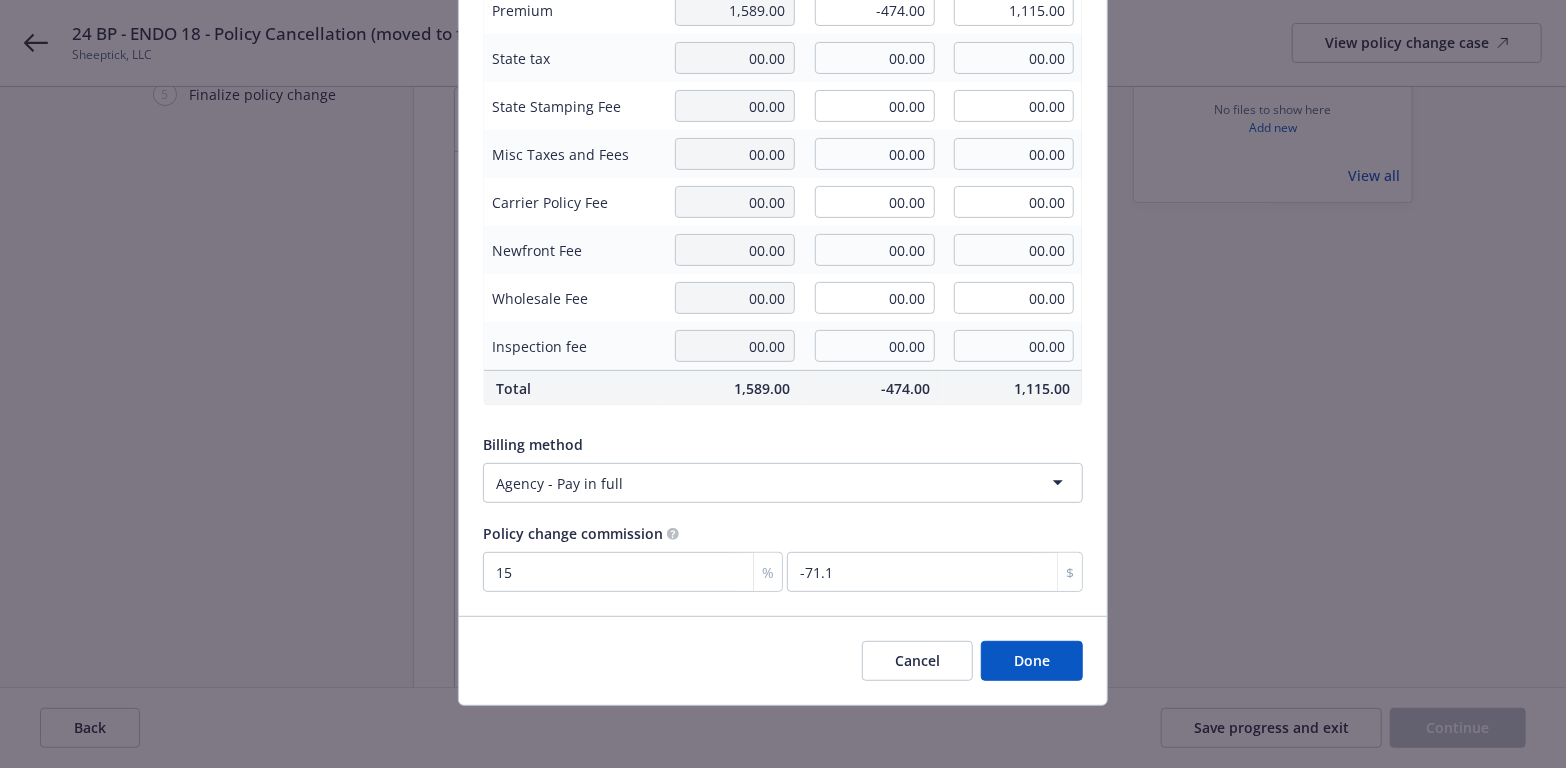 click on "Done" at bounding box center [1032, 661] 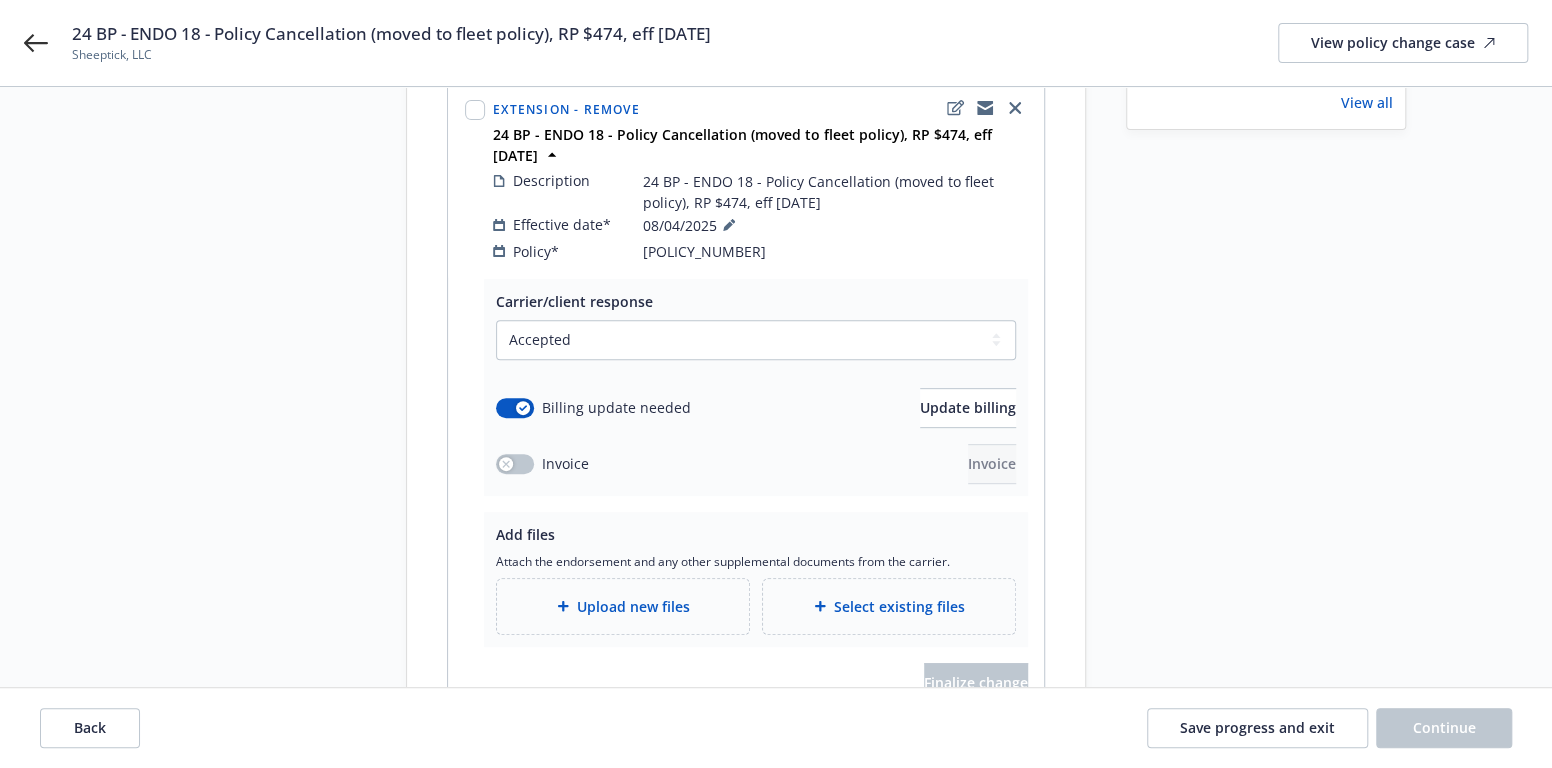 scroll, scrollTop: 300, scrollLeft: 0, axis: vertical 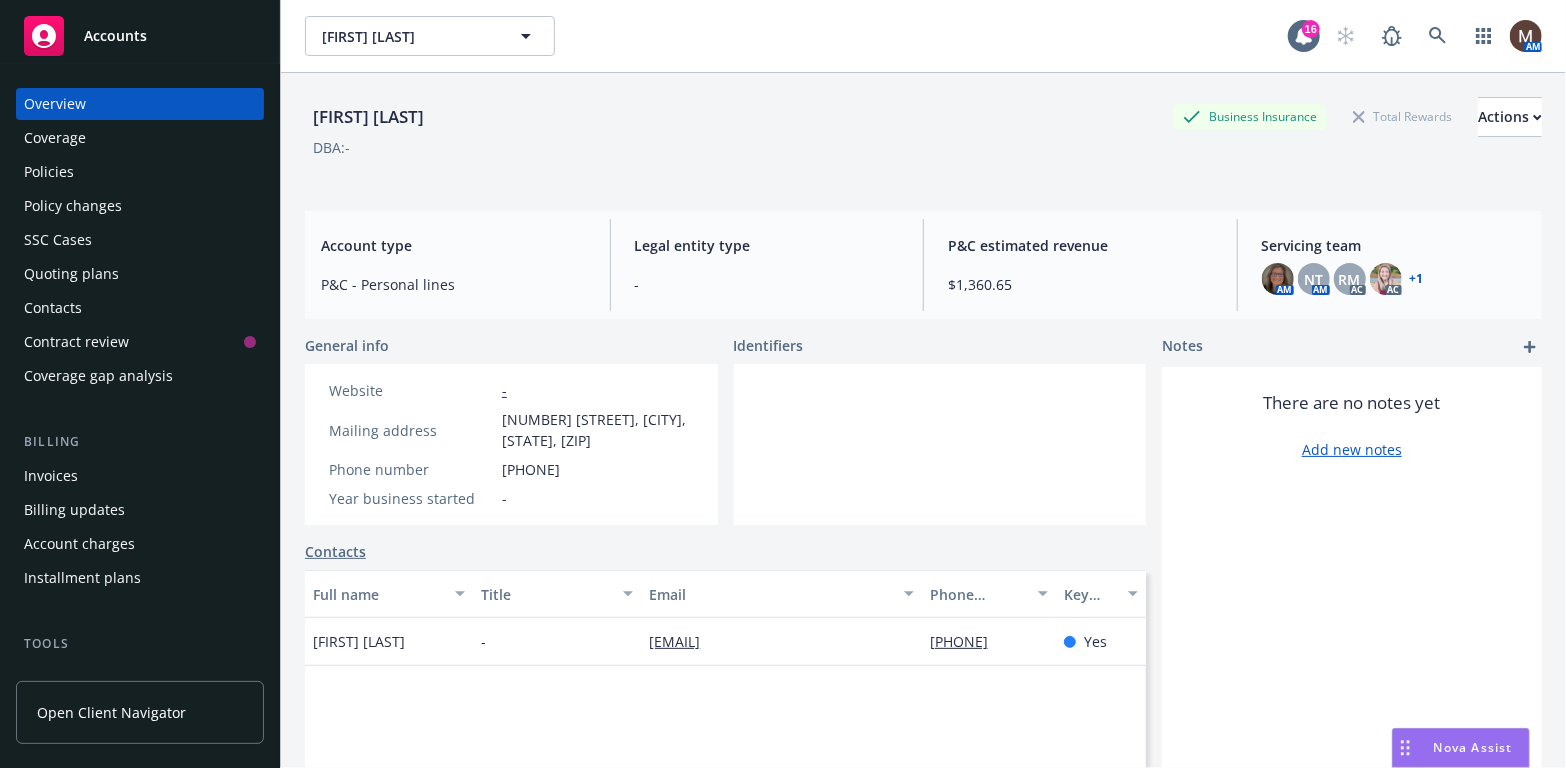 click on "Policies" at bounding box center [49, 172] 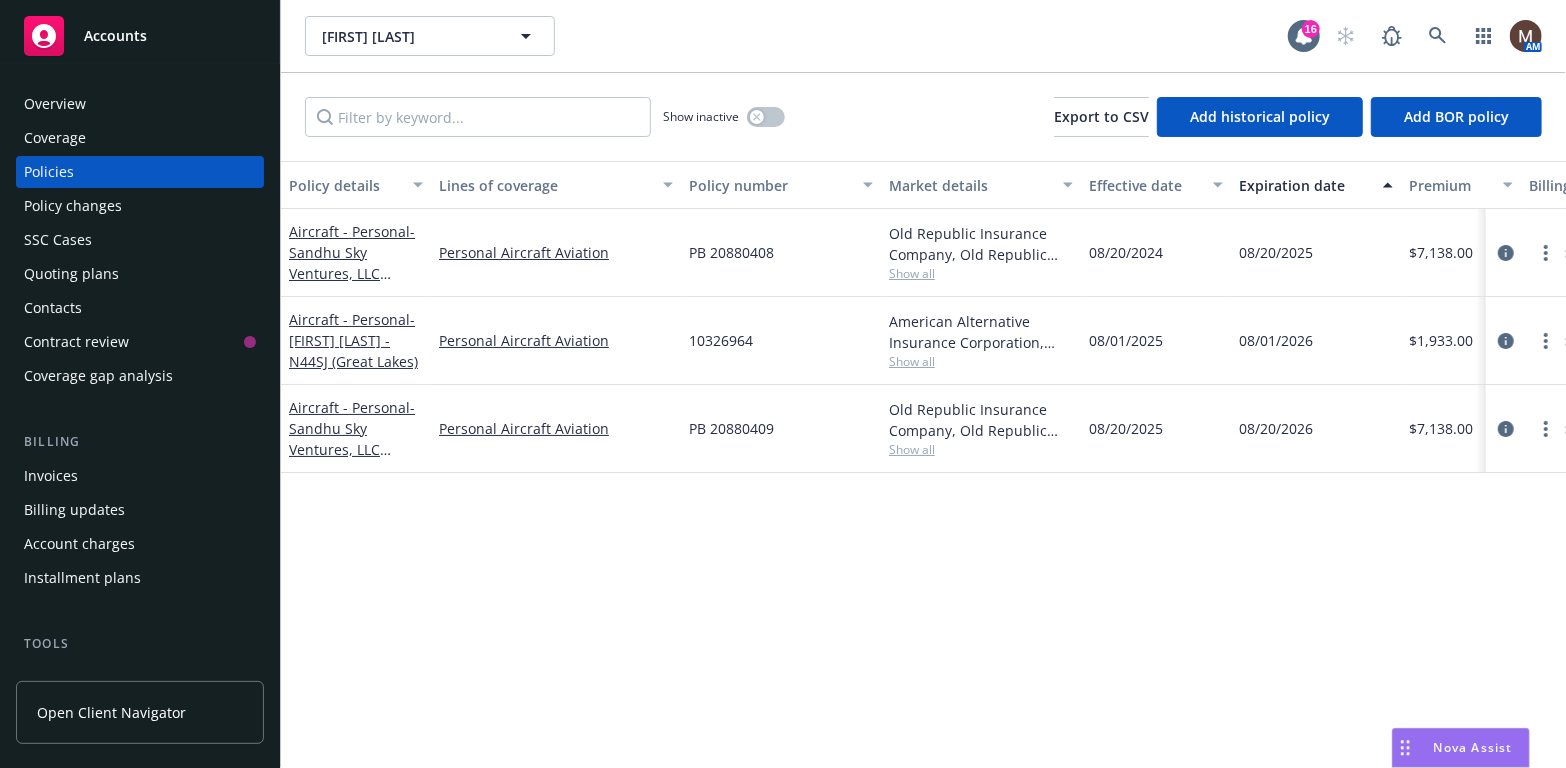 scroll, scrollTop: 100, scrollLeft: 0, axis: vertical 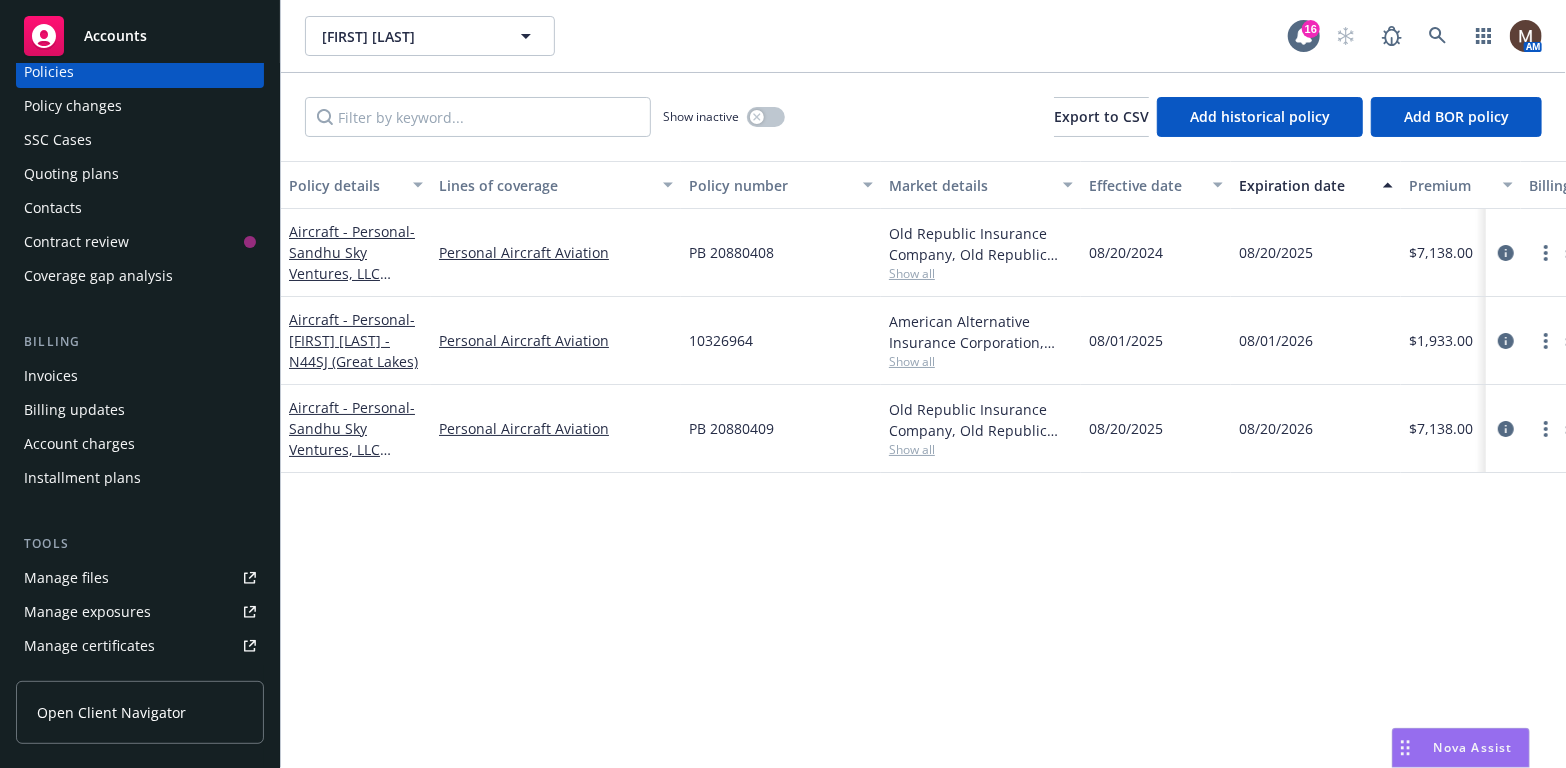 click on "Manage files" at bounding box center [66, 578] 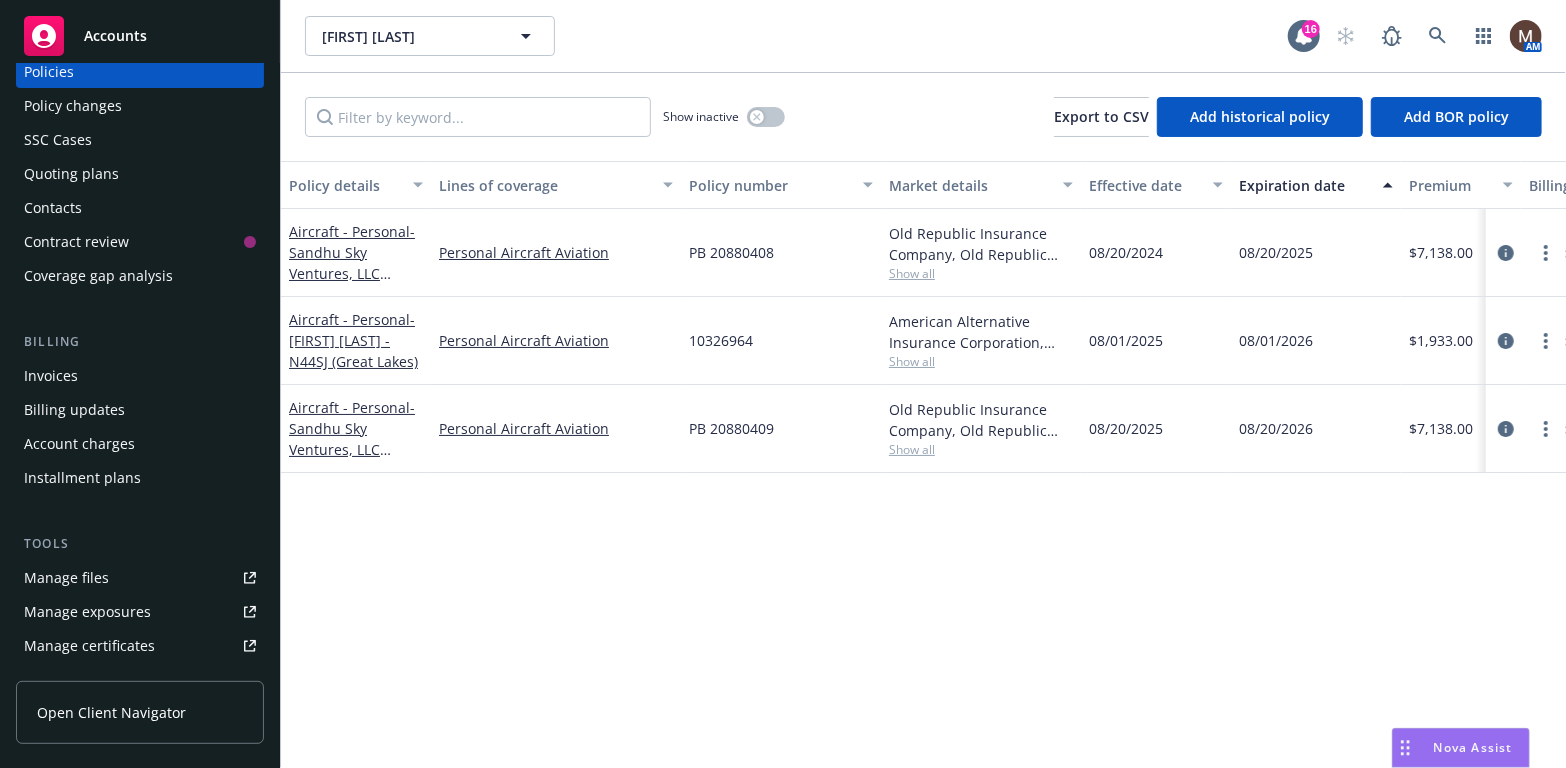 scroll, scrollTop: 0, scrollLeft: 0, axis: both 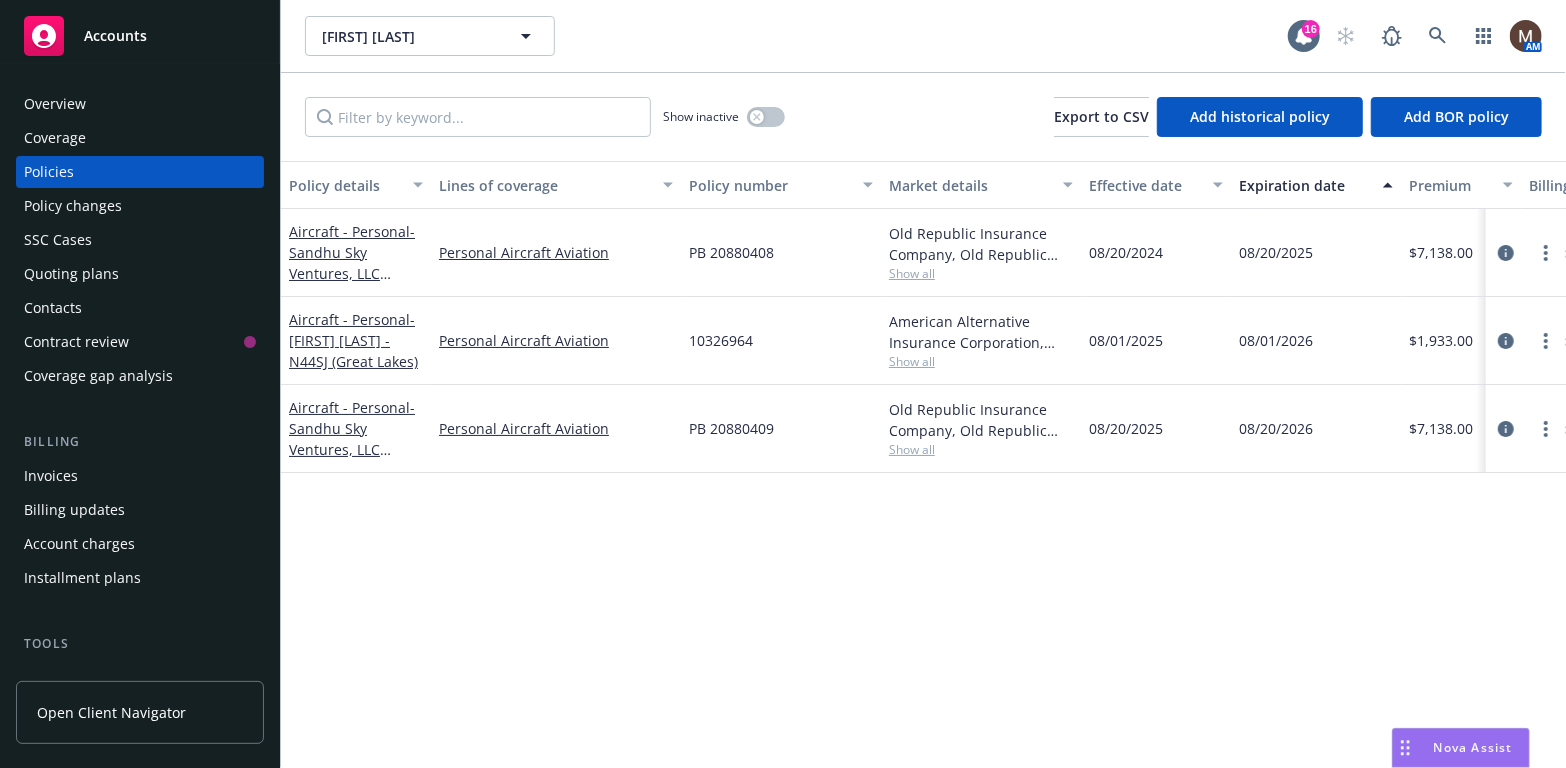 click on "Contract review" at bounding box center [134, 342] 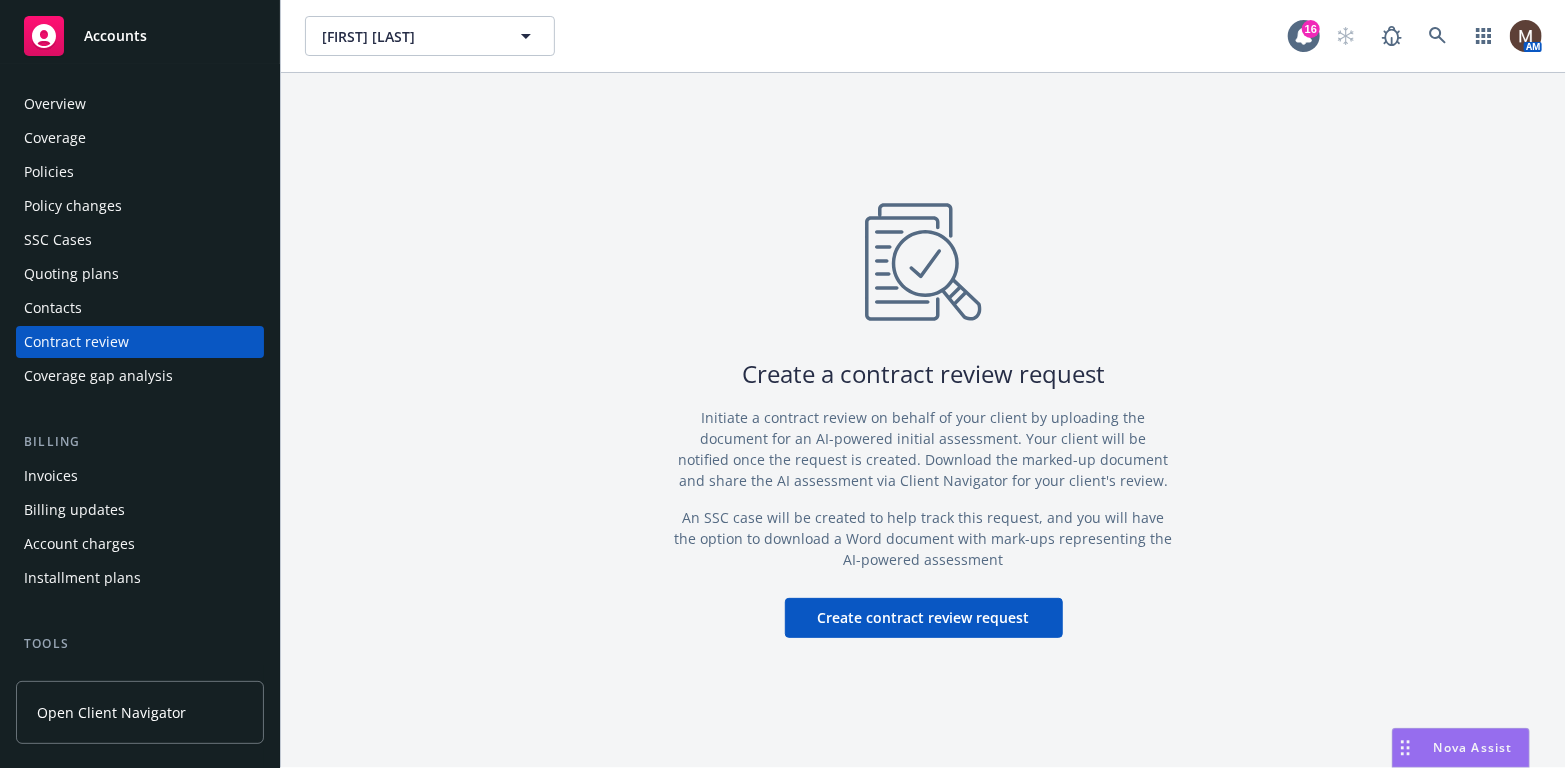 click on "Policies" at bounding box center [49, 172] 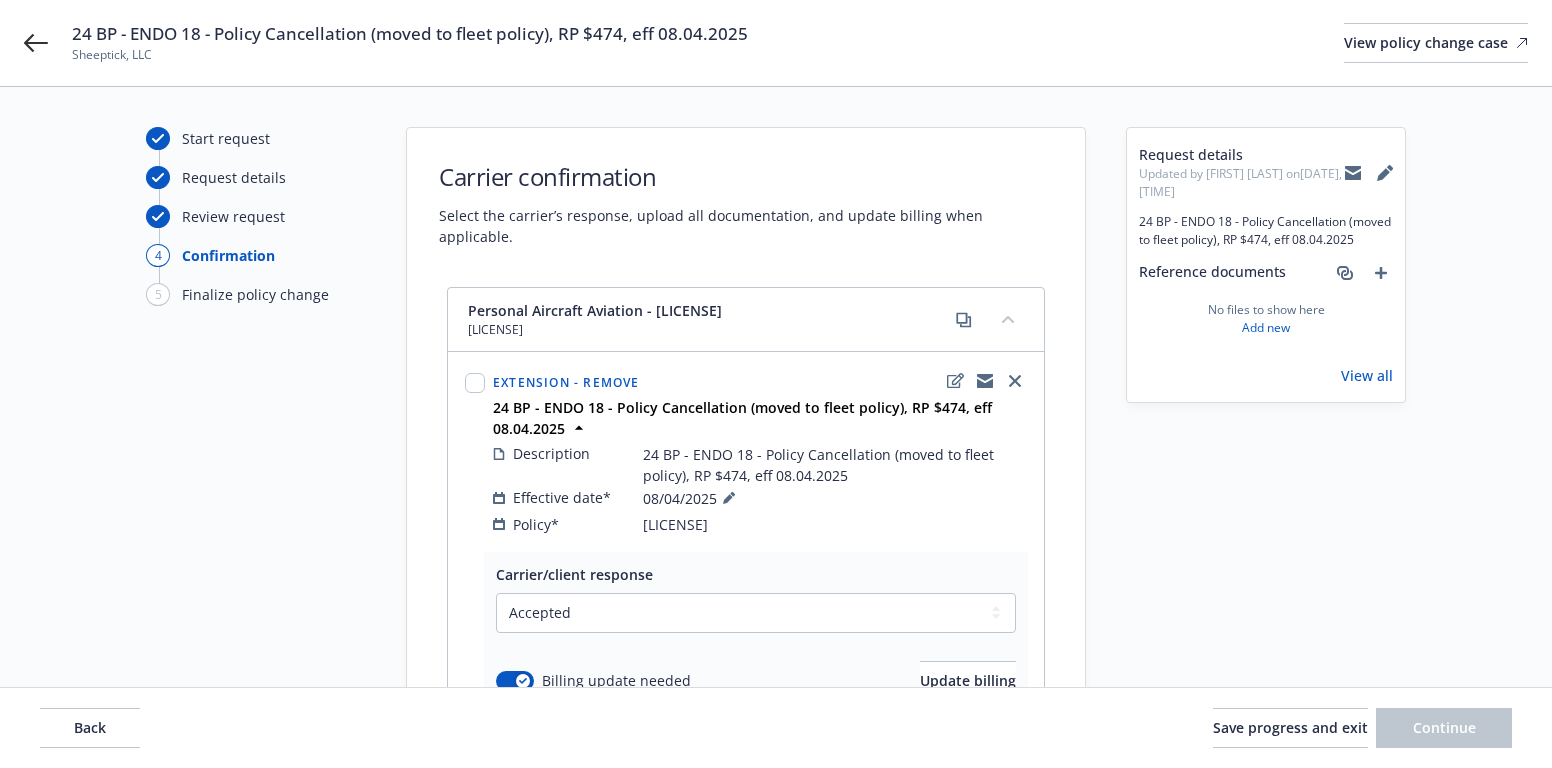 select on "ACCEPTED" 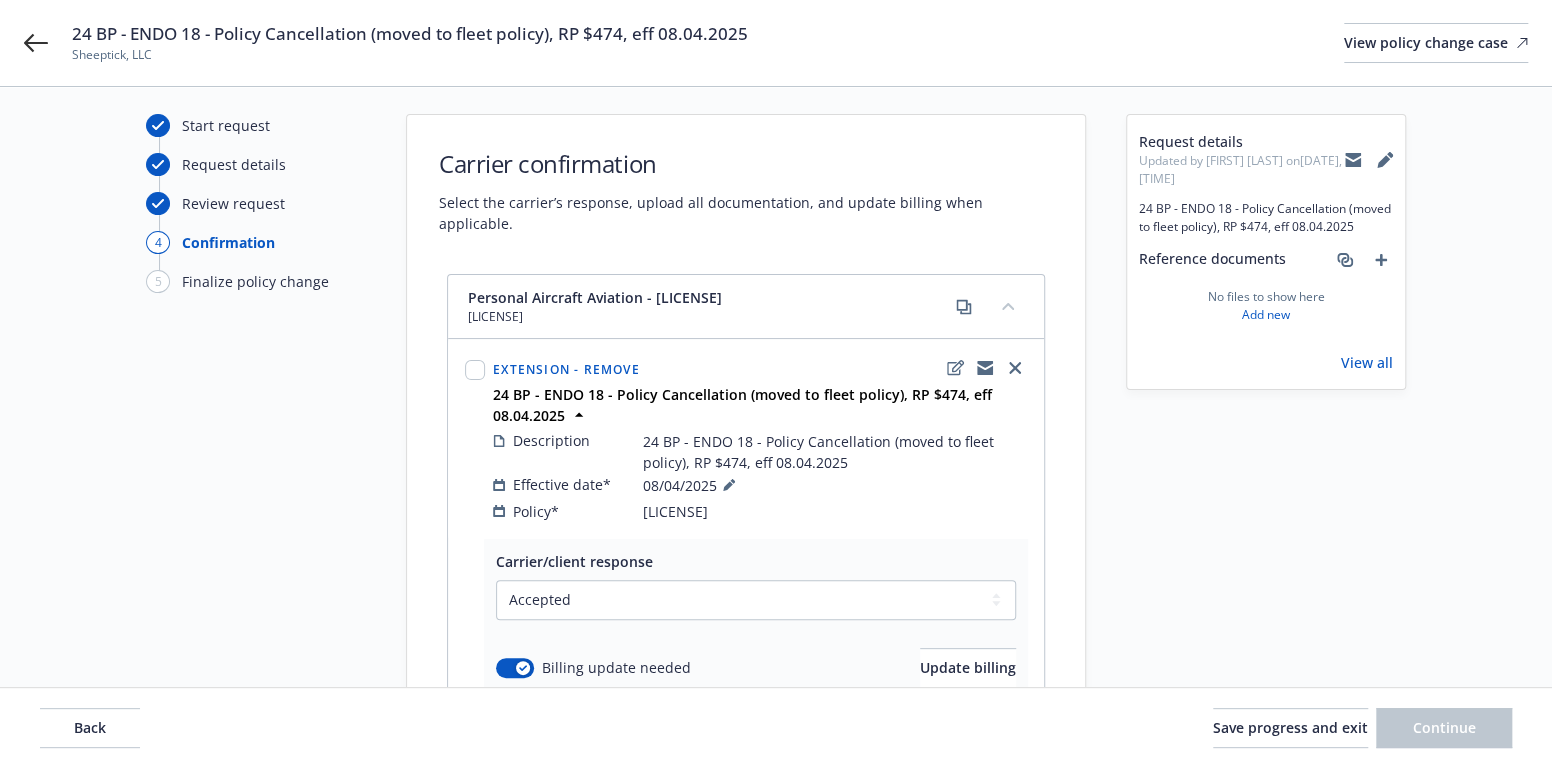 scroll, scrollTop: 0, scrollLeft: 0, axis: both 